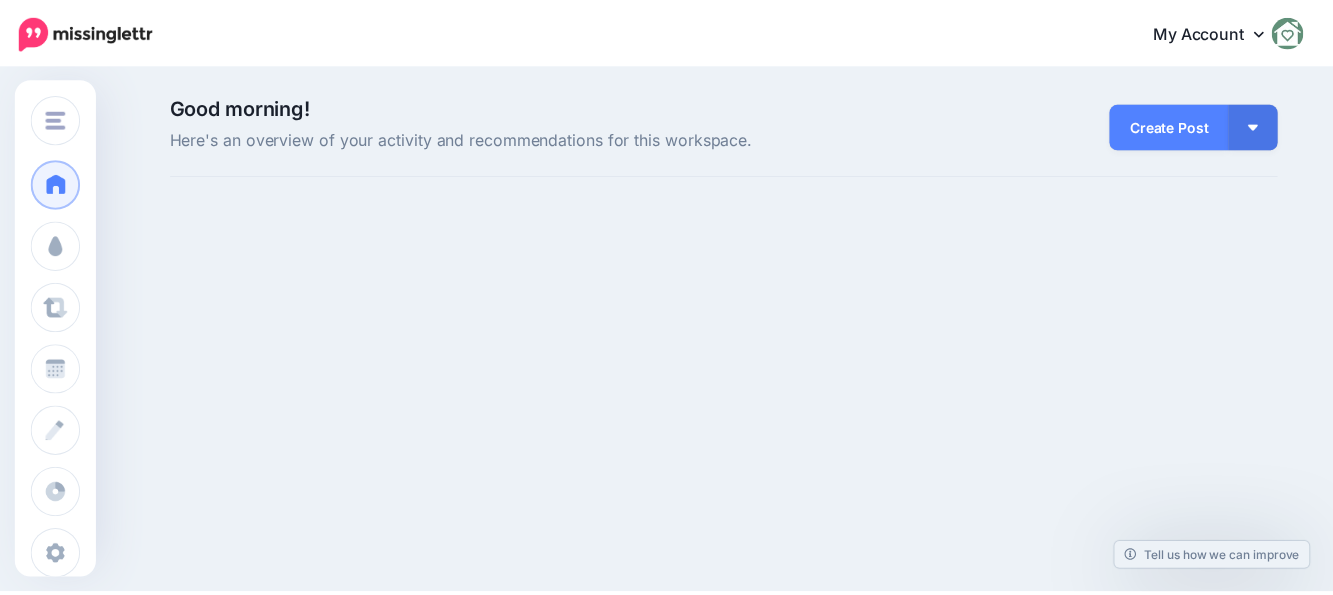 scroll, scrollTop: 0, scrollLeft: 0, axis: both 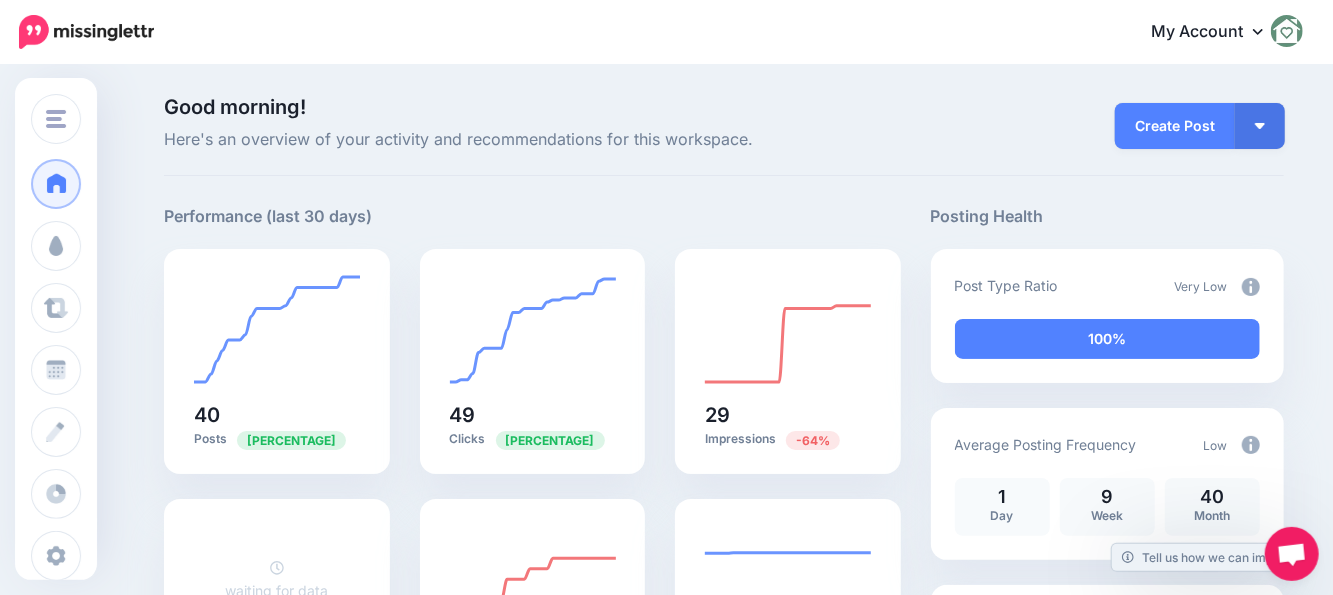 click on "My Account" at bounding box center (1217, 32) 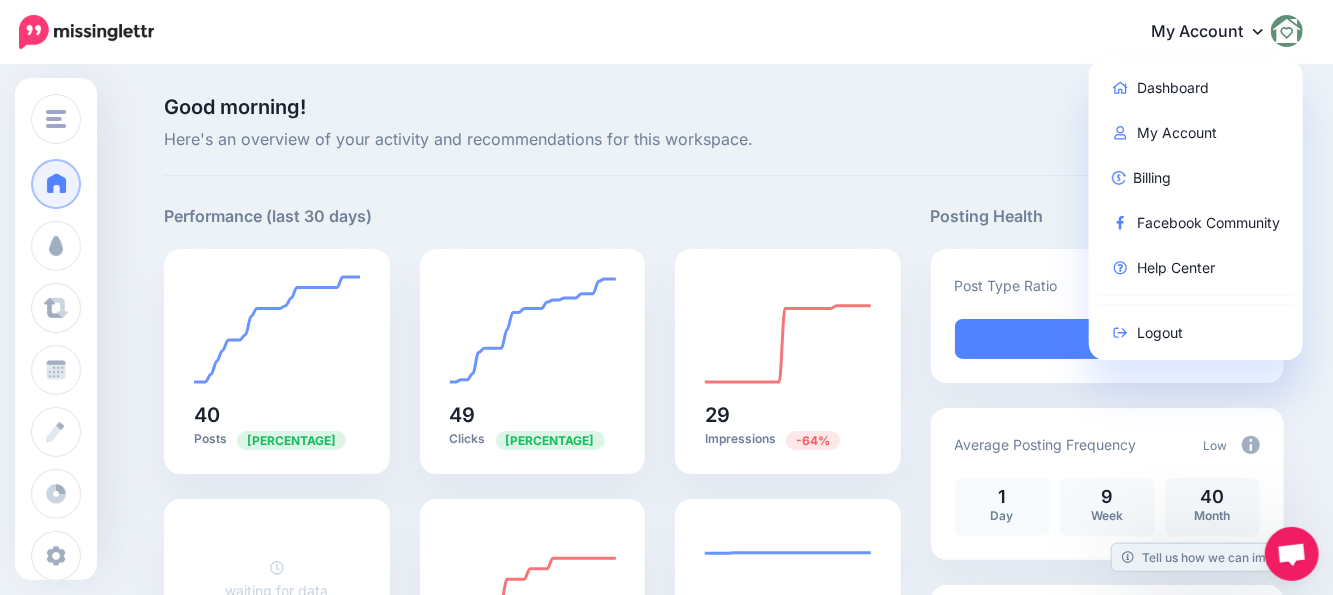 click on "My Account" at bounding box center (1217, 32) 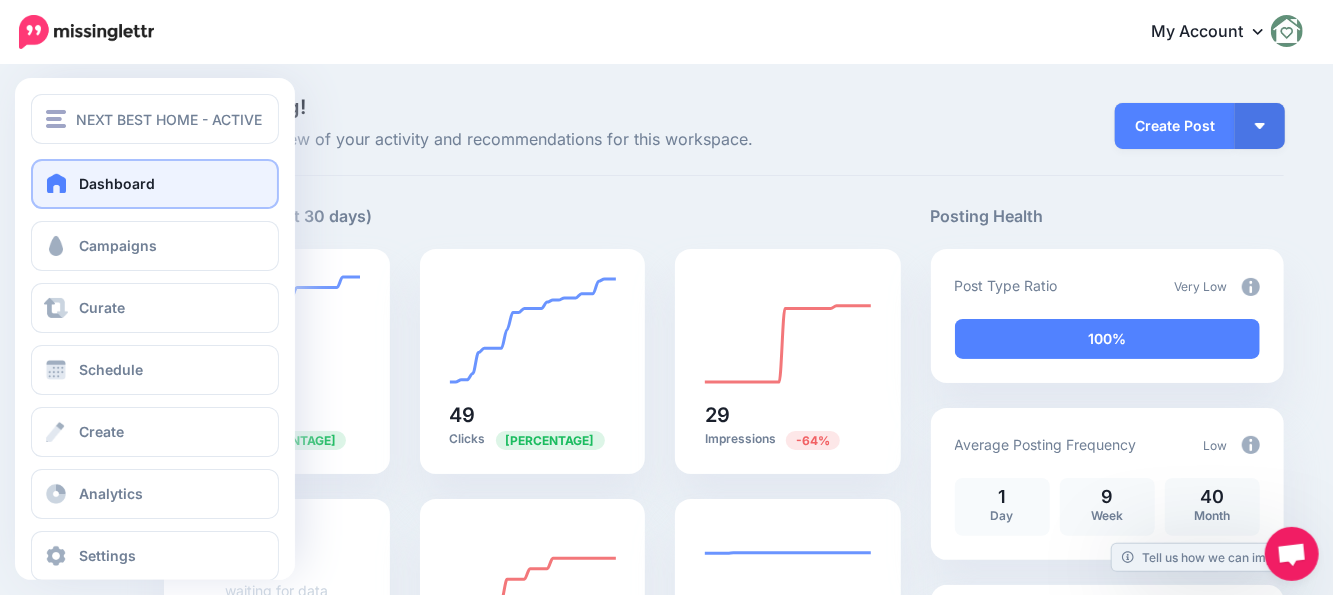 click on "Dashboard" at bounding box center [155, 184] 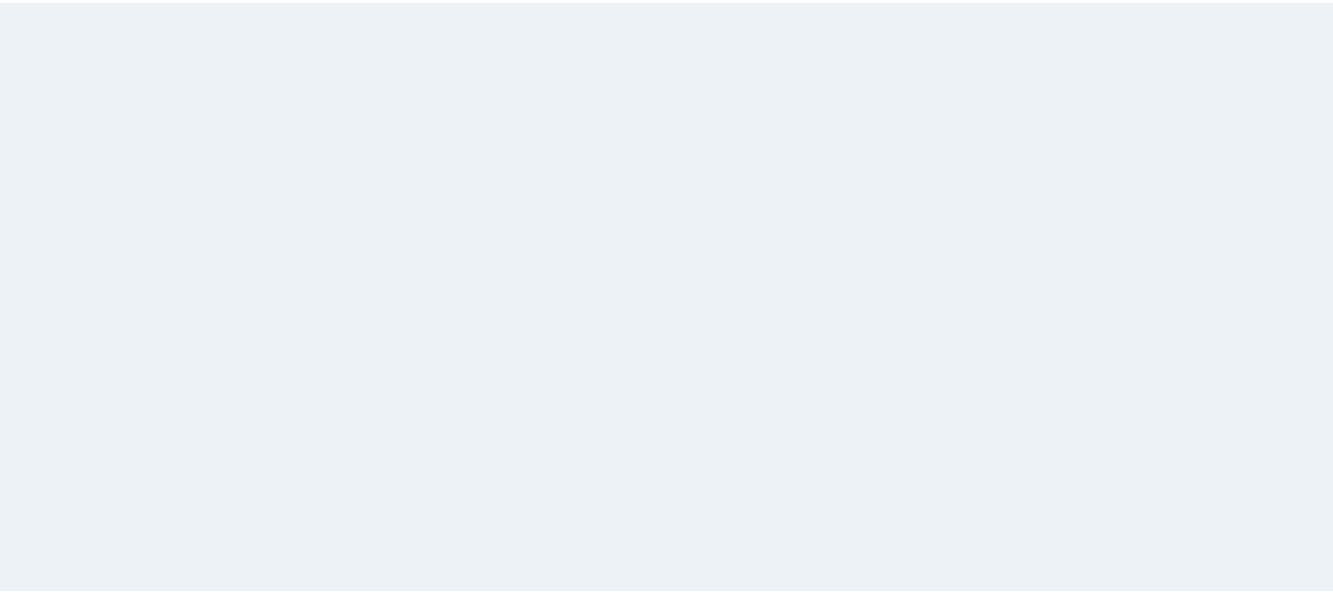 scroll, scrollTop: 0, scrollLeft: 0, axis: both 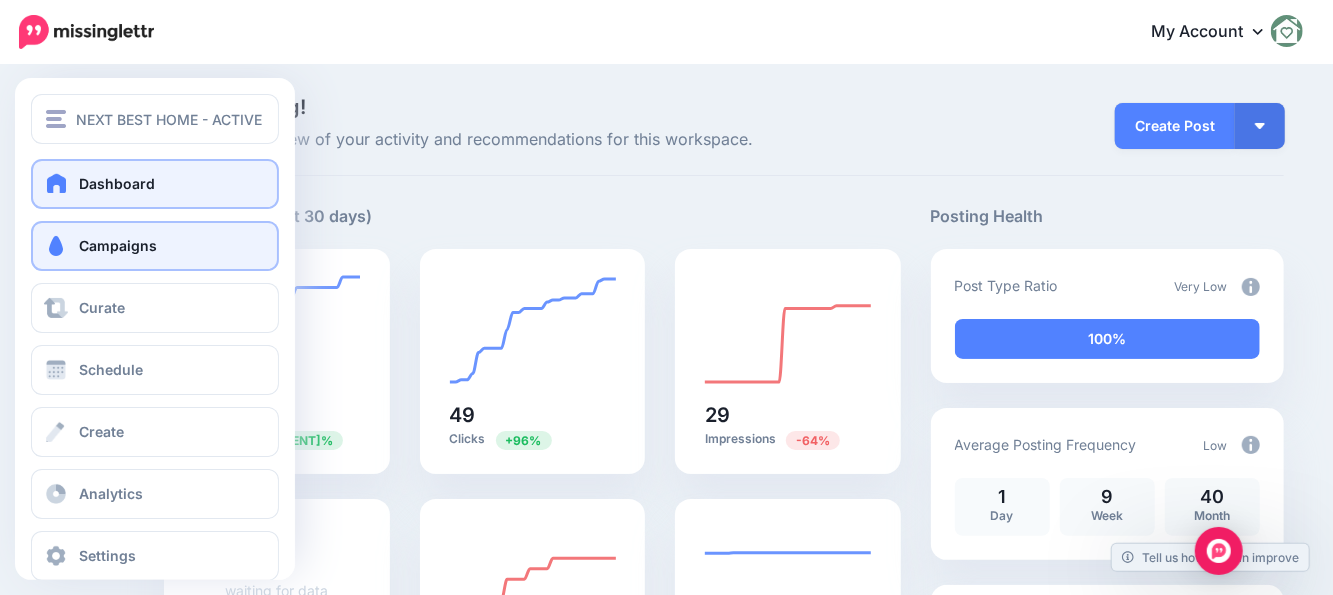click on "Campaigns" at bounding box center (118, 245) 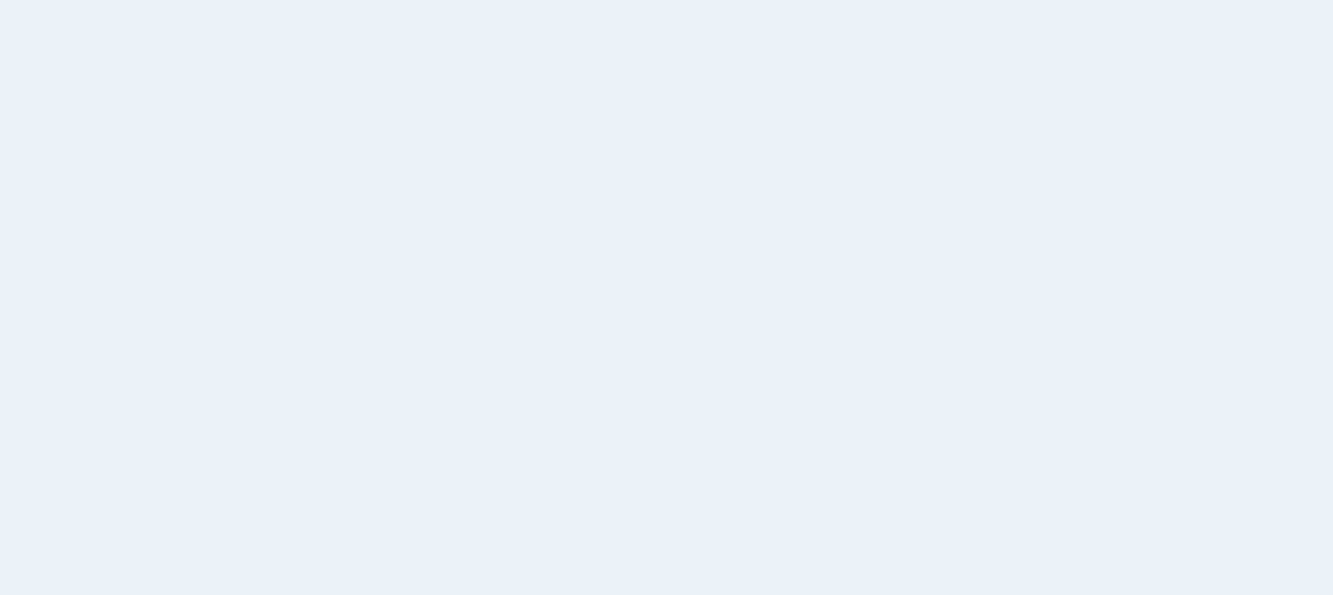 scroll, scrollTop: 0, scrollLeft: 0, axis: both 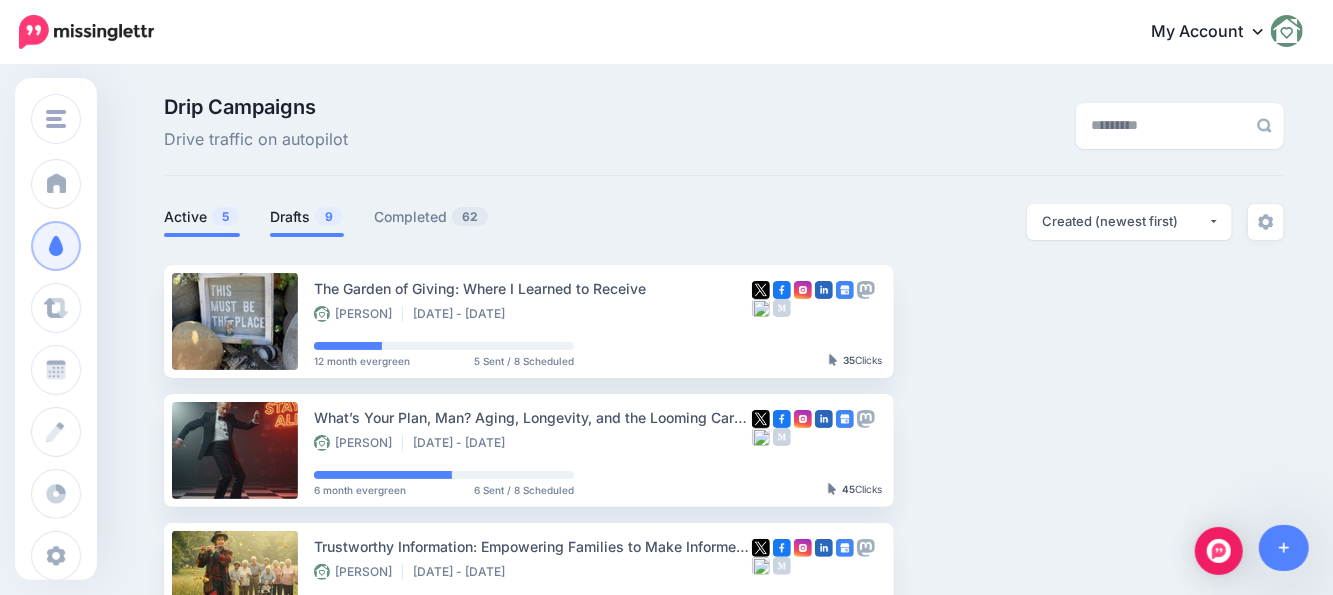 click on "Drafts  9" at bounding box center (307, 217) 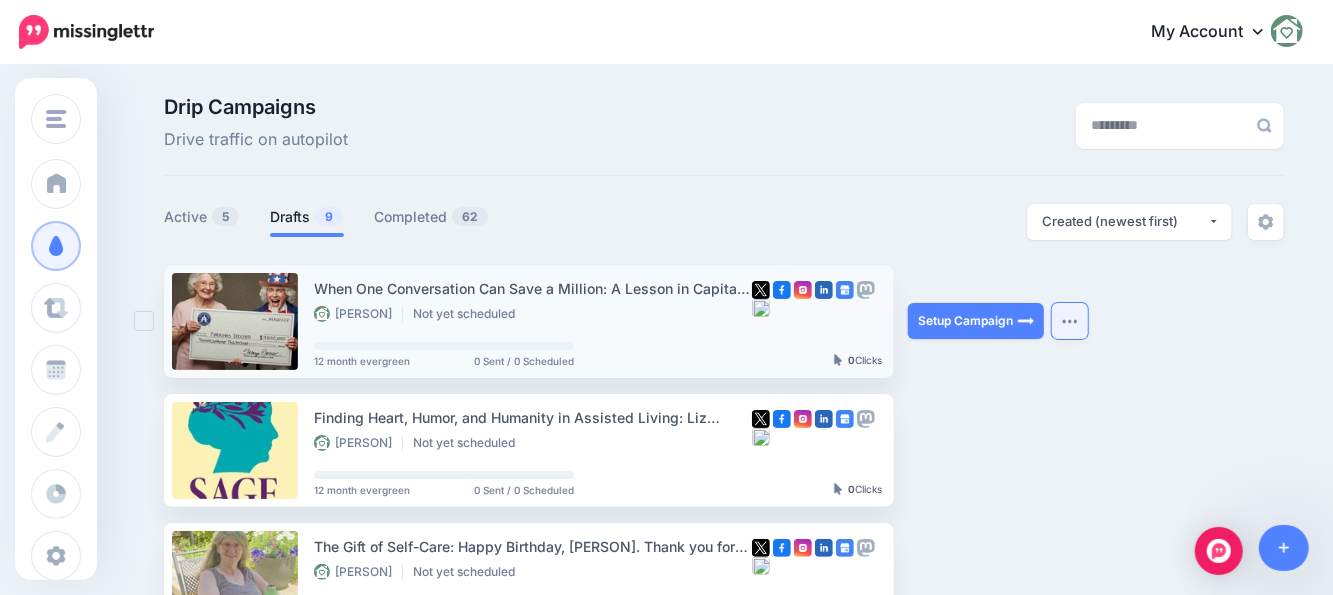 click at bounding box center [1070, 321] 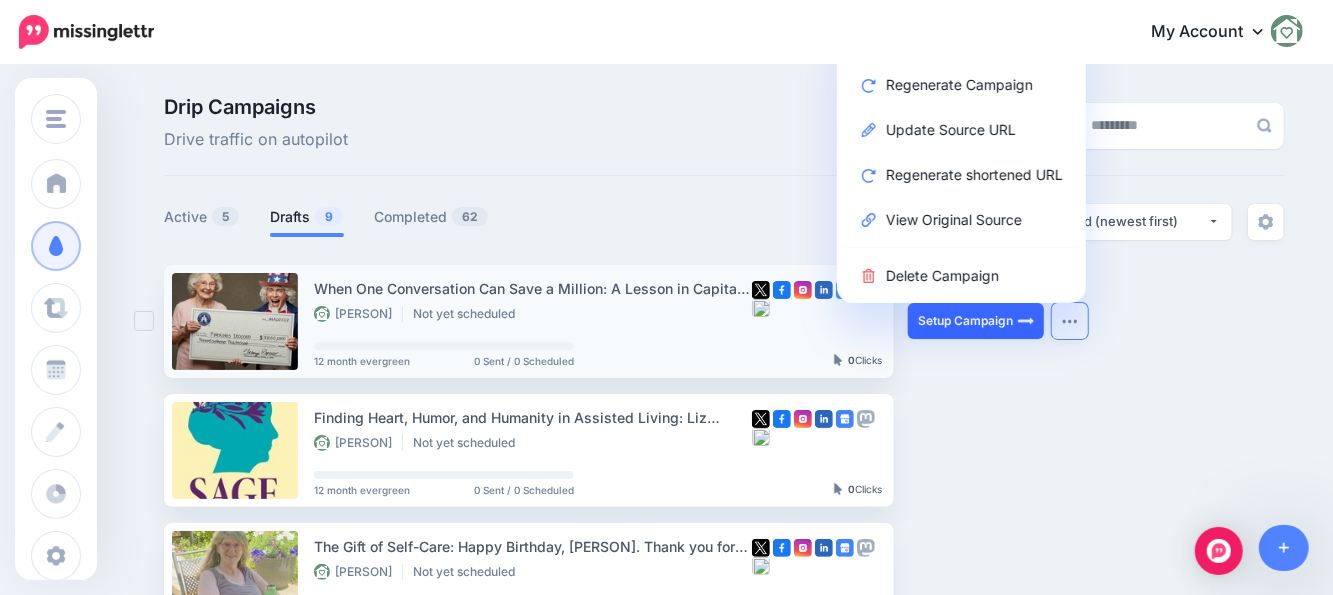 click on "Setup Campaign" at bounding box center [976, 321] 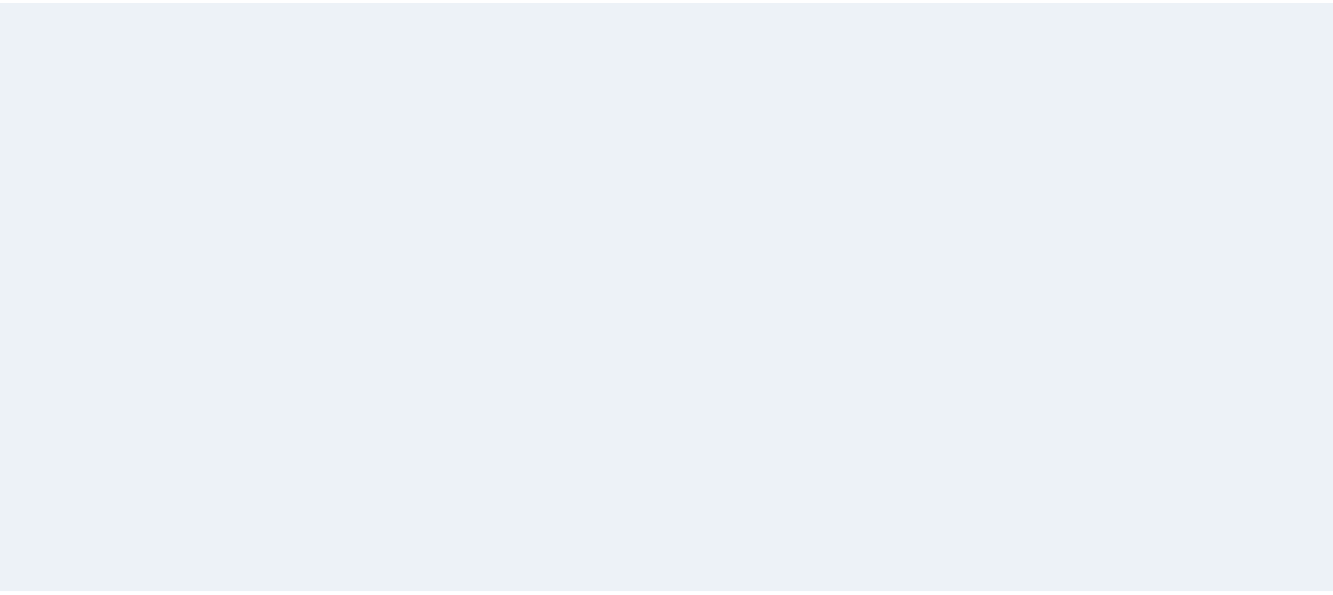 scroll, scrollTop: 0, scrollLeft: 0, axis: both 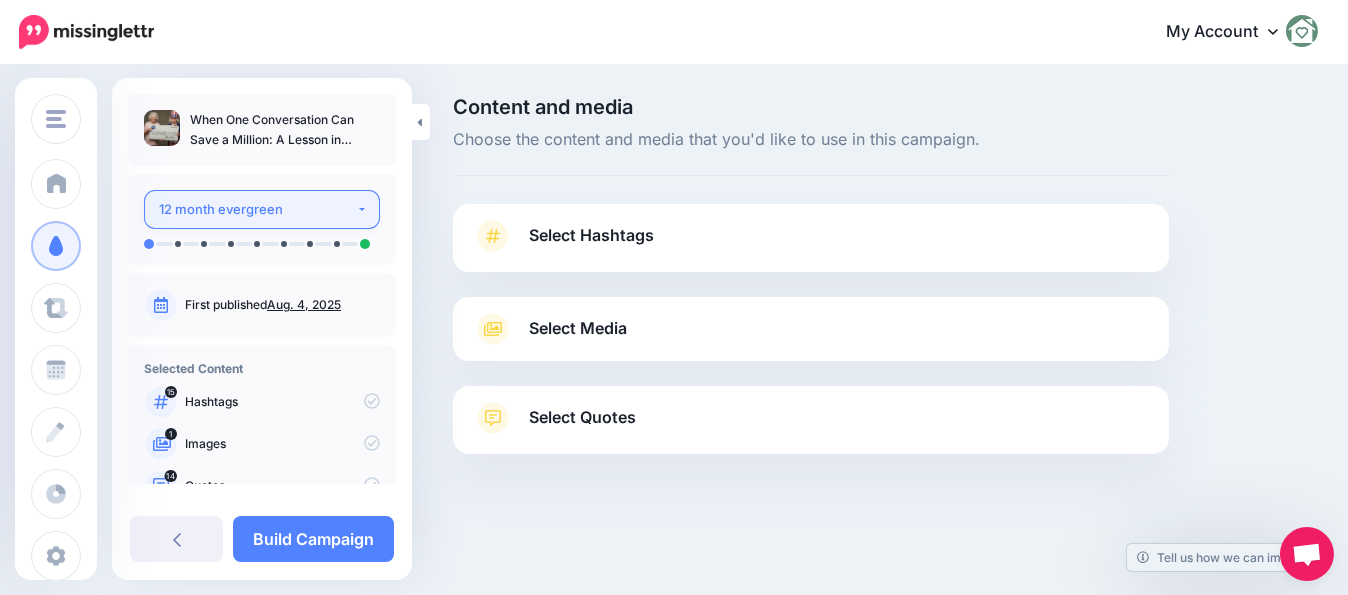 click on "12 month evergreen" at bounding box center (257, 209) 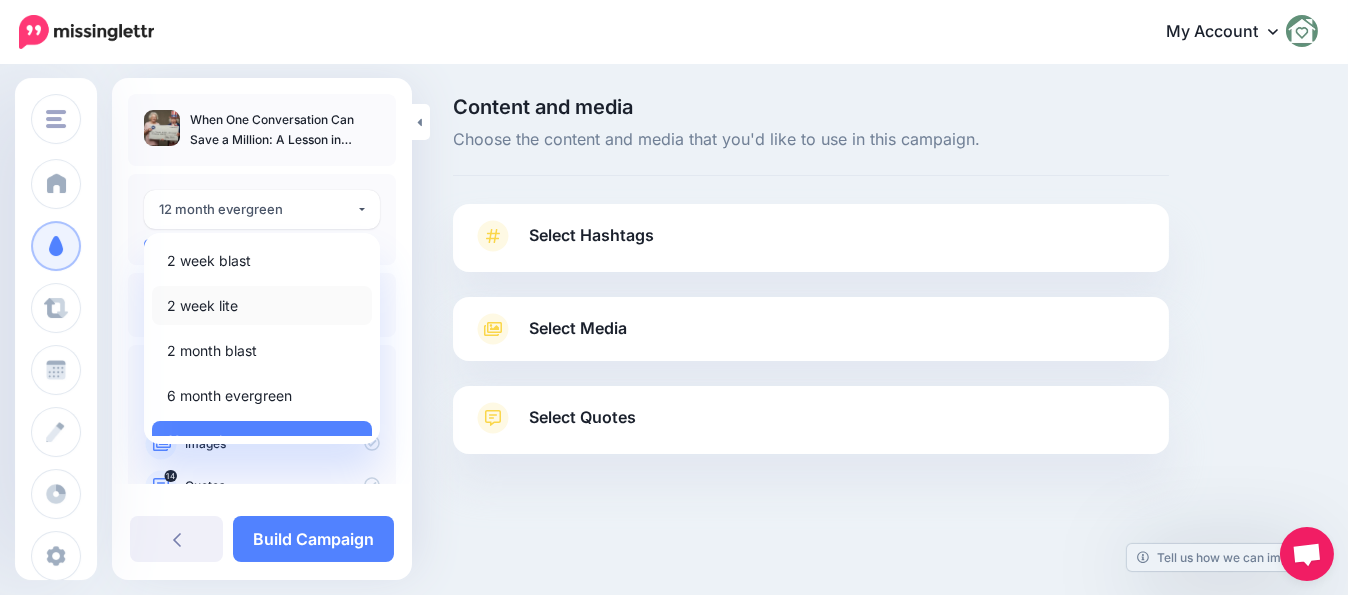 click on "2 week lite" at bounding box center [202, 306] 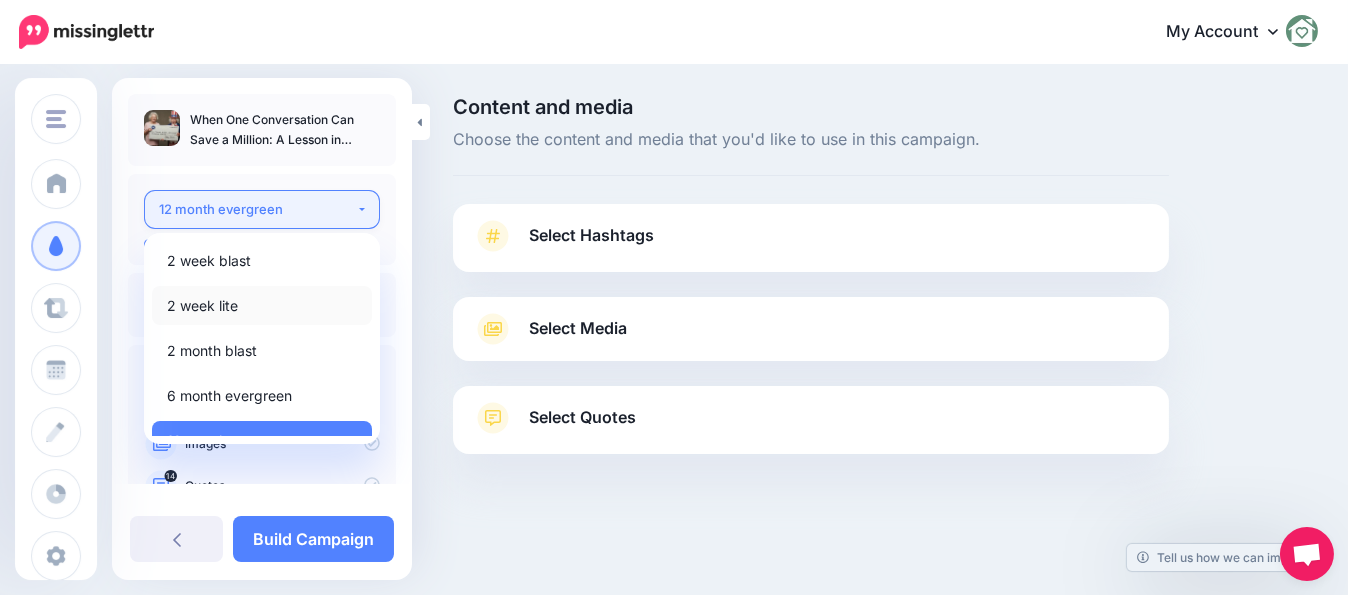 select on "******" 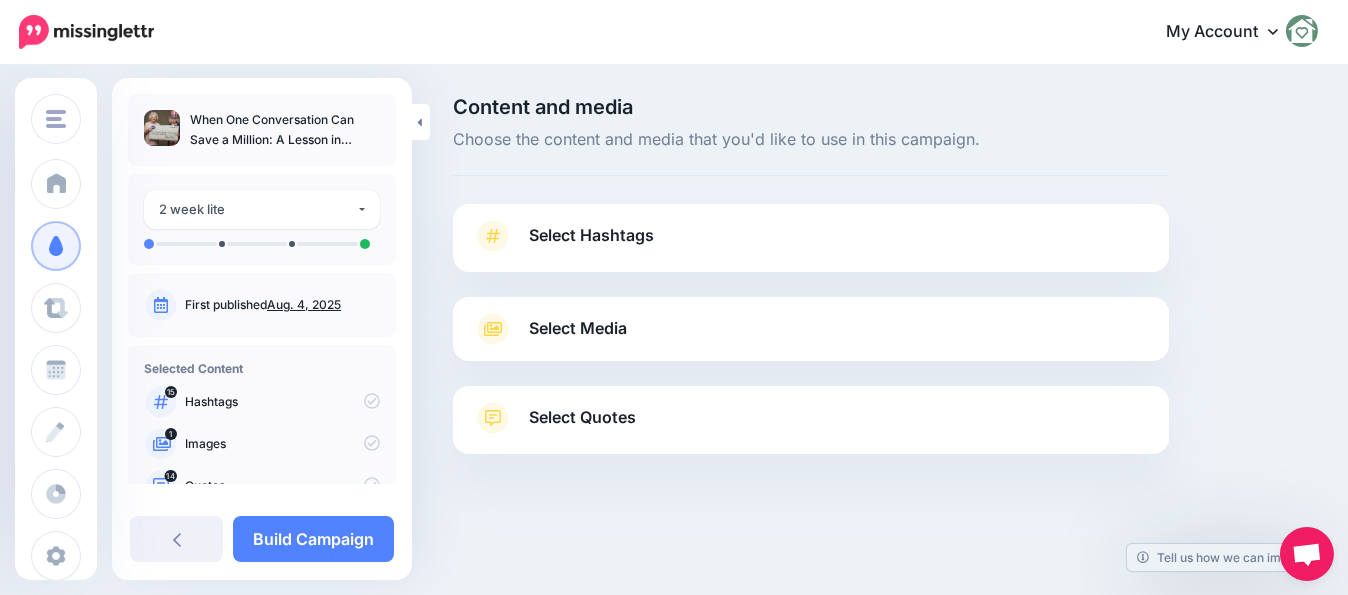 click on "Select Hashtags" at bounding box center [591, 235] 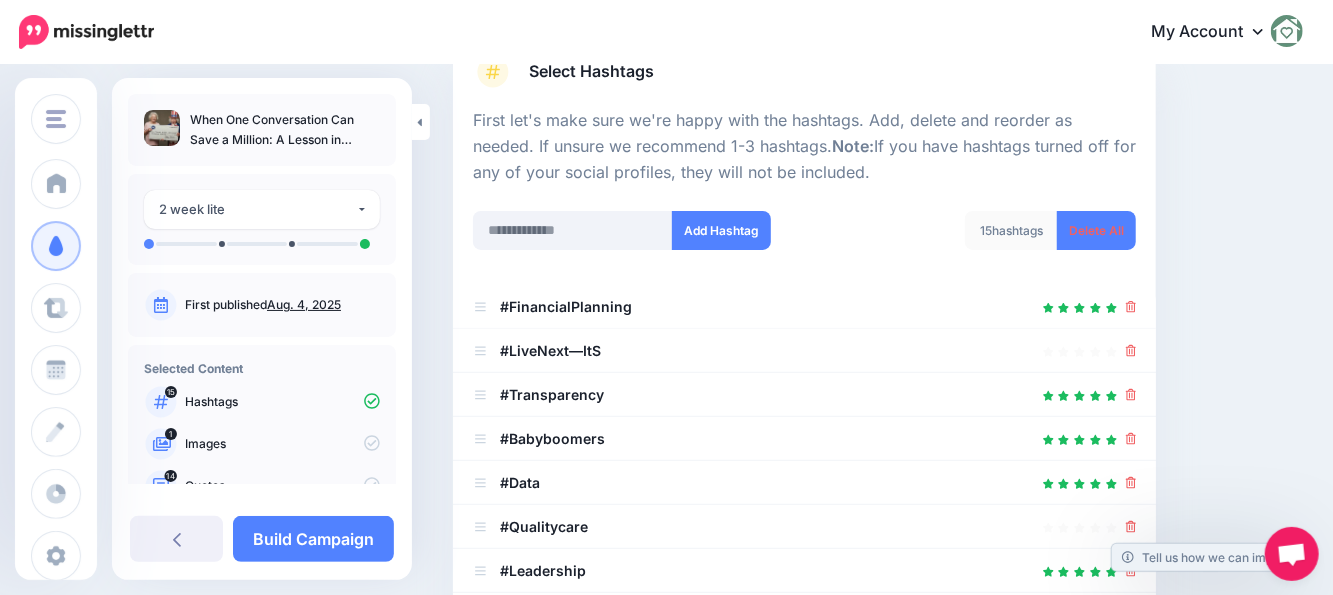 scroll, scrollTop: 168, scrollLeft: 0, axis: vertical 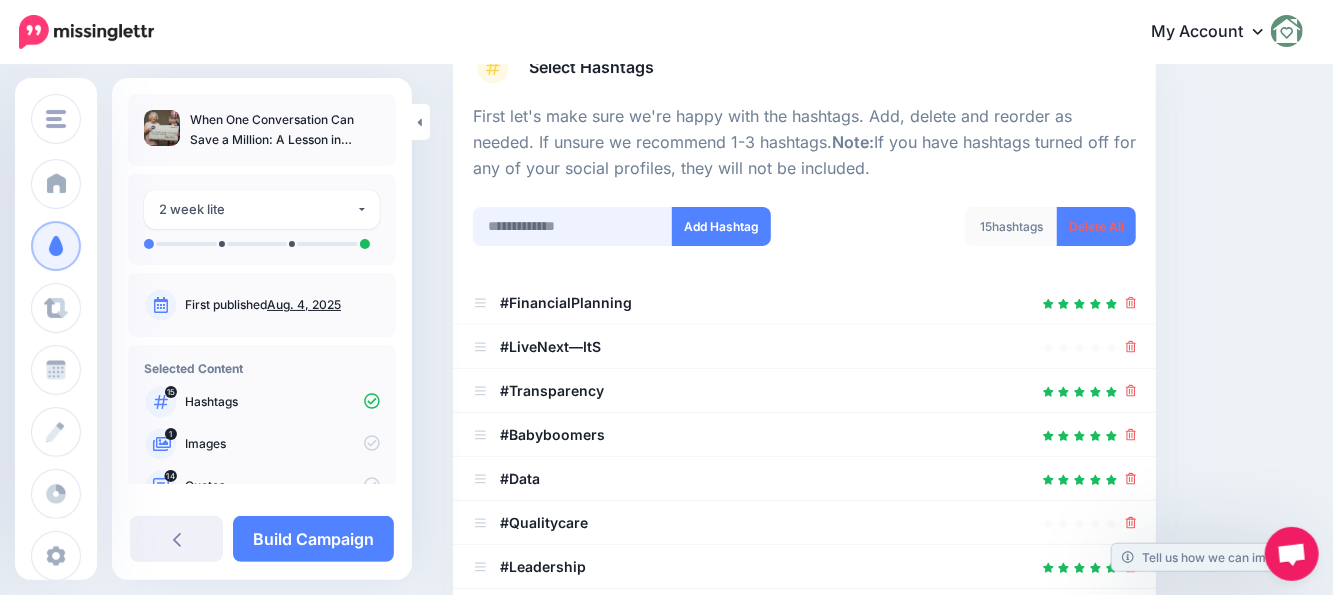 click at bounding box center [573, 226] 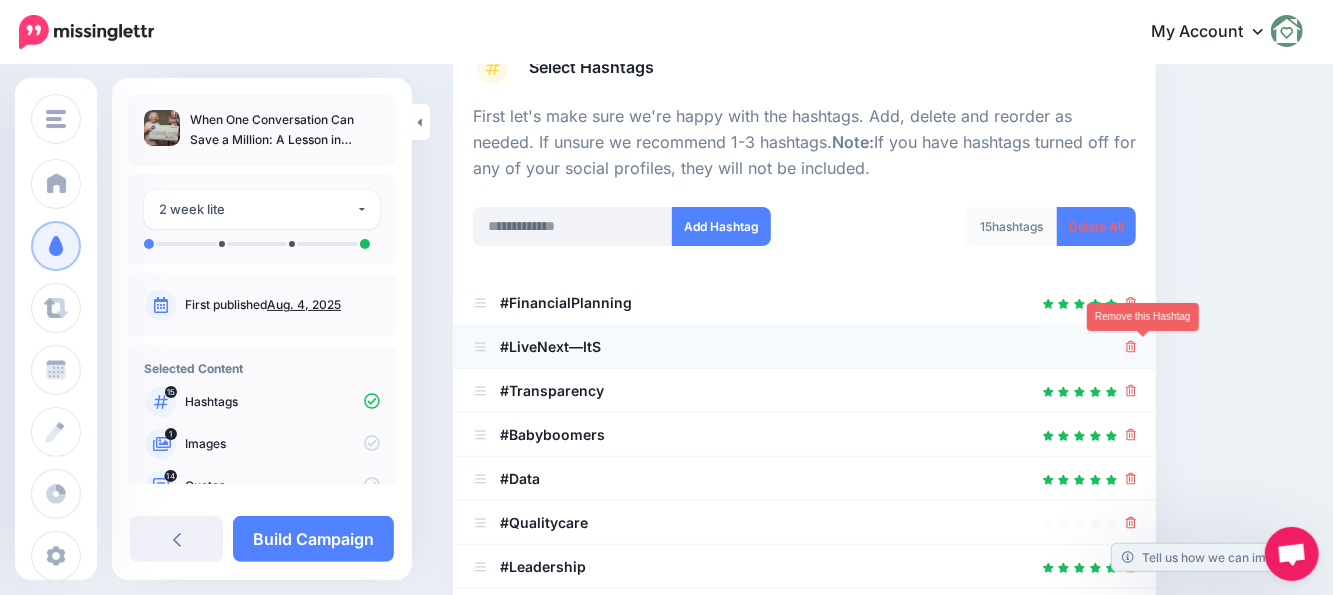 click 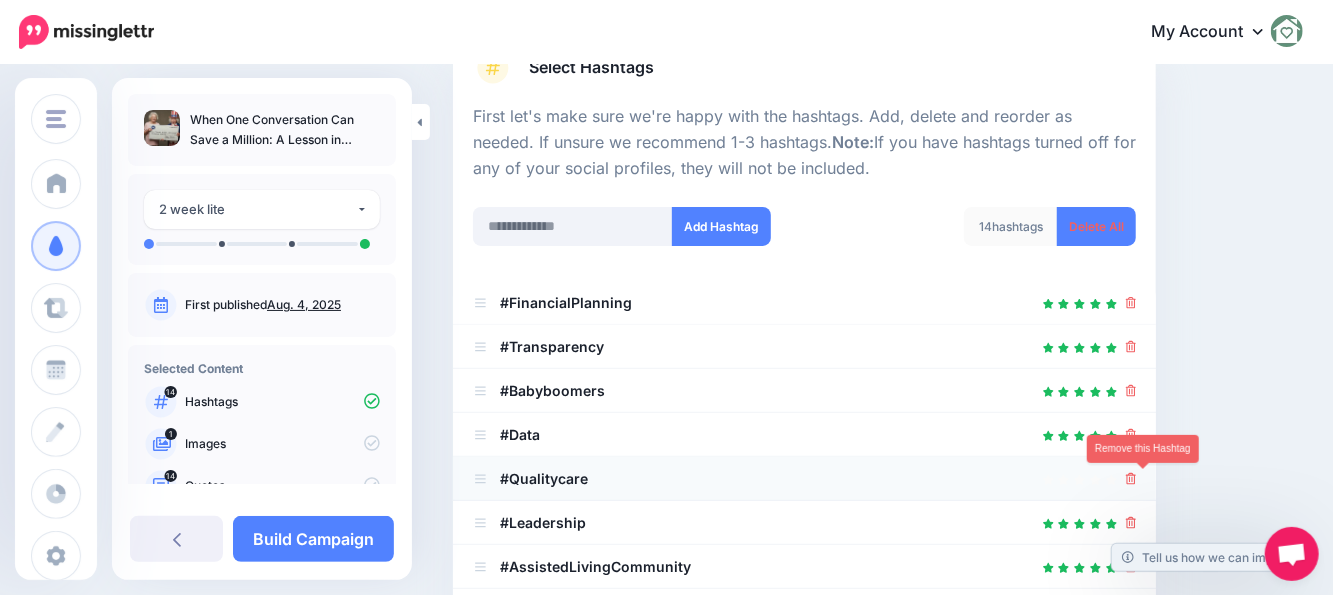 click 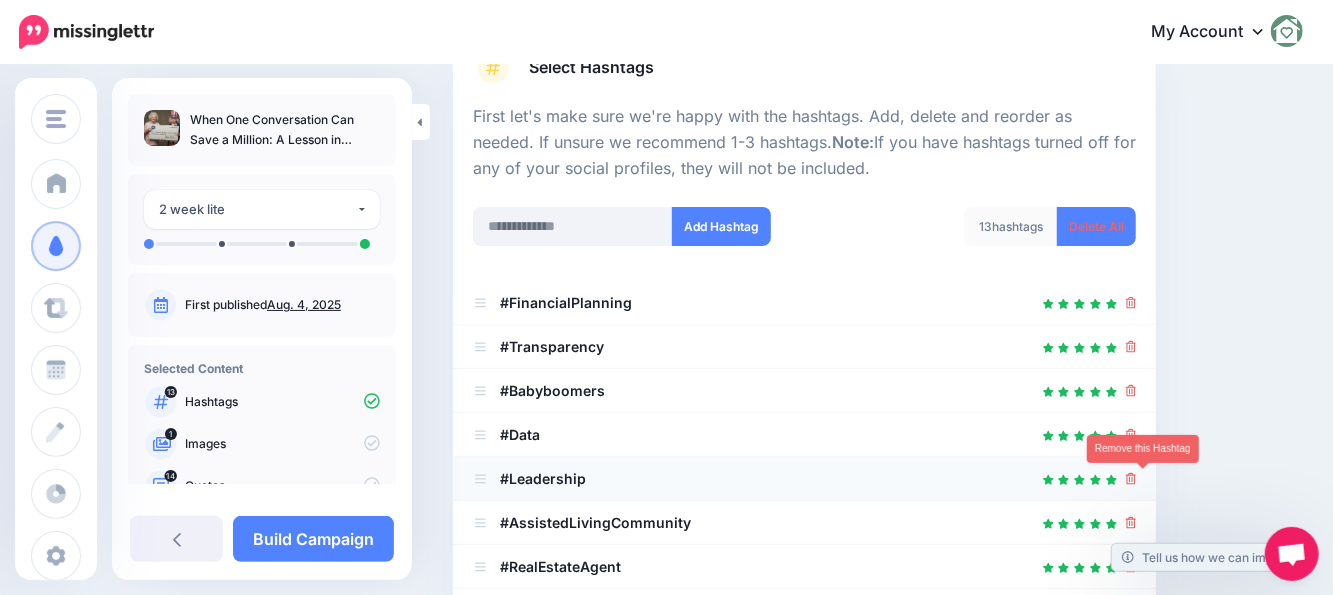 click 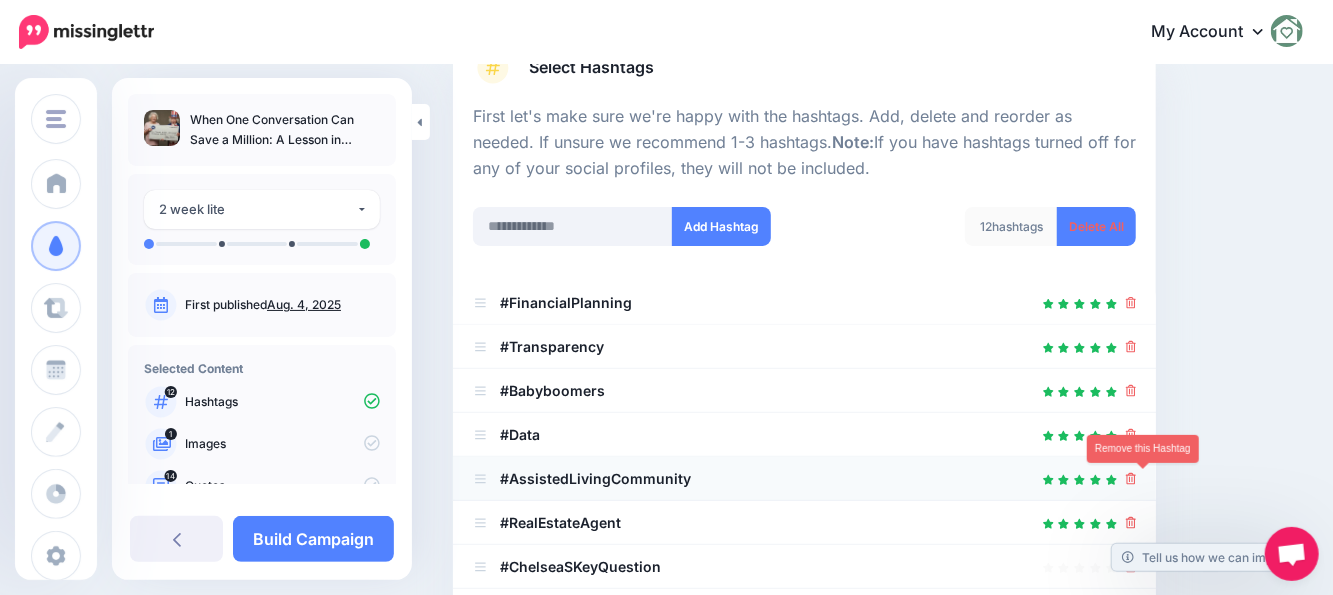 click 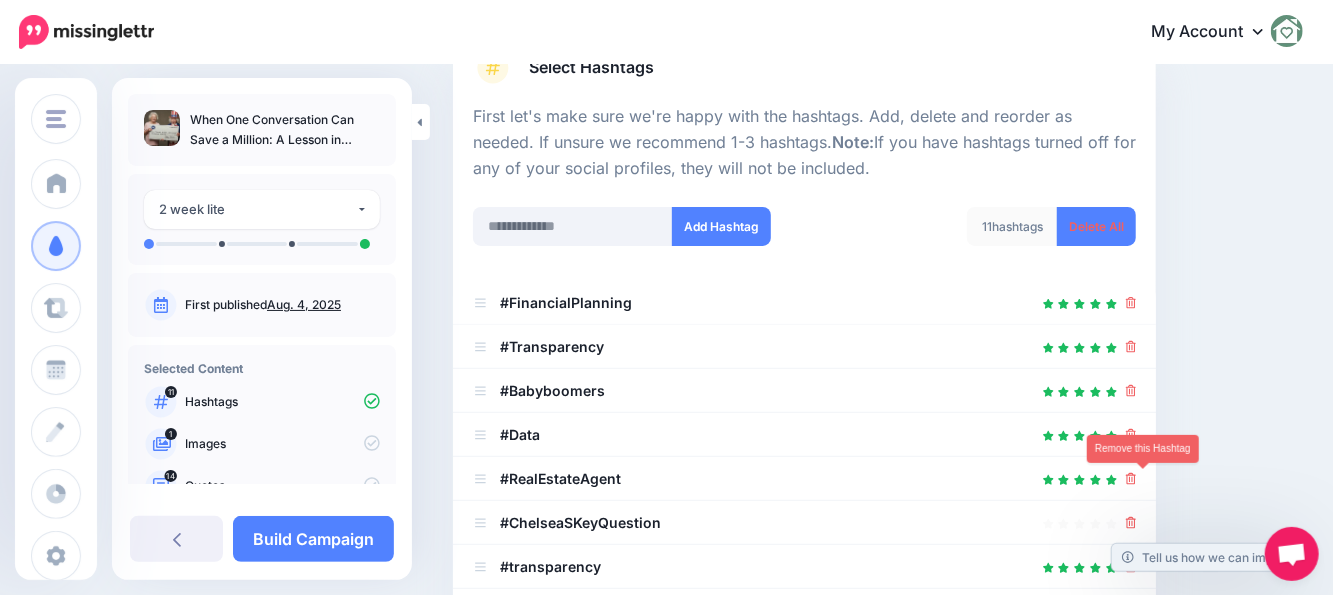 click 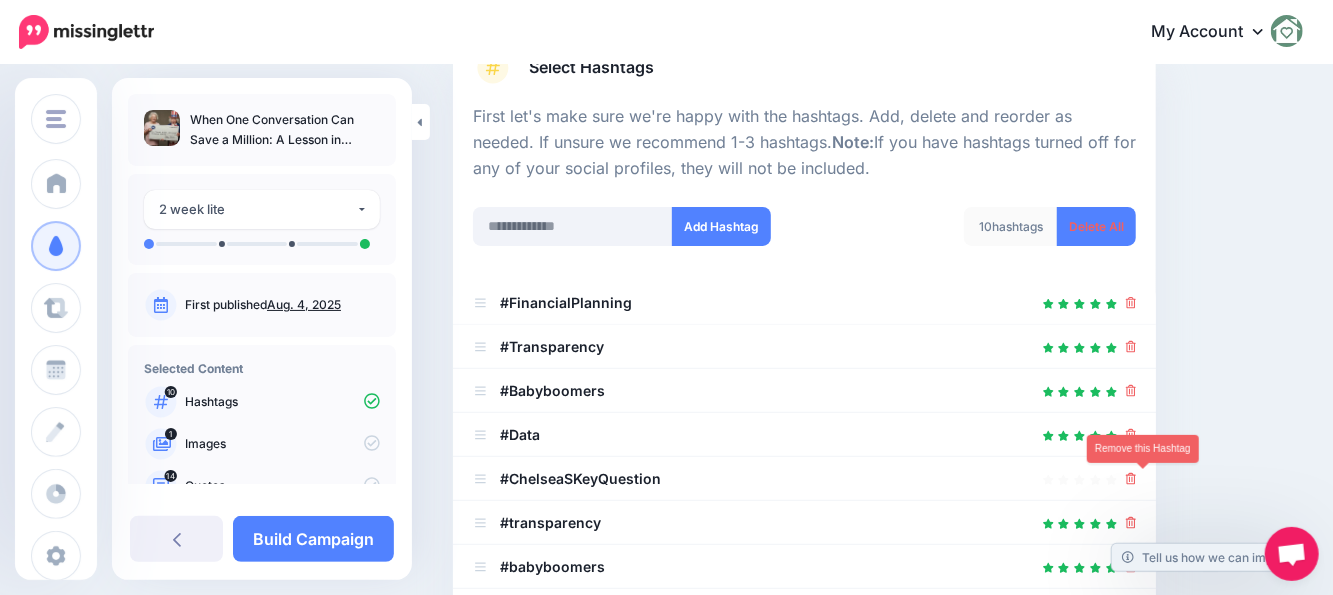 click 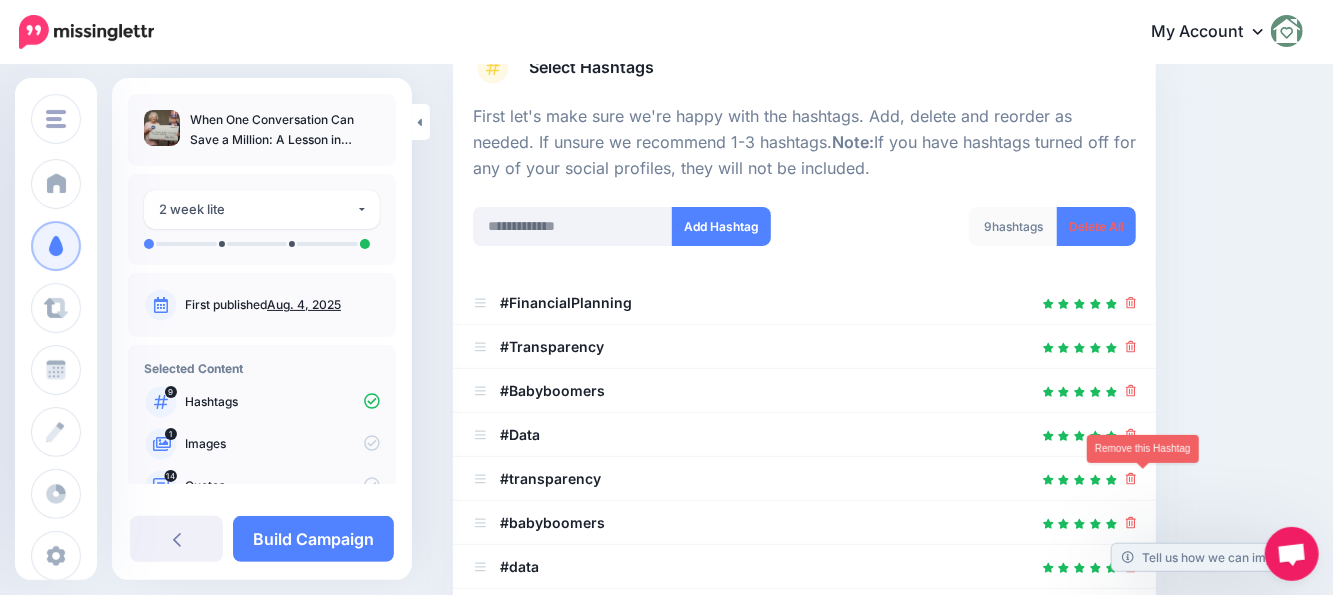 click 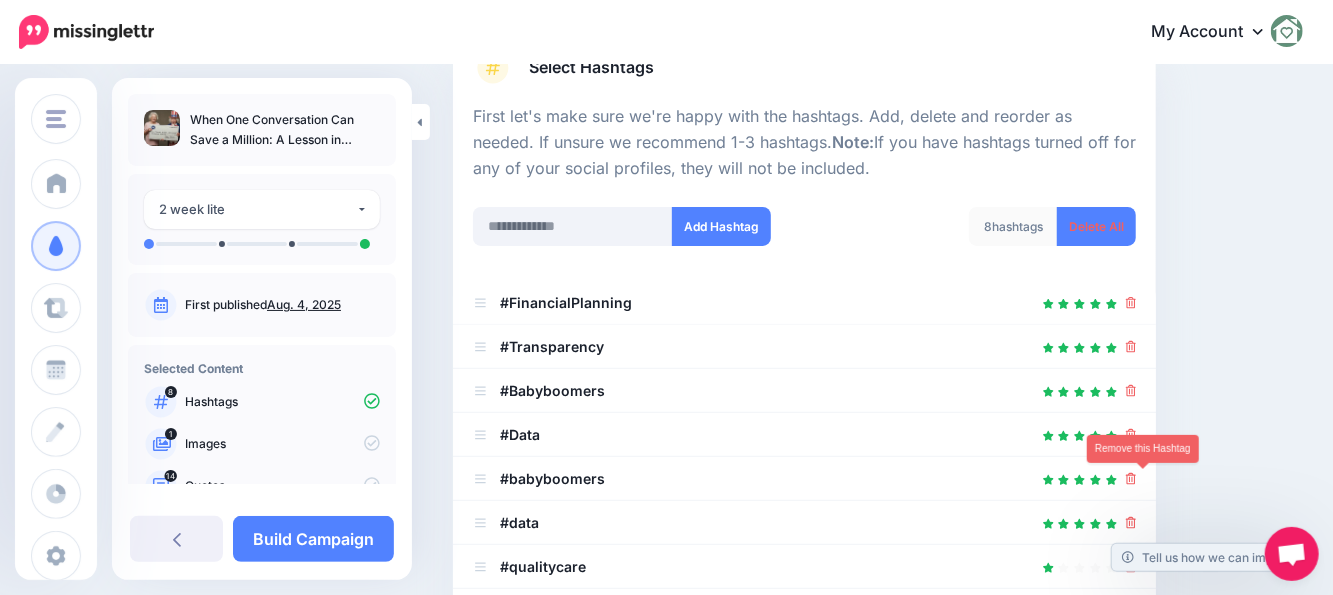 click 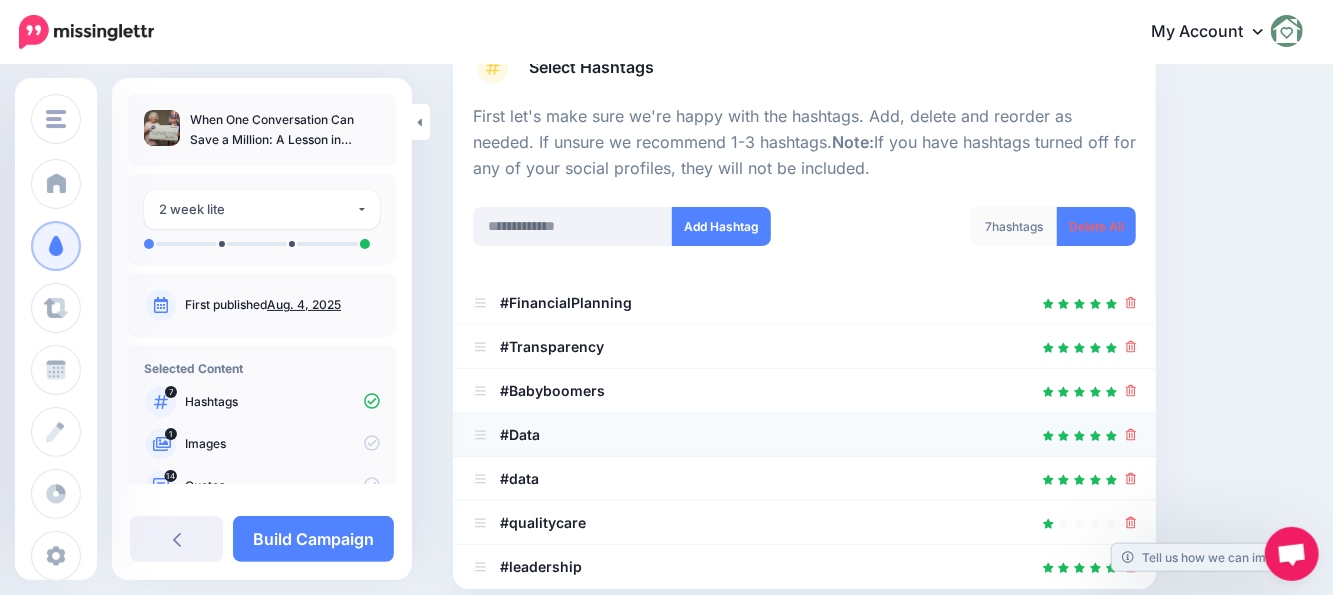 click on "#Data" at bounding box center (804, 435) 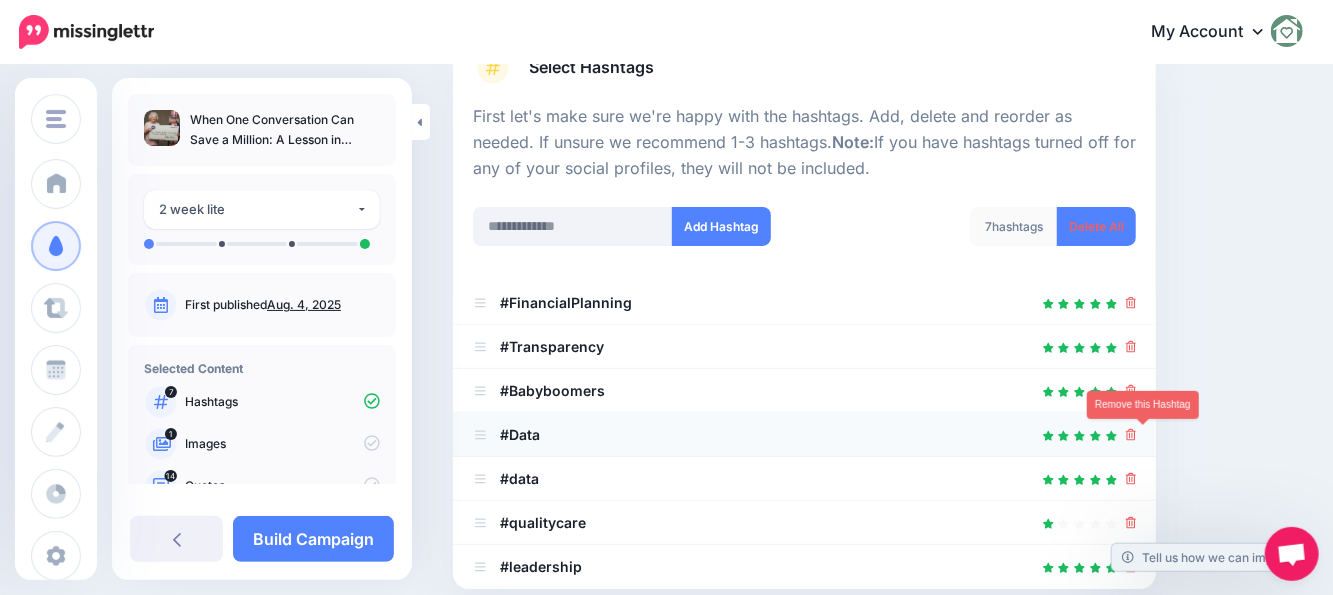 click 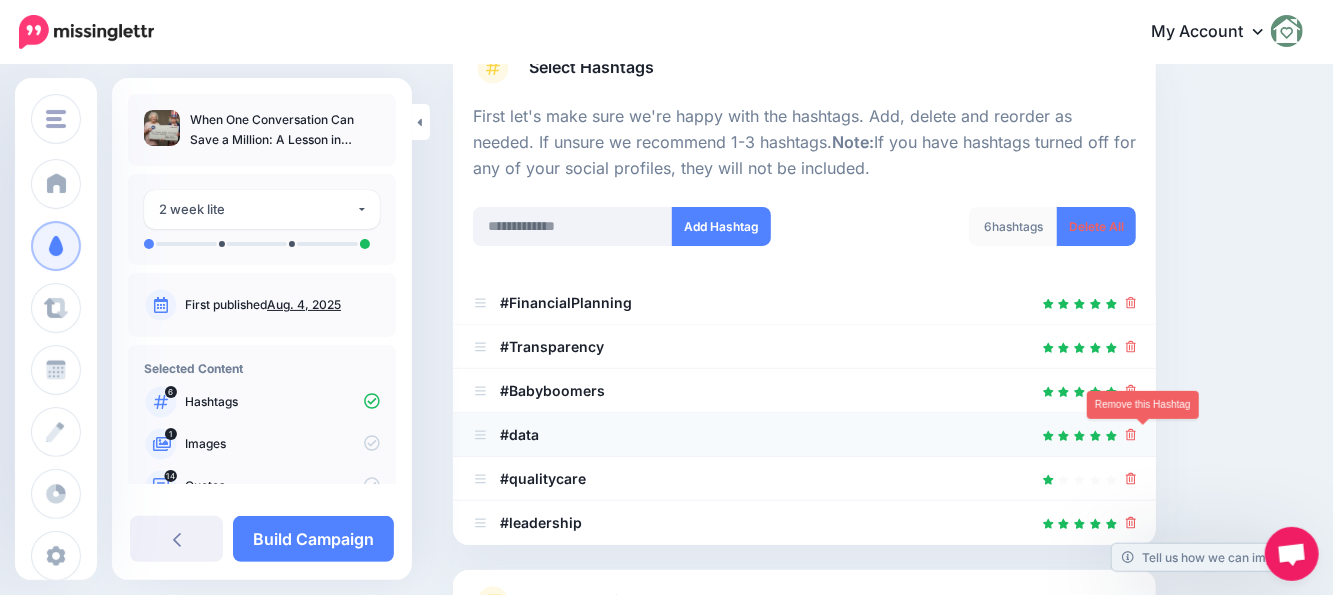 click 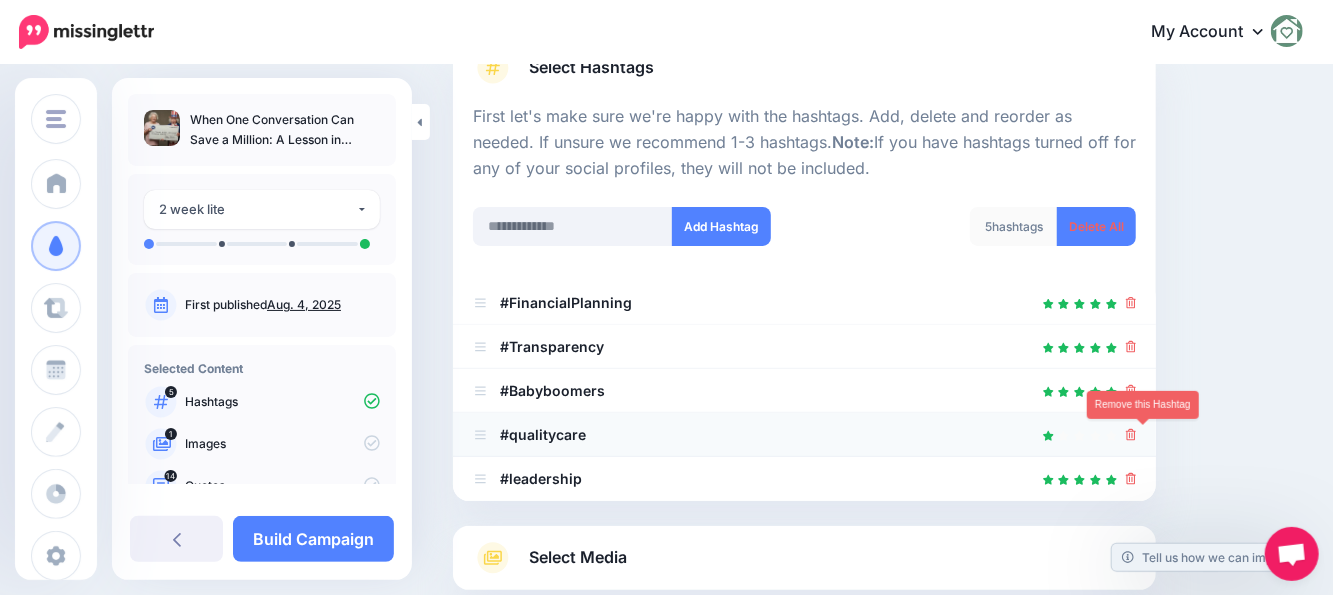click at bounding box center [1131, 434] 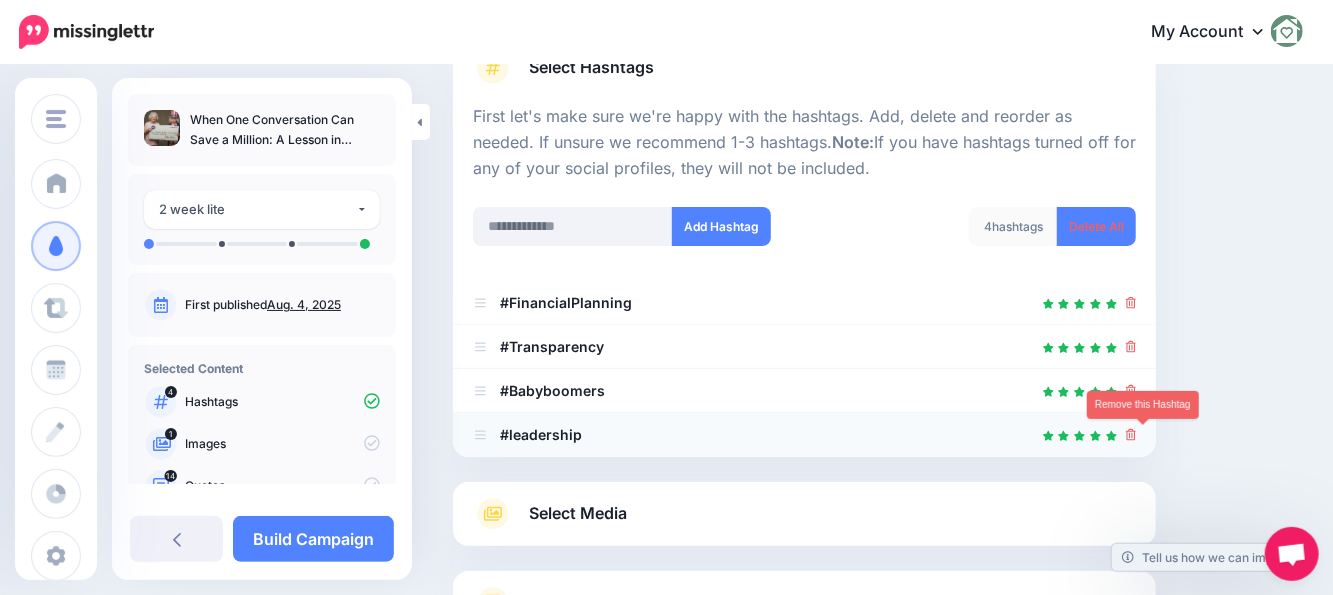 click at bounding box center [1131, 434] 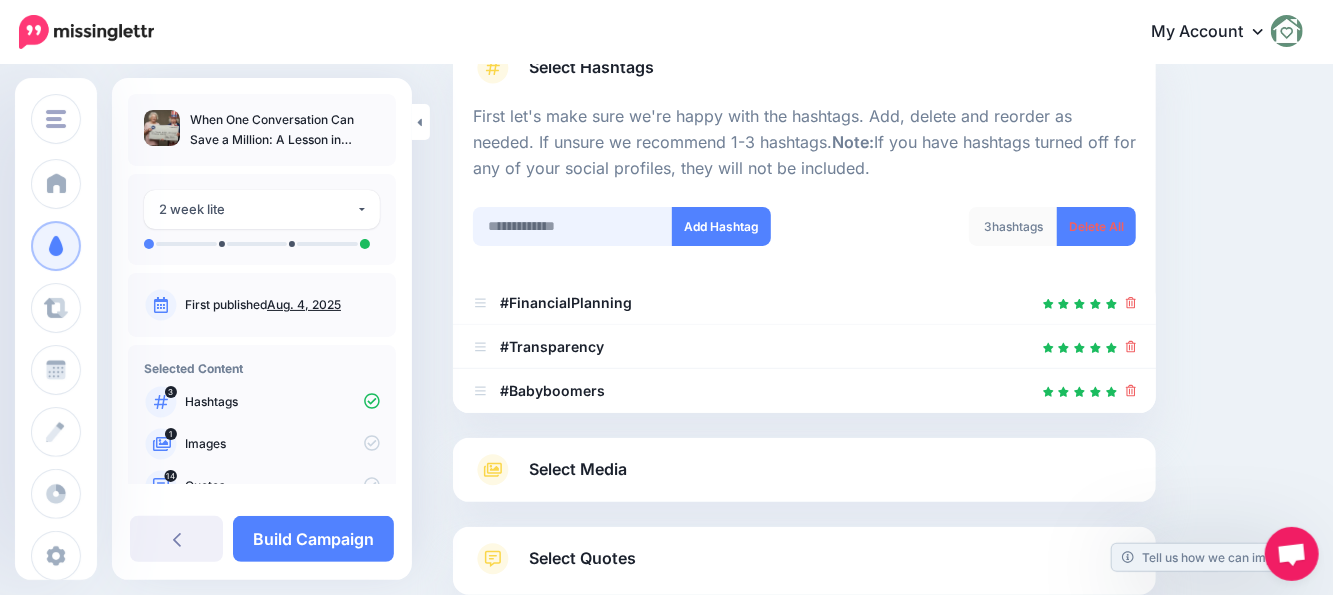 click at bounding box center (573, 226) 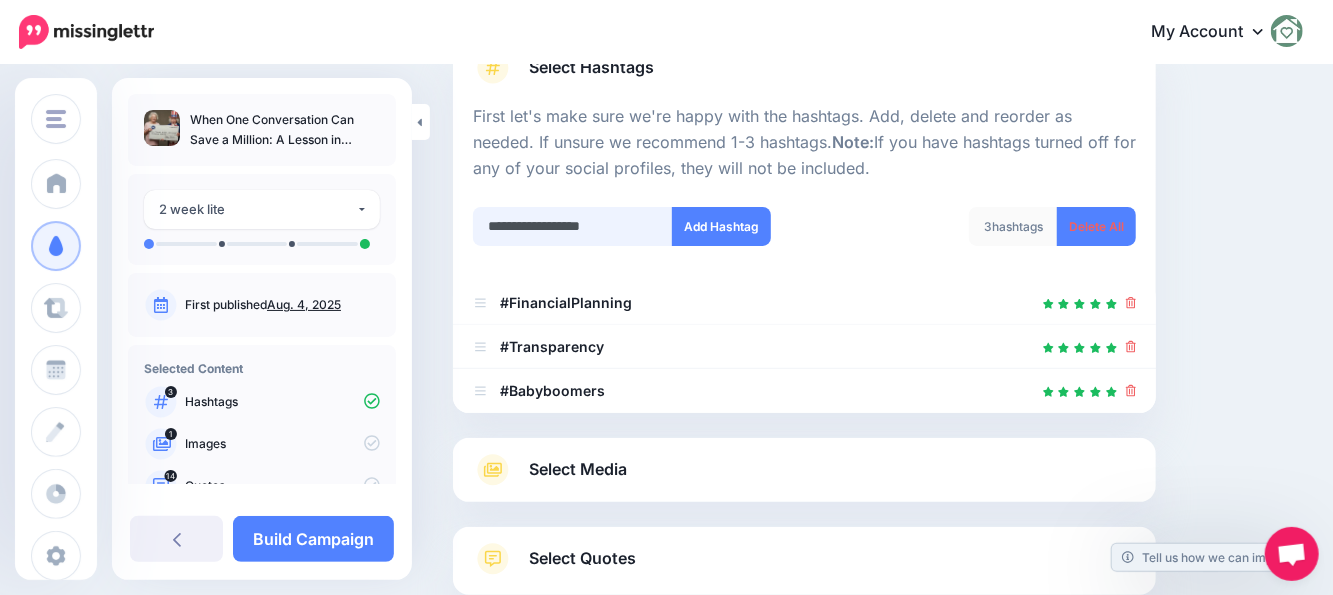 click on "**********" at bounding box center (573, 226) 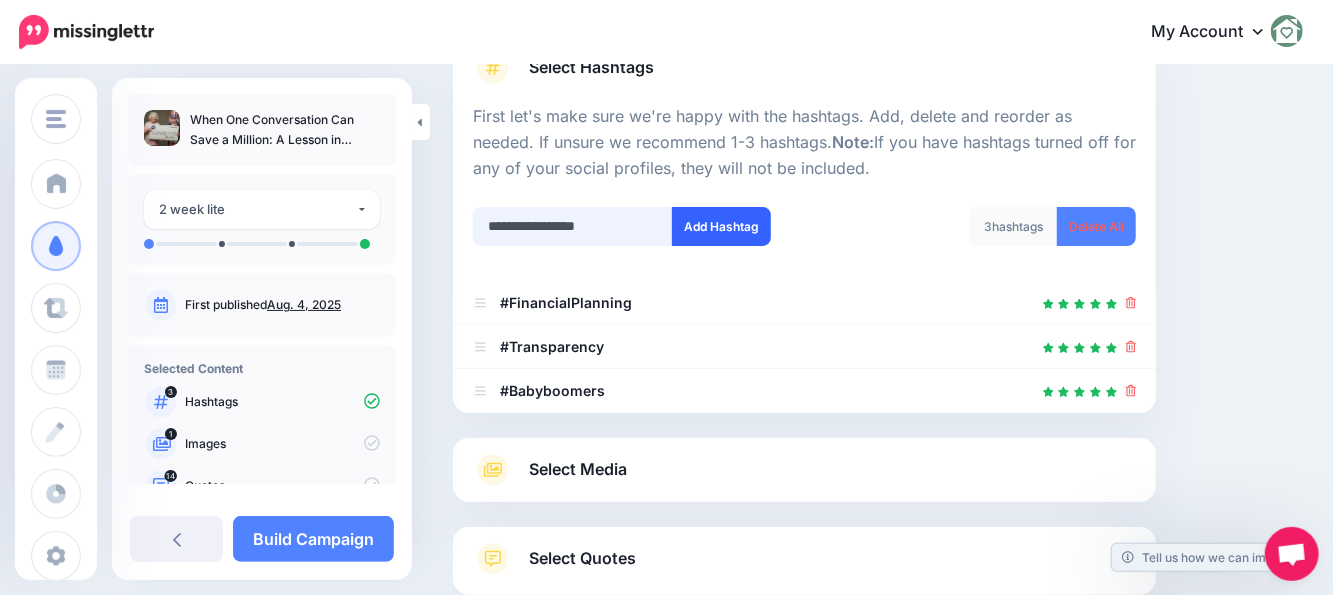 type on "**********" 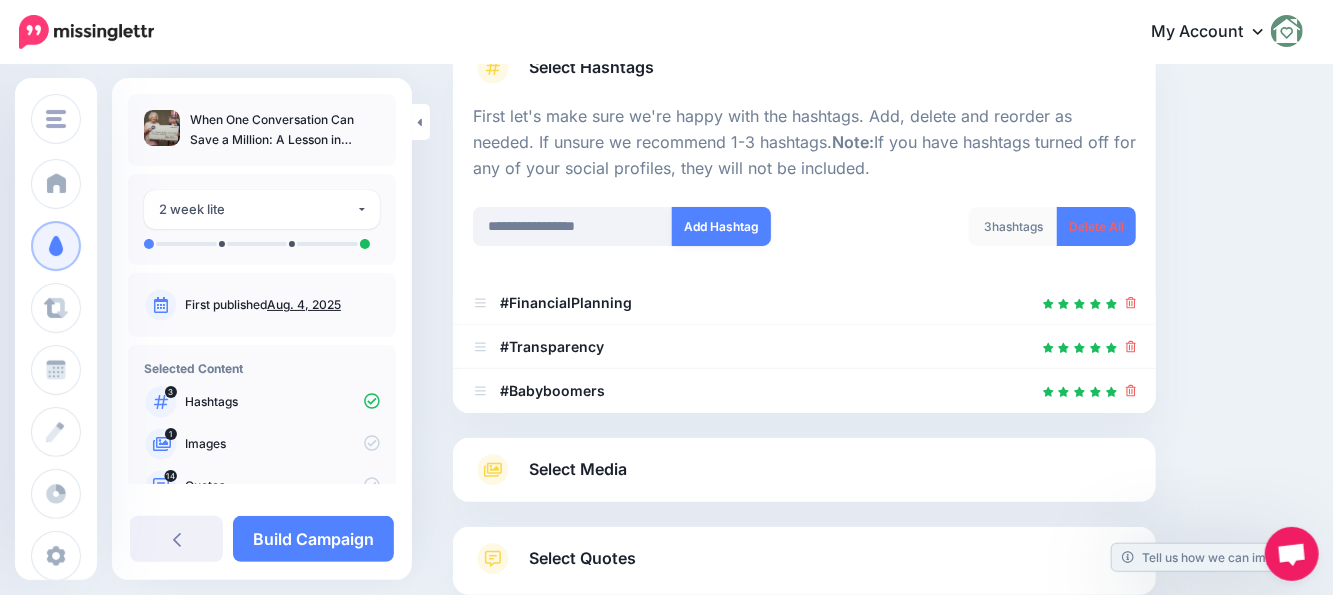 drag, startPoint x: 728, startPoint y: 230, endPoint x: 760, endPoint y: 413, distance: 185.77675 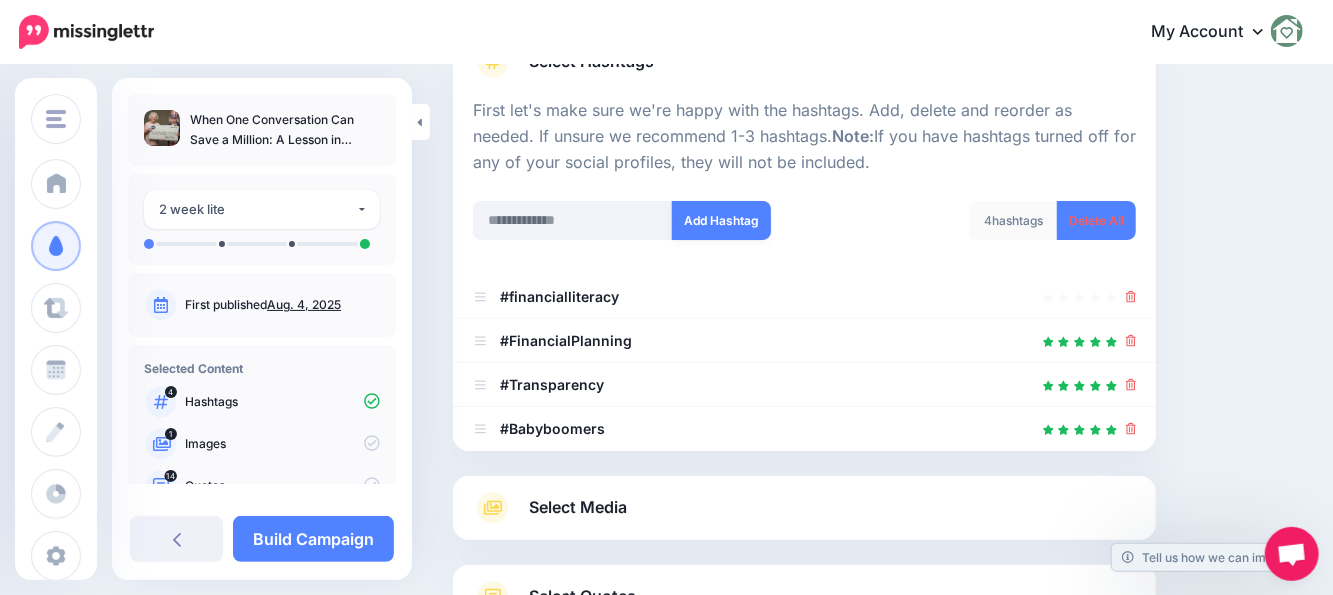 scroll, scrollTop: 175, scrollLeft: 0, axis: vertical 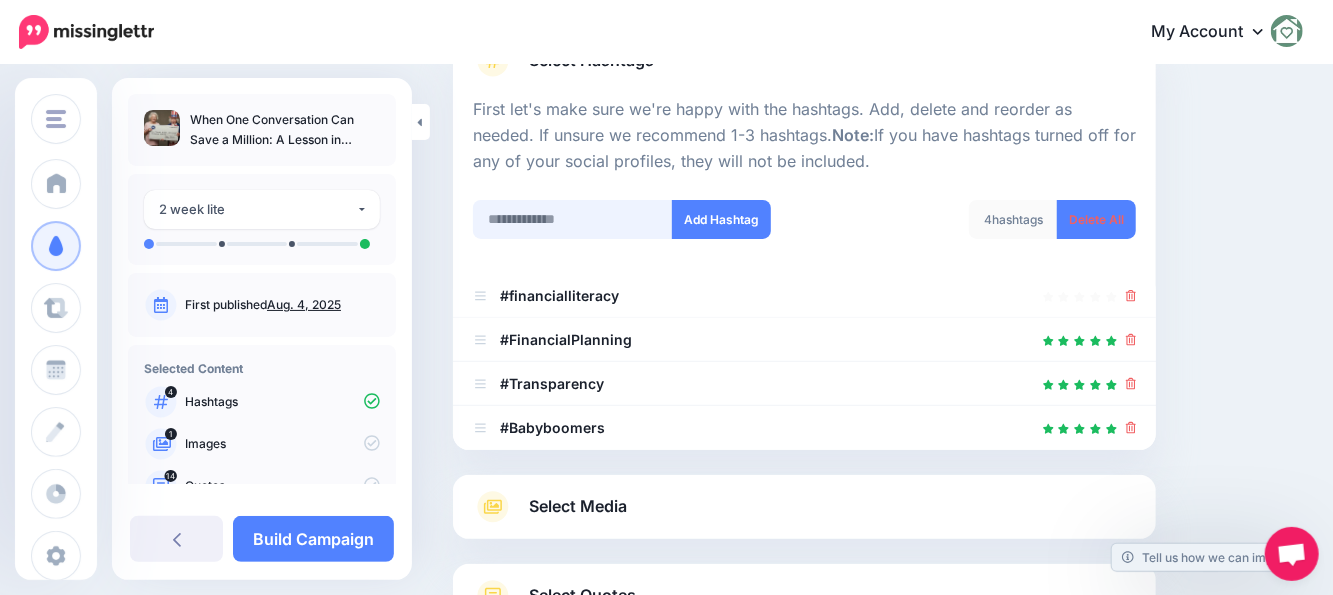 click at bounding box center [573, 219] 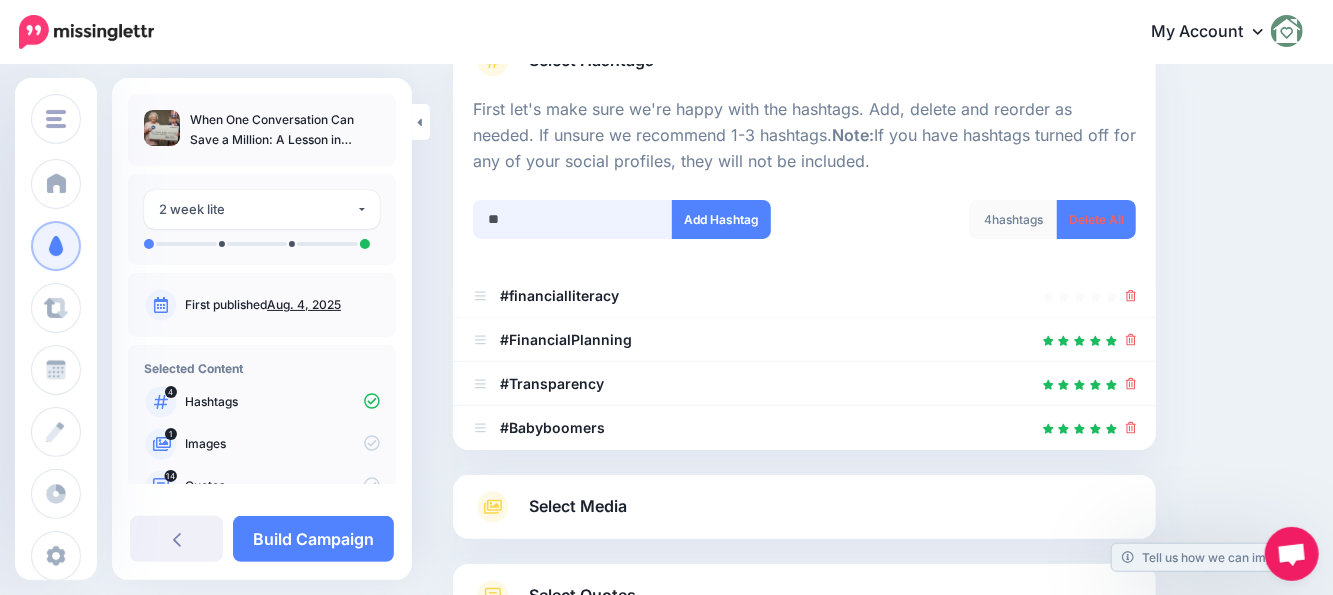 type on "*" 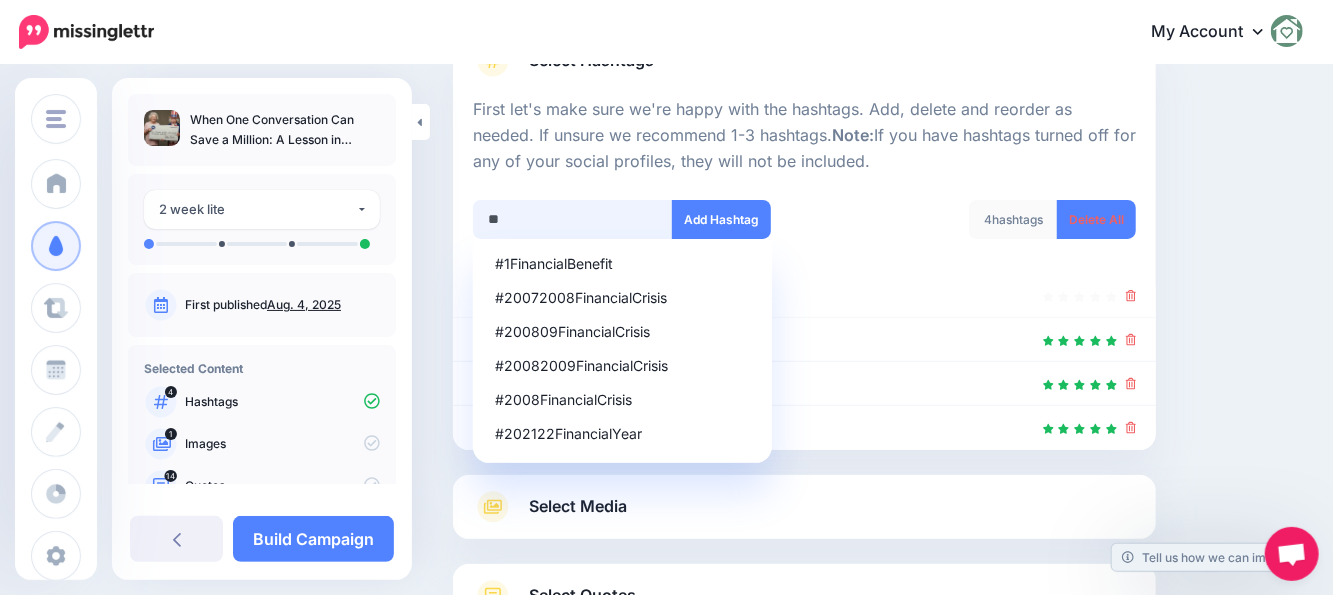 type on "*" 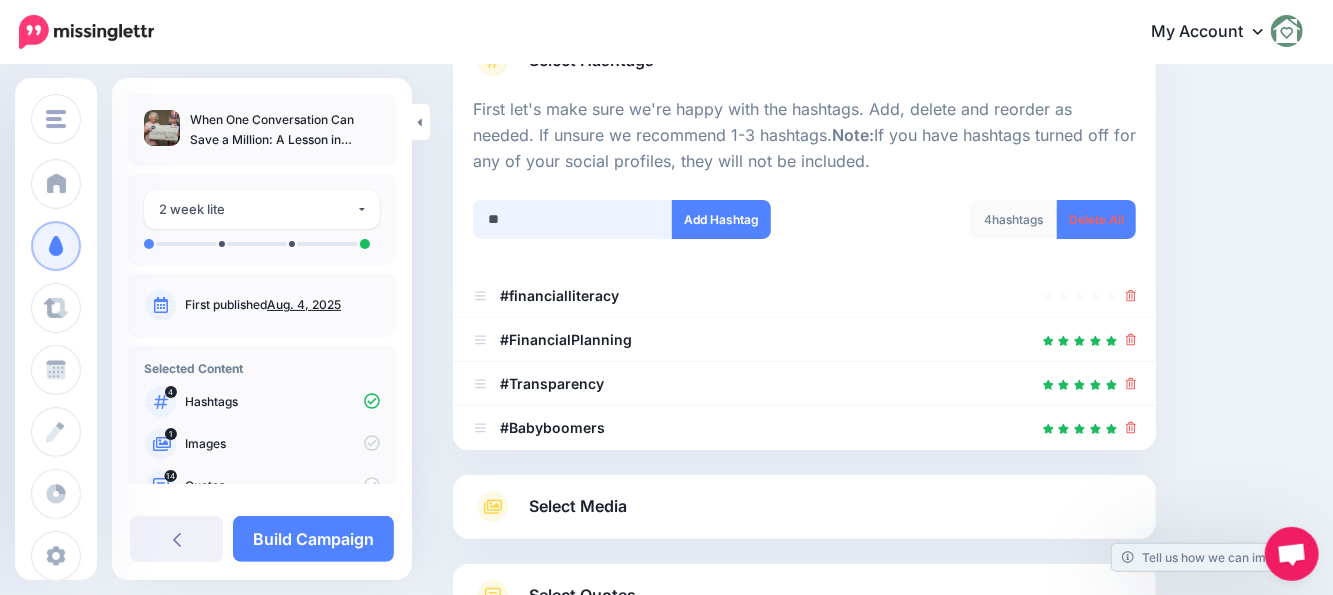 type on "*" 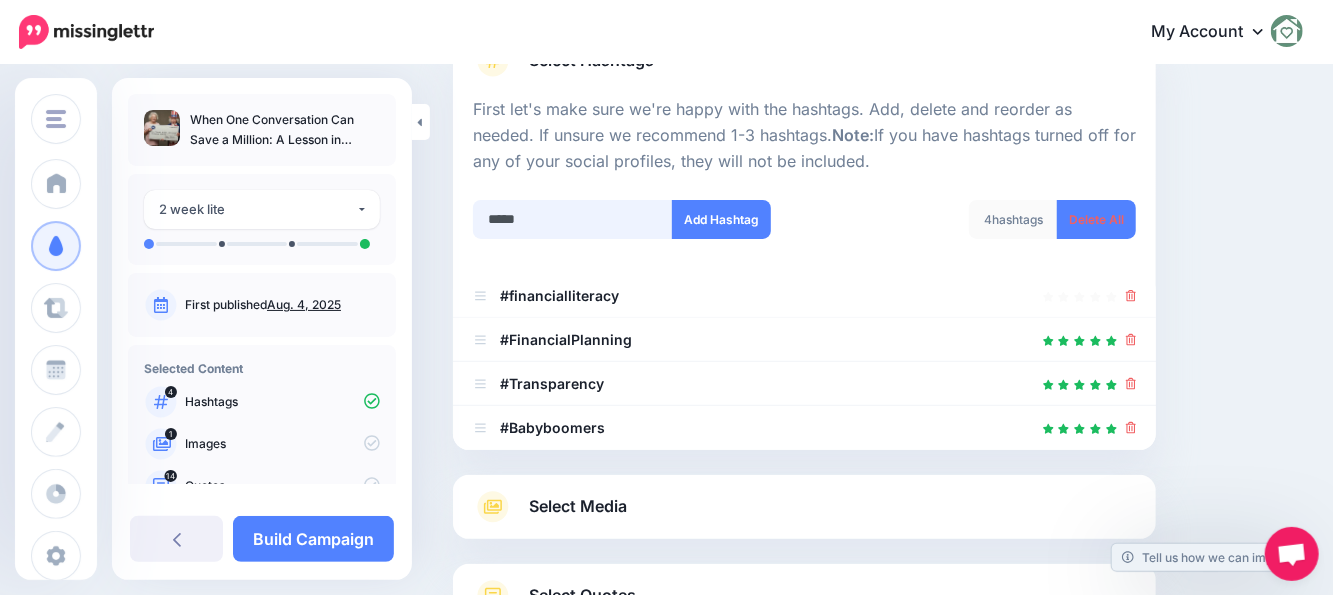type on "******" 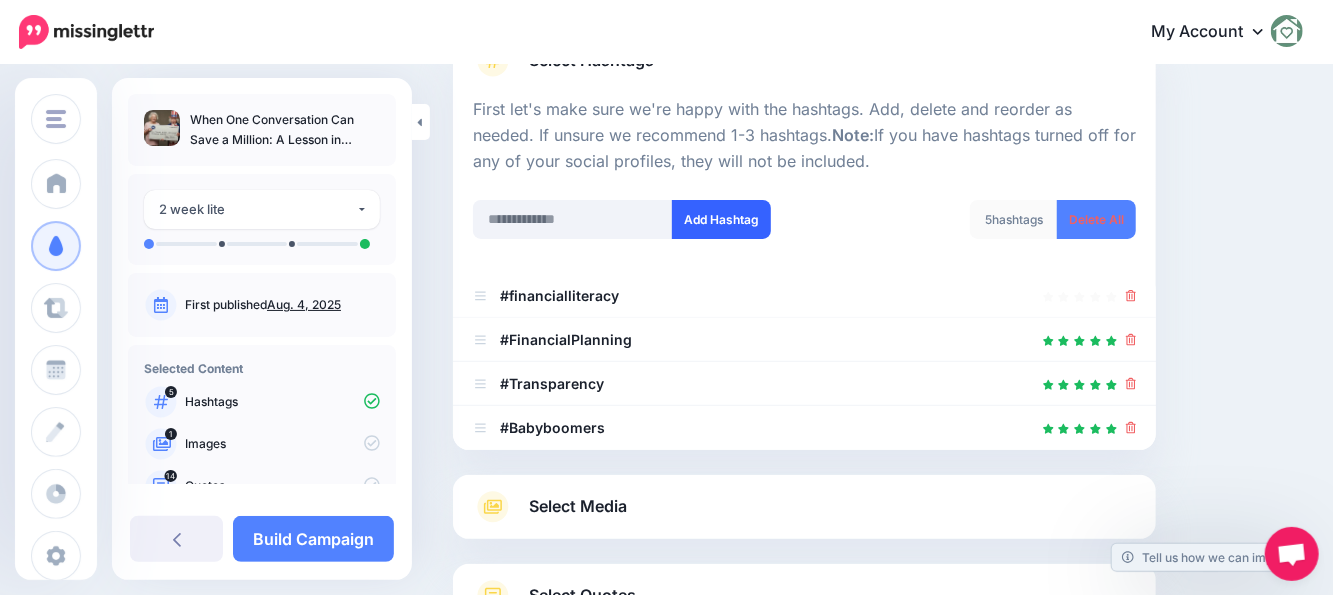 click on "Add Hashtag" at bounding box center [721, 219] 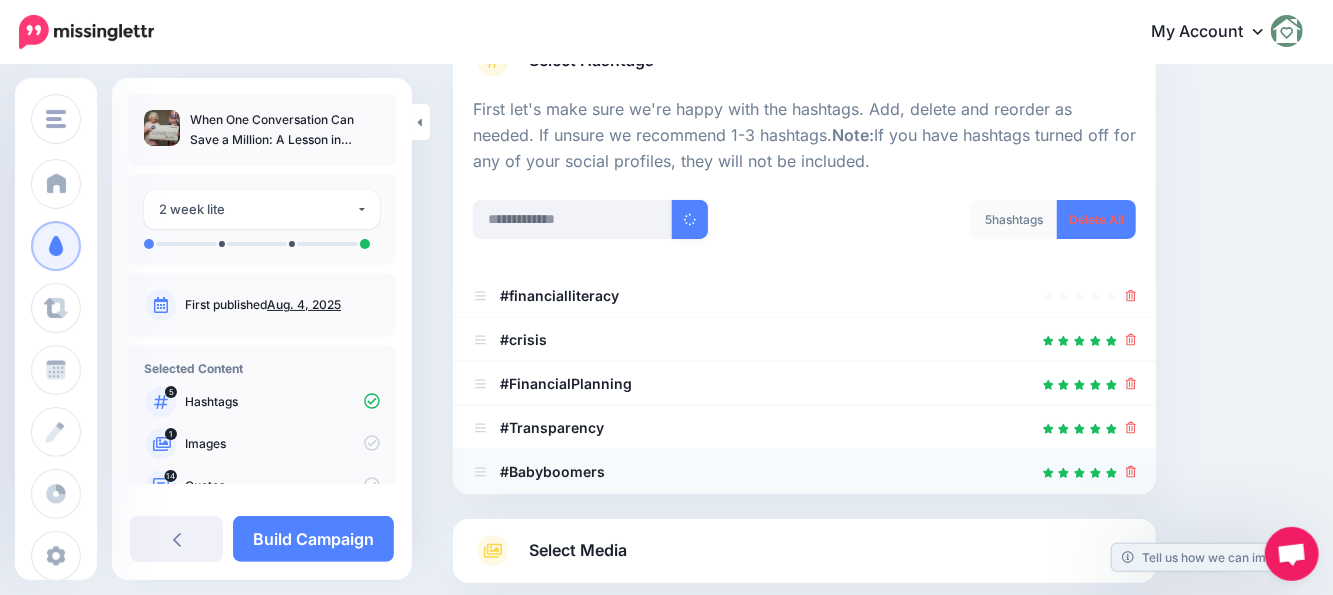 scroll, scrollTop: 385, scrollLeft: 0, axis: vertical 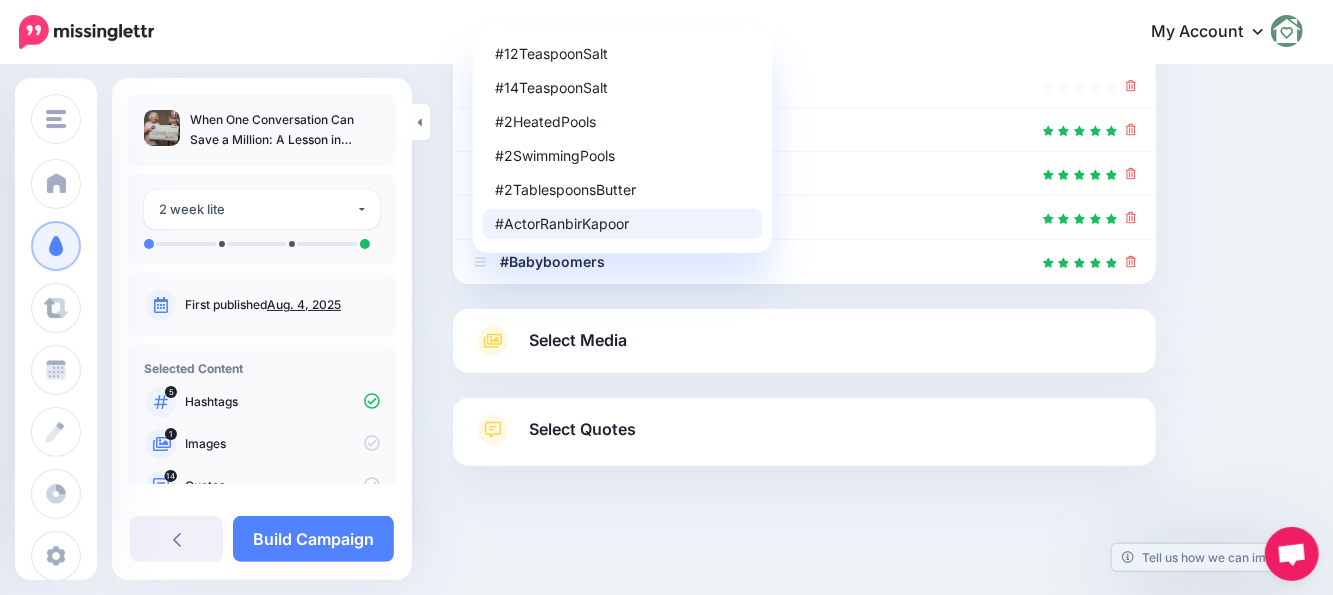 drag, startPoint x: 1211, startPoint y: 290, endPoint x: 1310, endPoint y: 275, distance: 100.12991 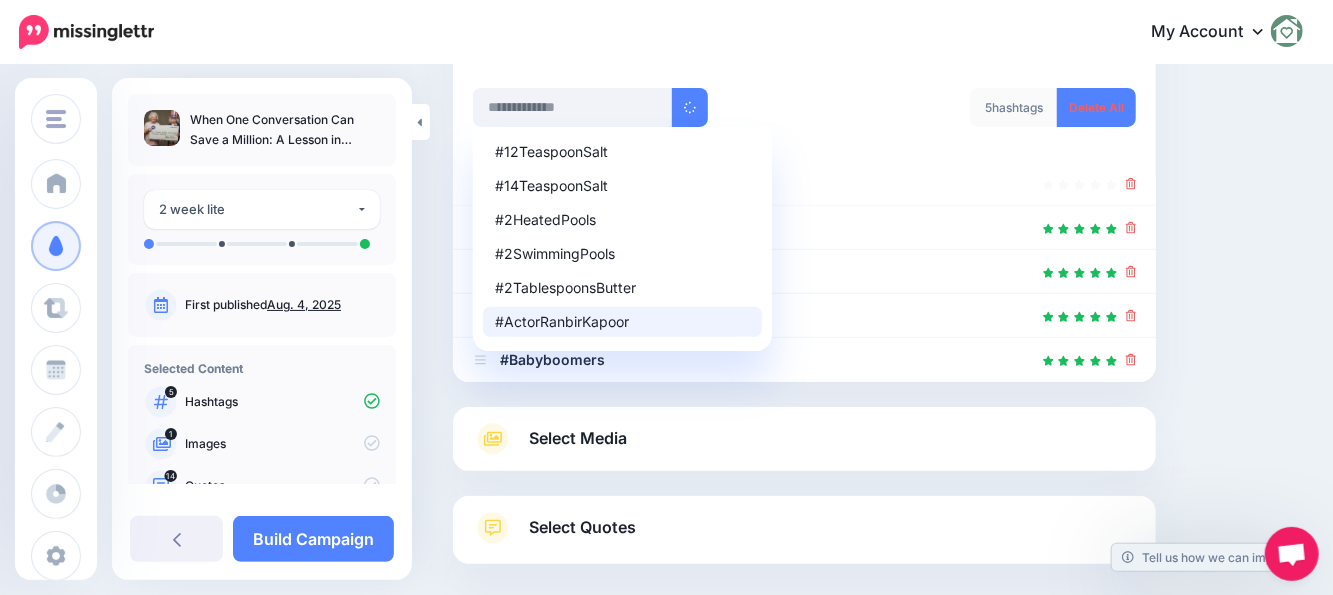 scroll, scrollTop: 281, scrollLeft: 0, axis: vertical 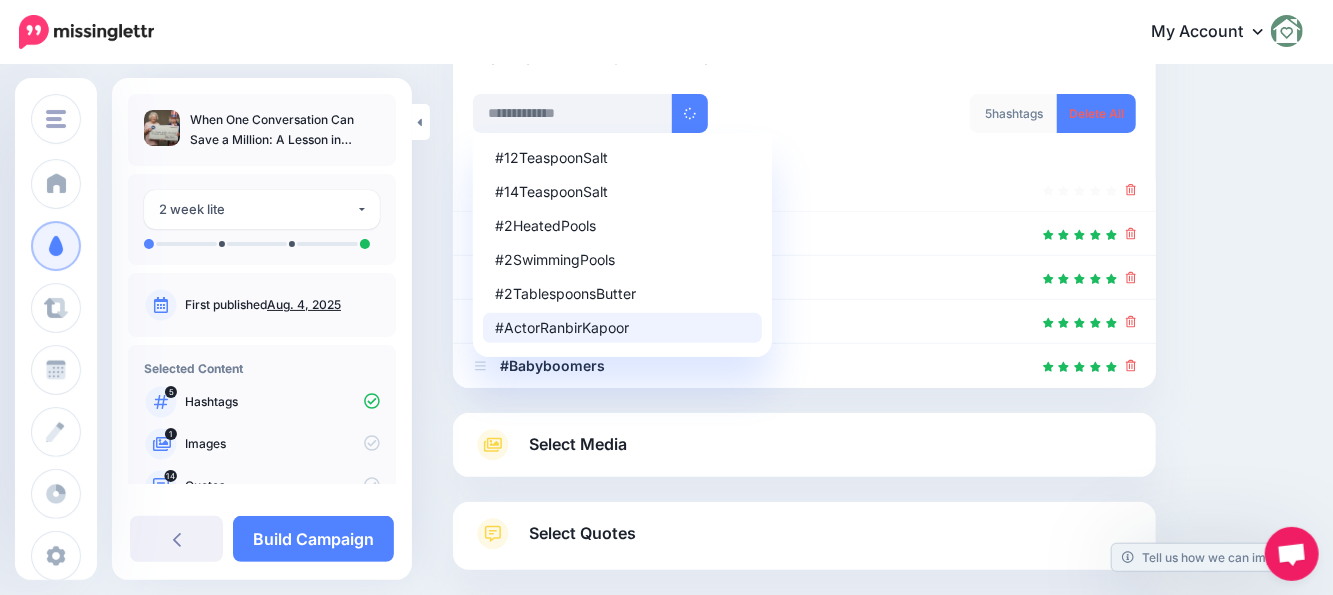 drag, startPoint x: 1223, startPoint y: 159, endPoint x: 956, endPoint y: 126, distance: 269.0316 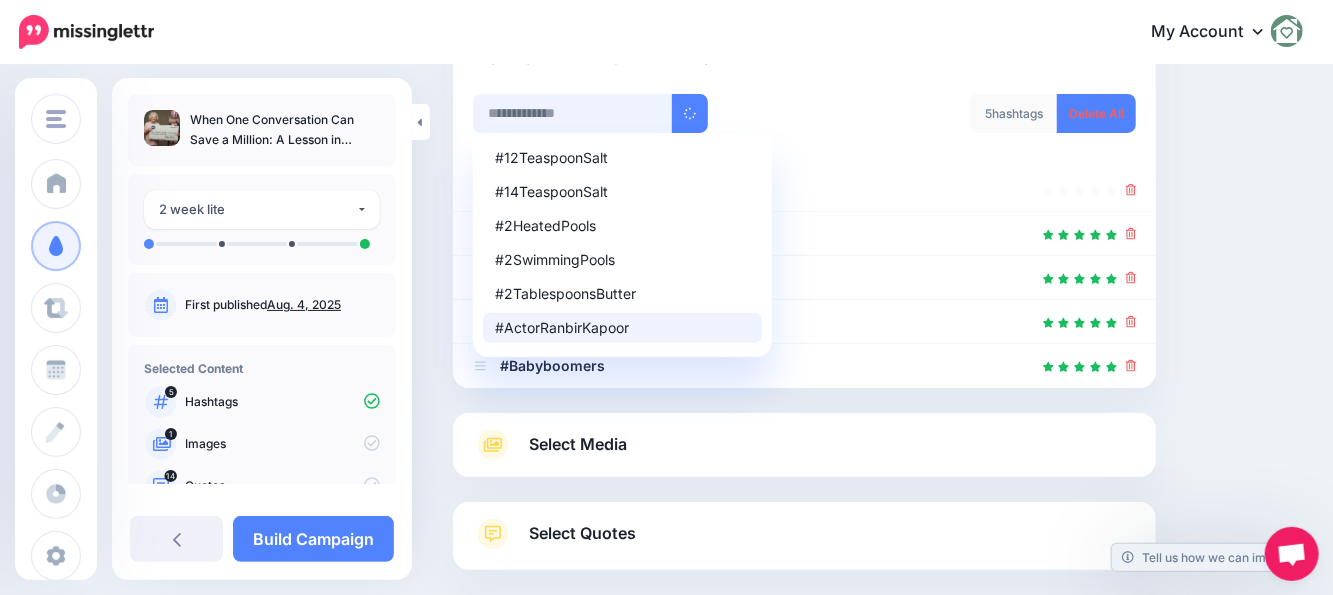 click at bounding box center (573, 113) 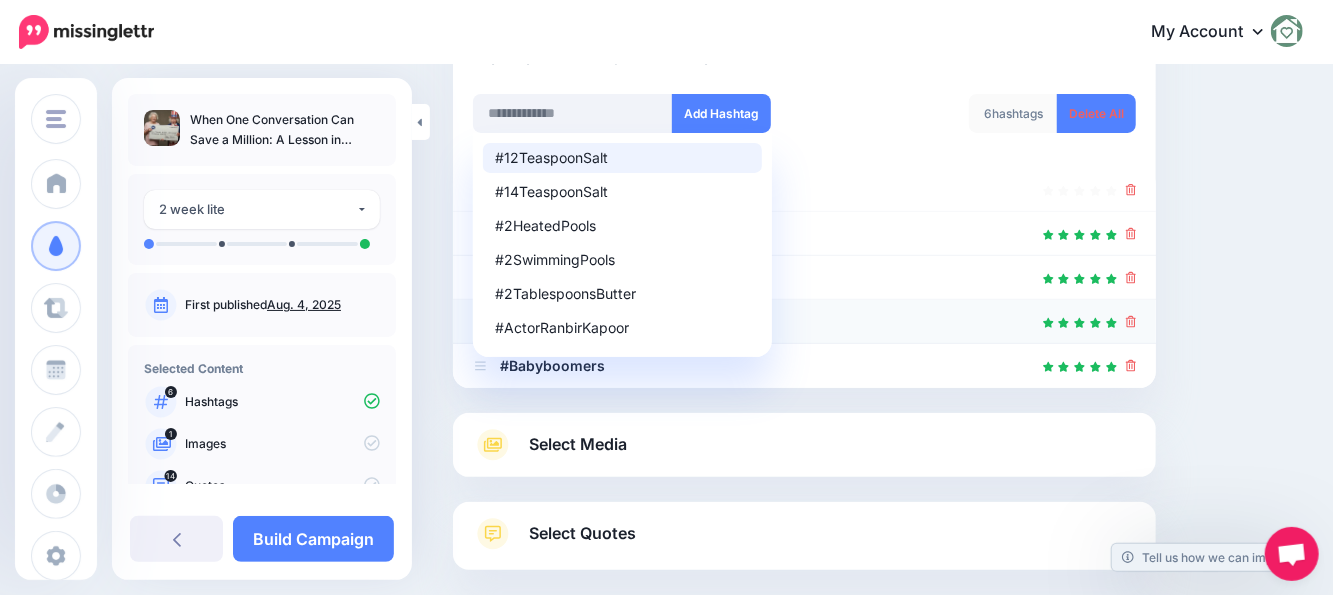 scroll, scrollTop: 385, scrollLeft: 0, axis: vertical 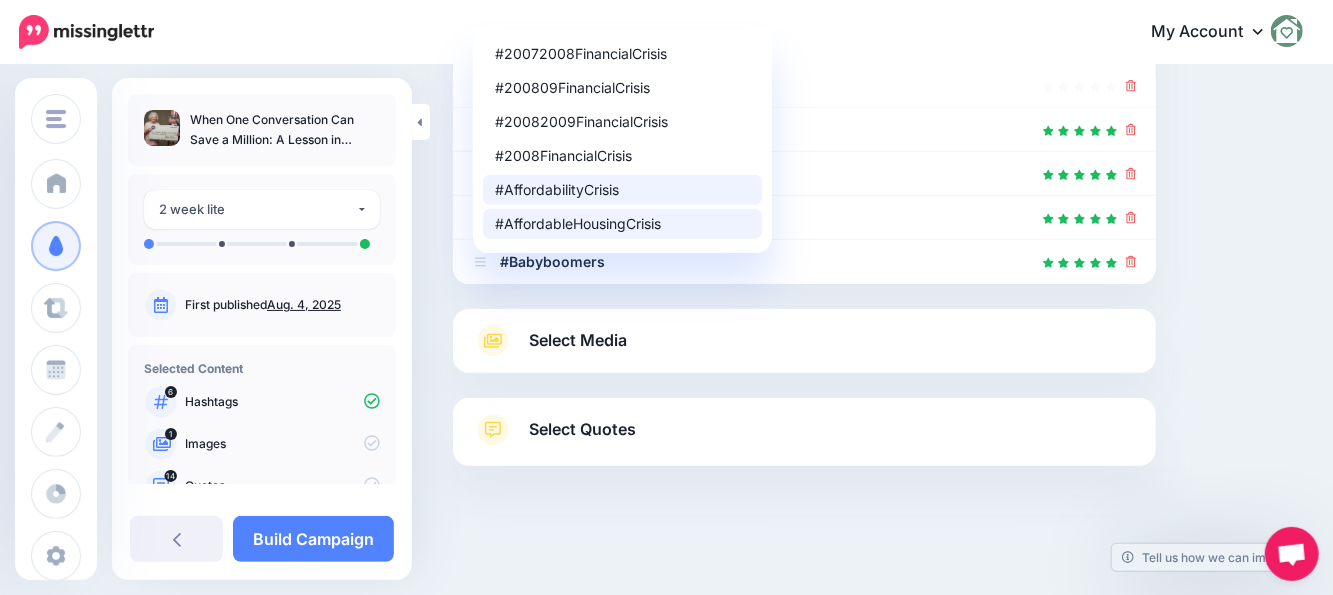 click on "#AffordabilityCrisis" at bounding box center [622, 190] 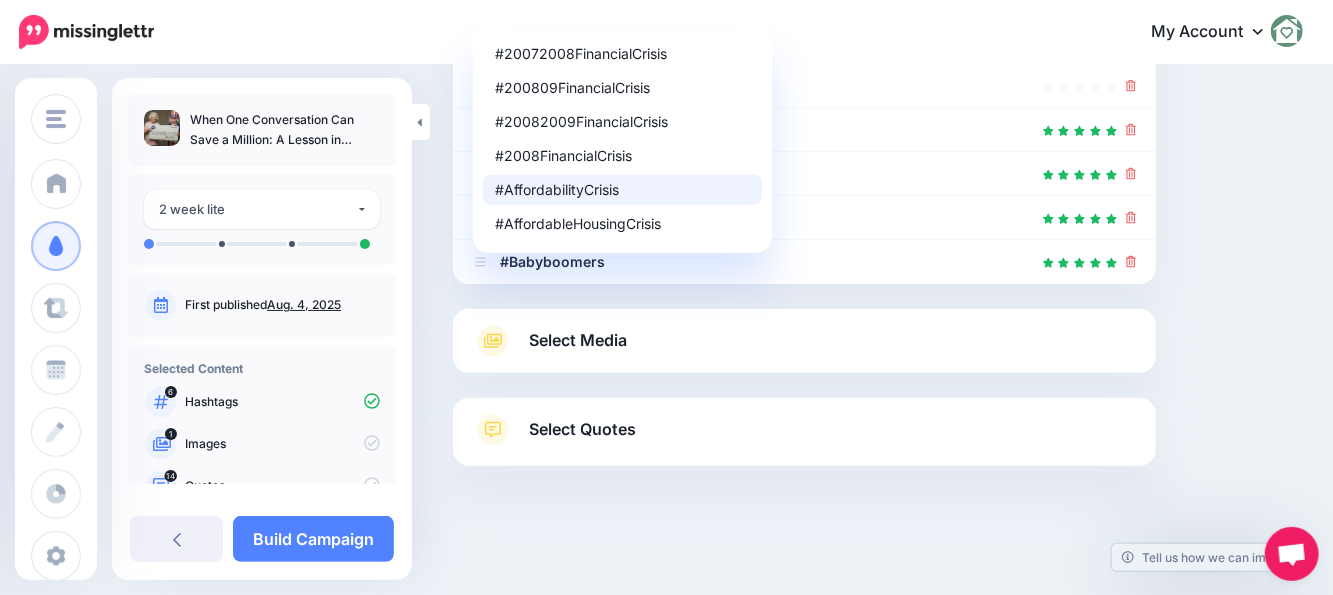 click on "#AffordabilityCrisis" at bounding box center [622, 190] 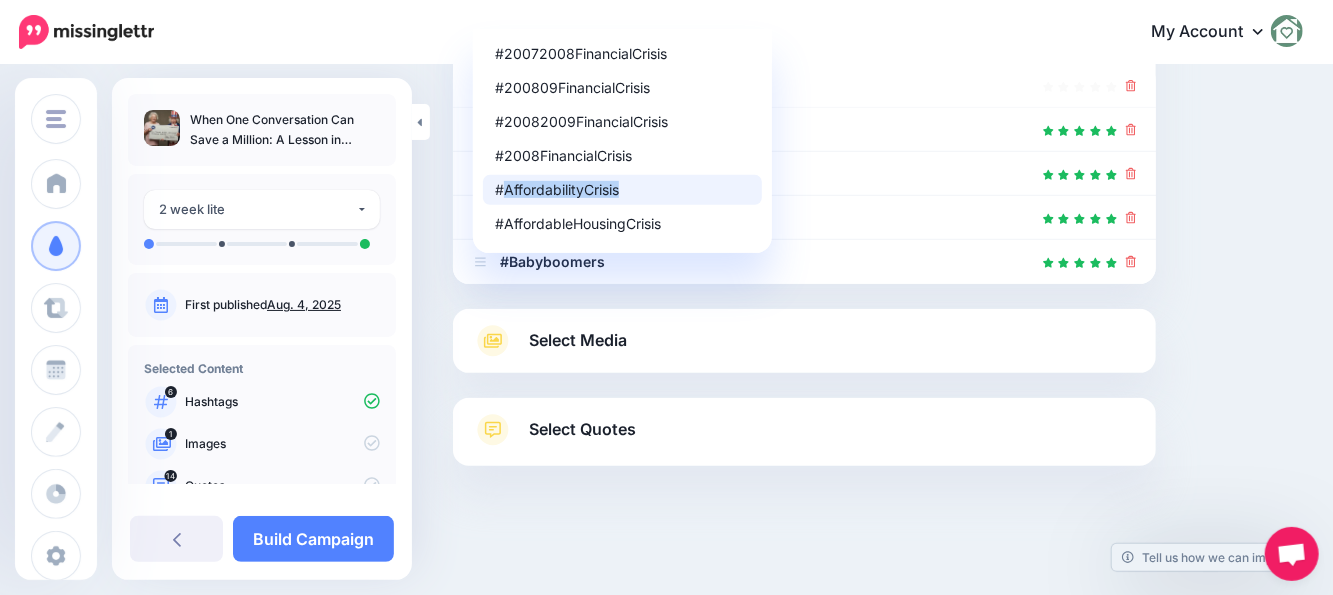 click on "#AffordabilityCrisis" at bounding box center [622, 190] 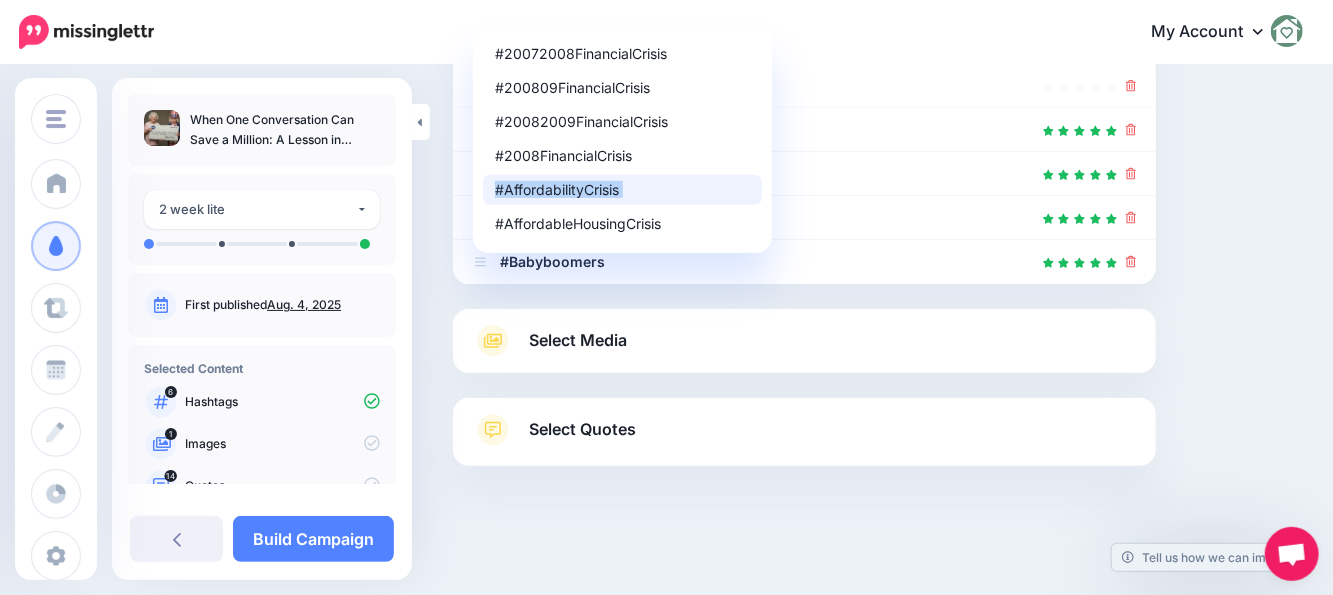 click on "#AffordabilityCrisis" at bounding box center (622, 190) 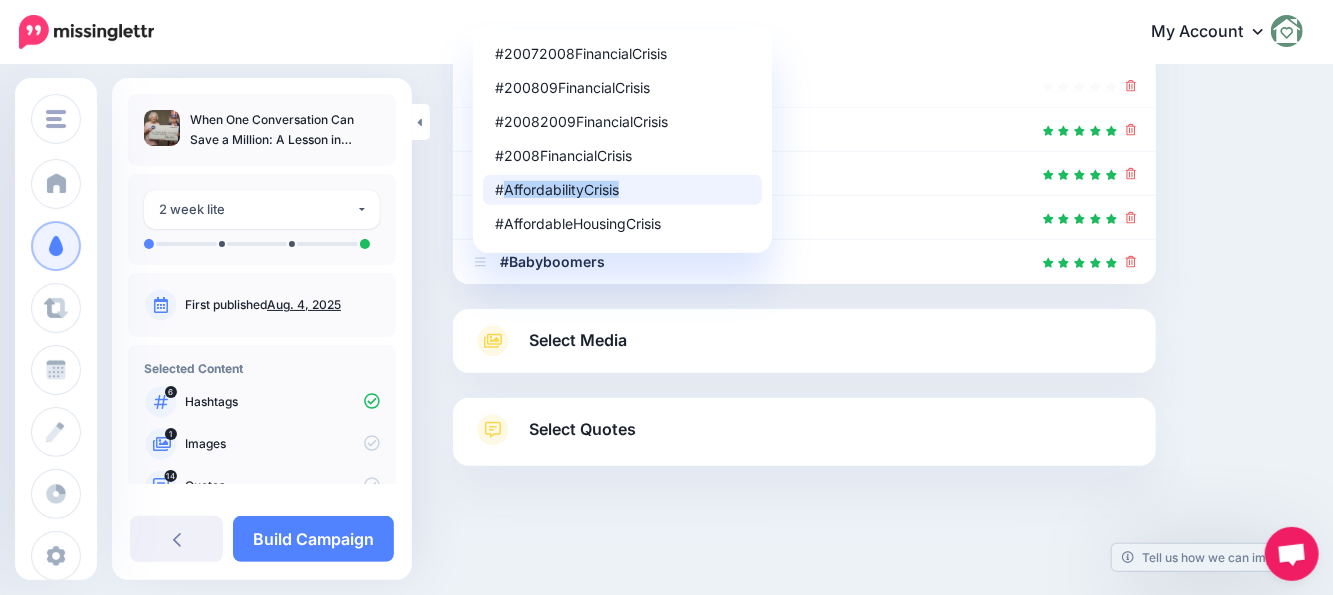 click on "#AffordabilityCrisis" at bounding box center (622, 190) 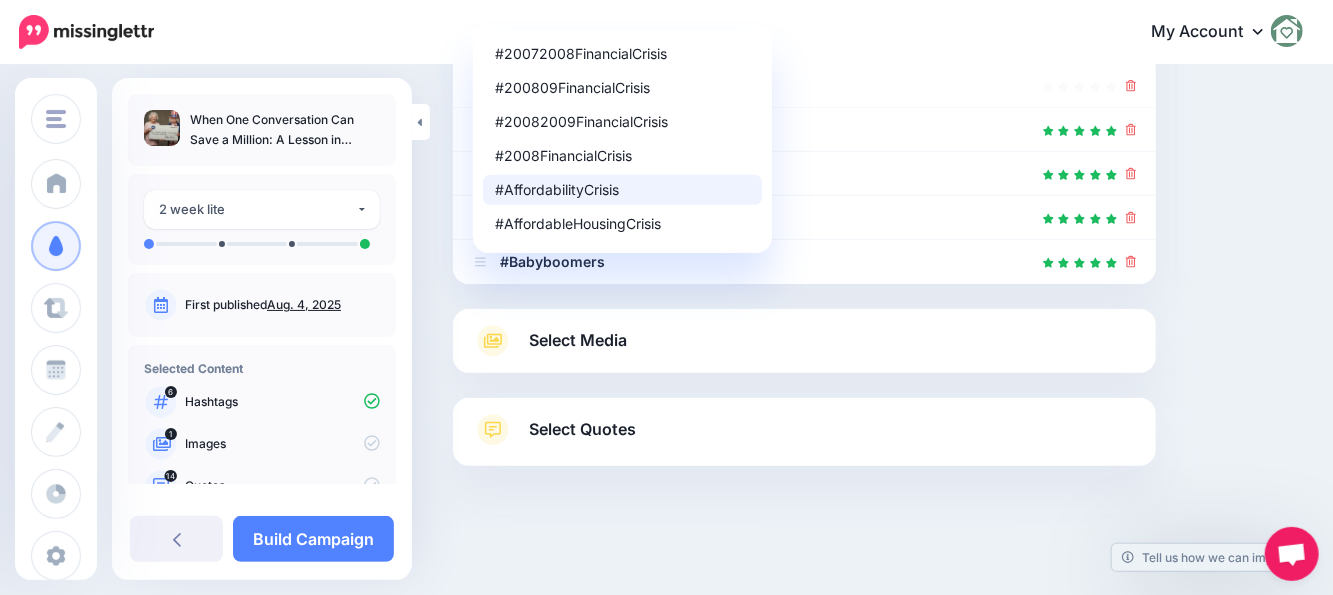 click on "#AffordabilityCrisis" at bounding box center [622, 190] 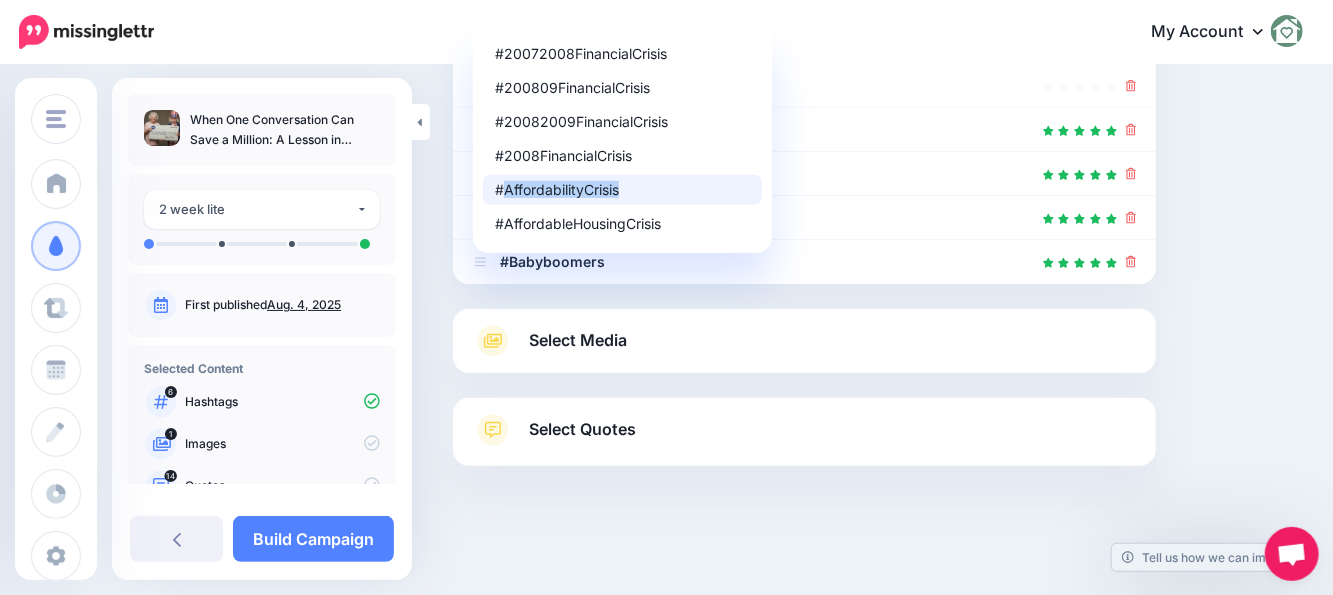 click on "#AffordabilityCrisis" at bounding box center (622, 190) 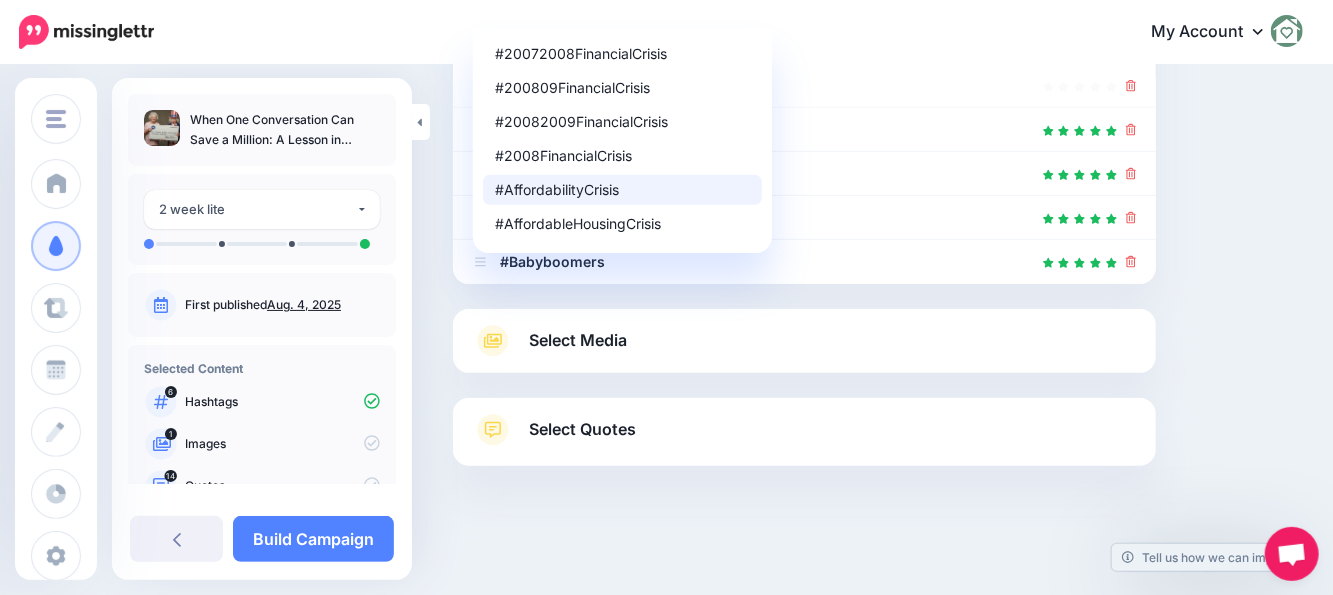 click on "#AffordabilityCrisis" at bounding box center [622, 190] 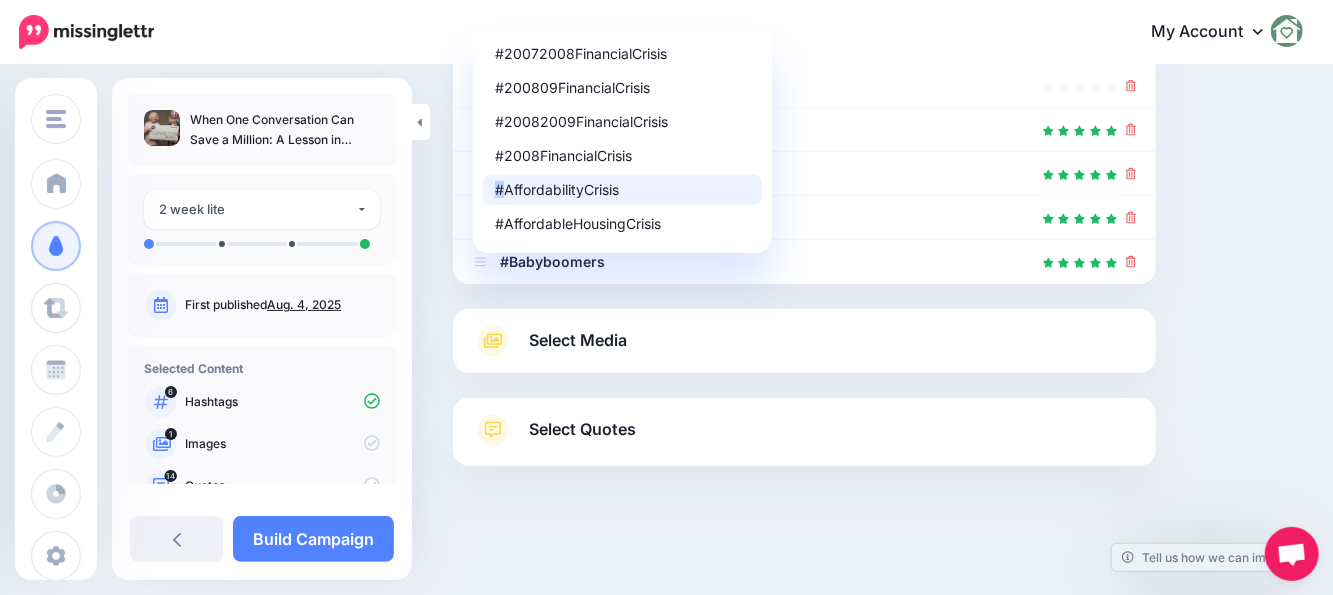 click on "#AffordabilityCrisis" at bounding box center [622, 190] 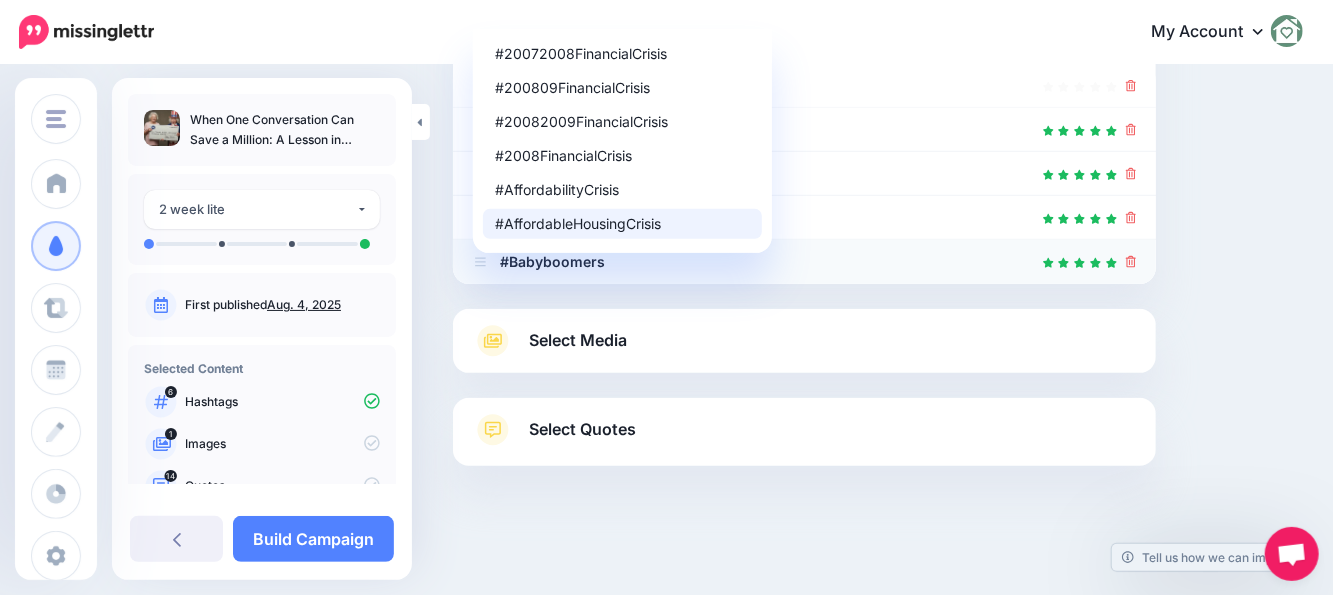 click at bounding box center (804, 262) 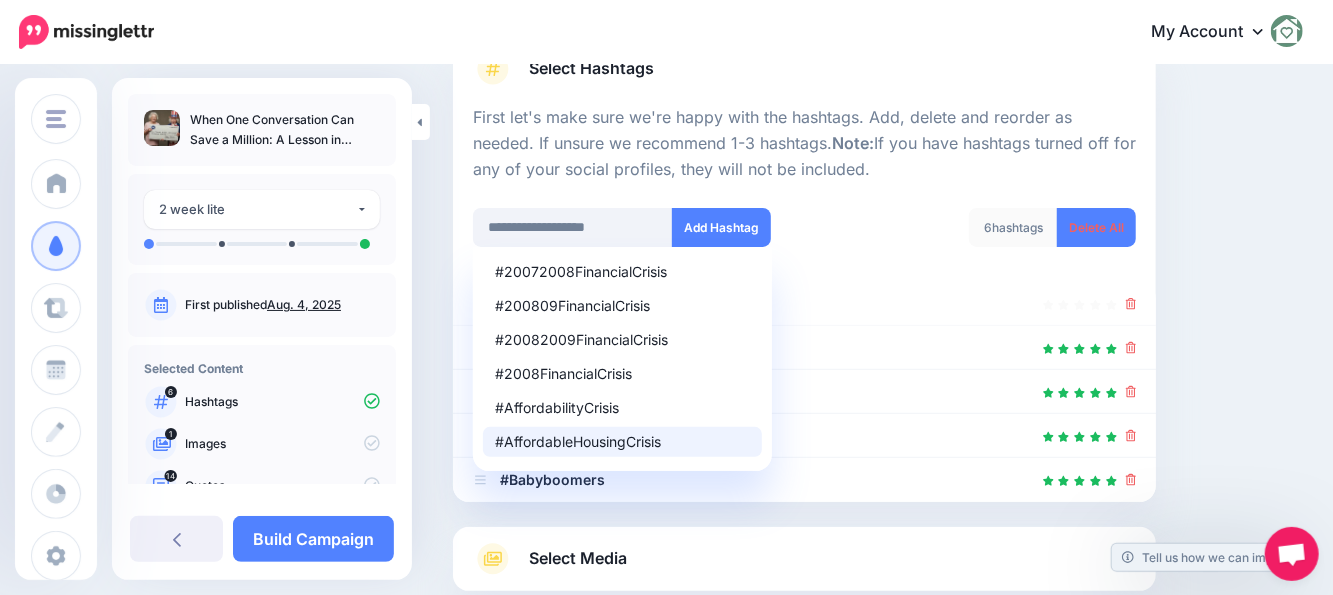 scroll, scrollTop: 164, scrollLeft: 0, axis: vertical 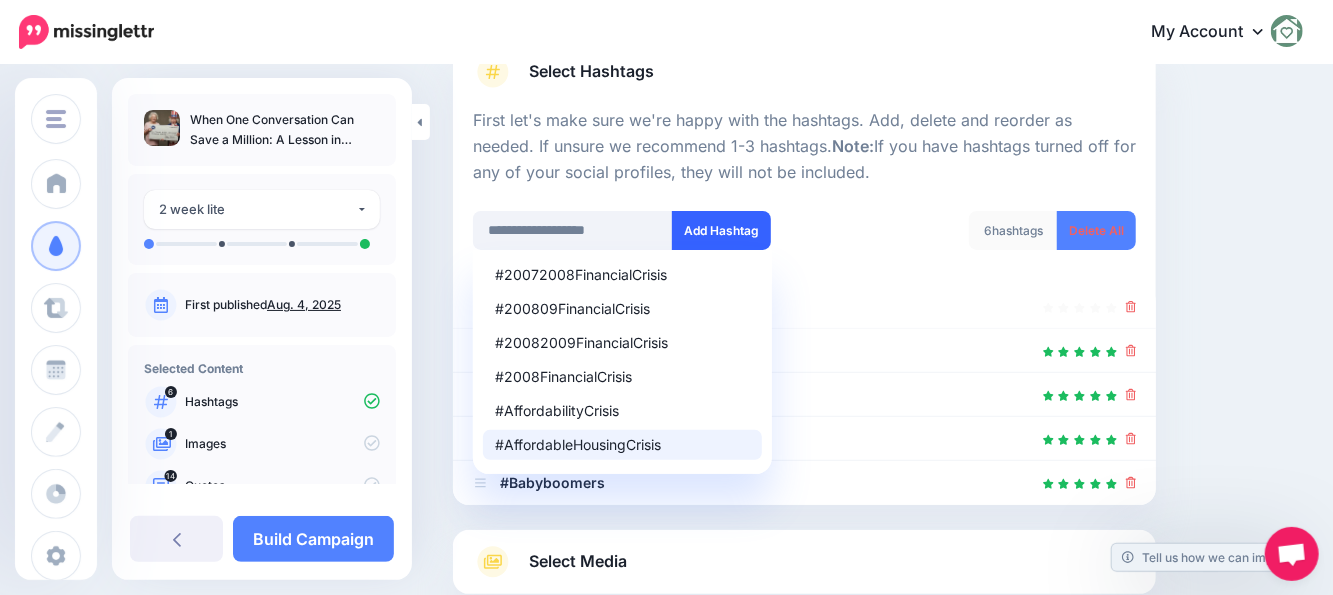 click on "Add Hashtag" at bounding box center [721, 230] 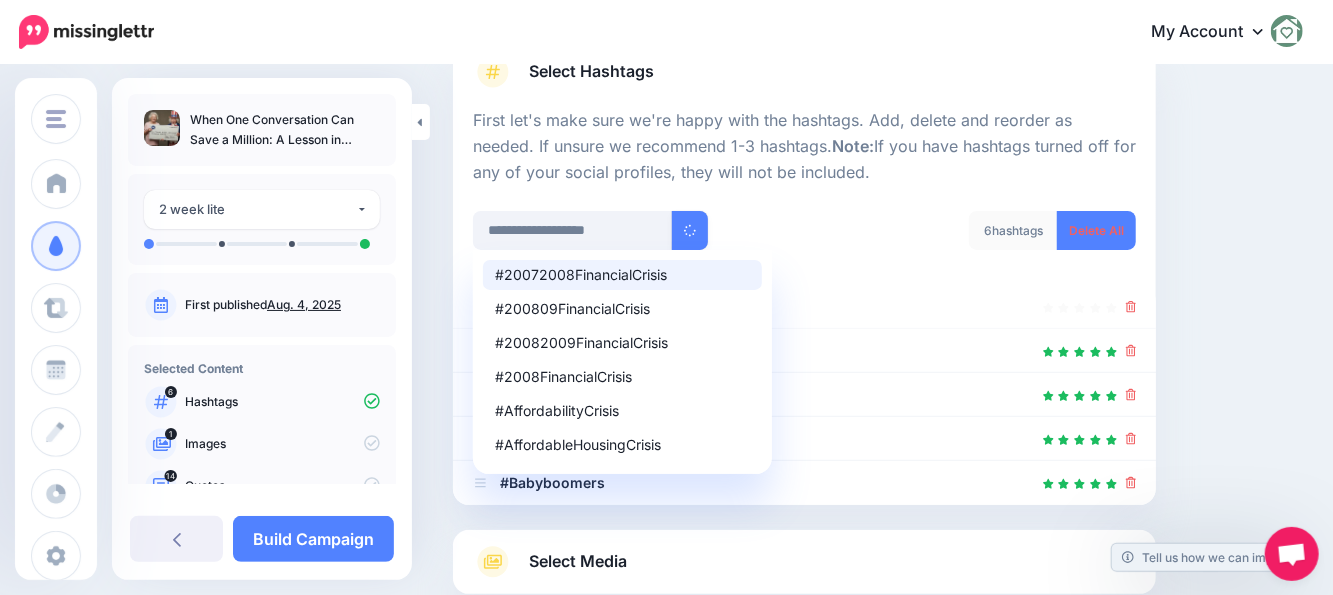 type 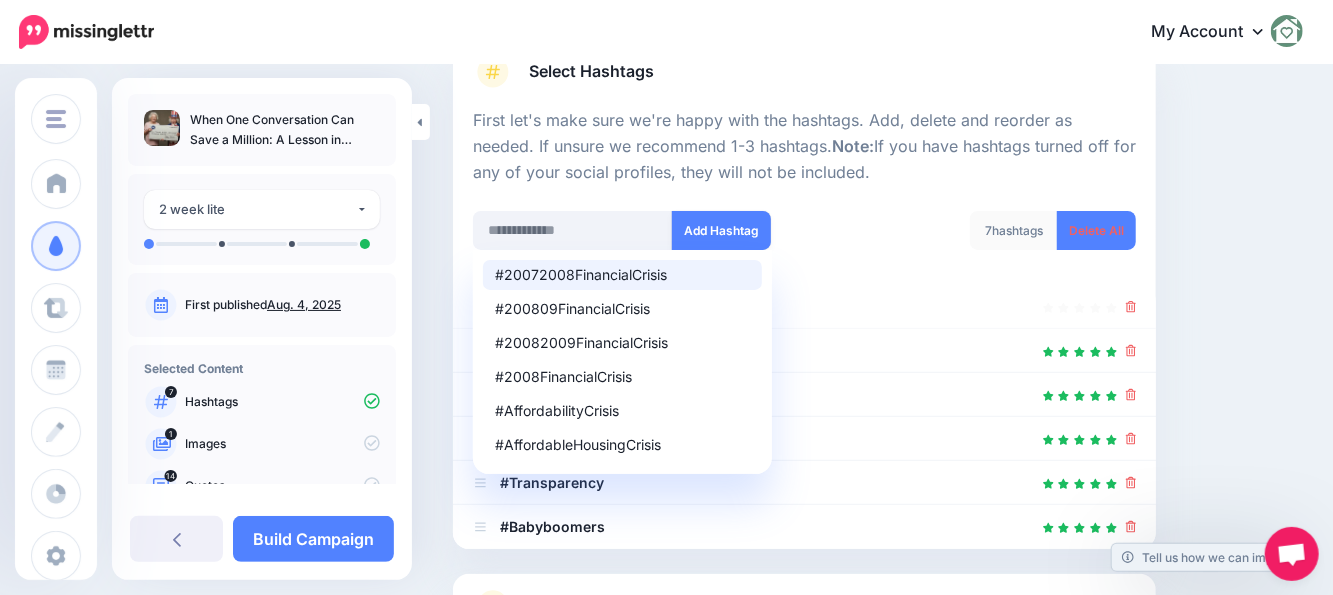 scroll, scrollTop: 429, scrollLeft: 0, axis: vertical 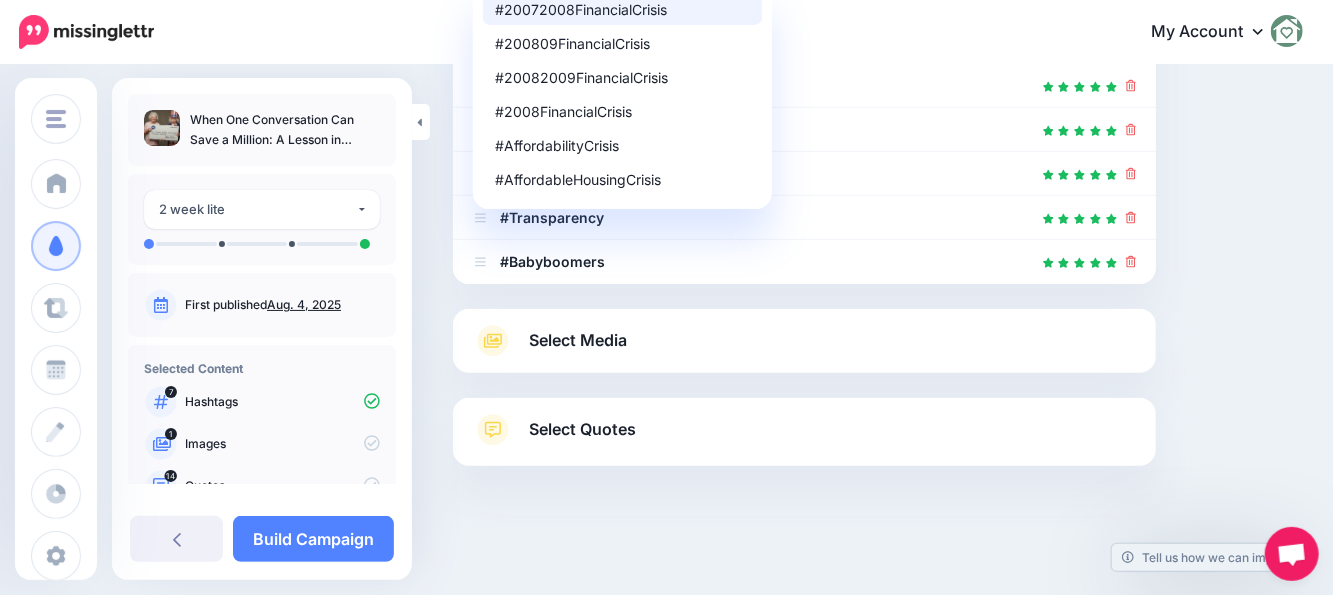 click on "Content and media
Choose the content and media that you'd like to use in this campaign.
Select Hashtags
First let's make sure we're happy with the hashtags. Add, delete and reorder as needed. If unsure we recommend 1-3 hashtags.  Note:  If you have hashtags turned off for any of your social profiles, they will not be included.
#20072008FinancialCrisis #200809FinancialCrisis #20082009FinancialCrisis #2008FinancialCrisis Add Hashtag 7" at bounding box center (878, 117) 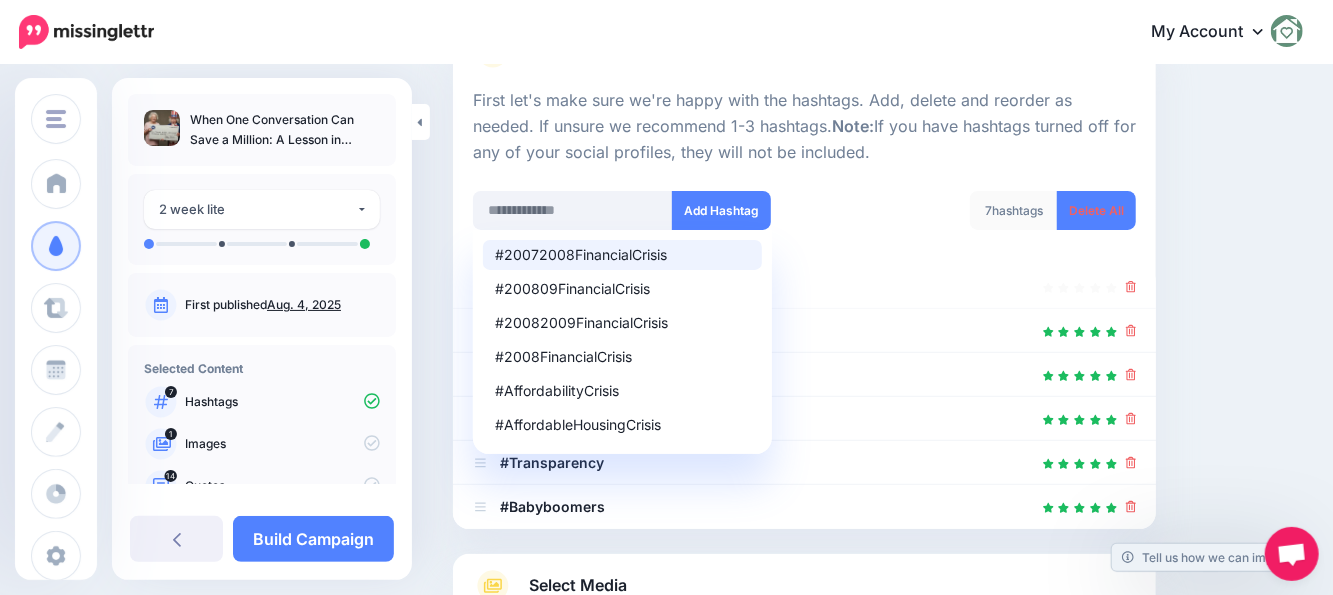 scroll, scrollTop: 190, scrollLeft: 0, axis: vertical 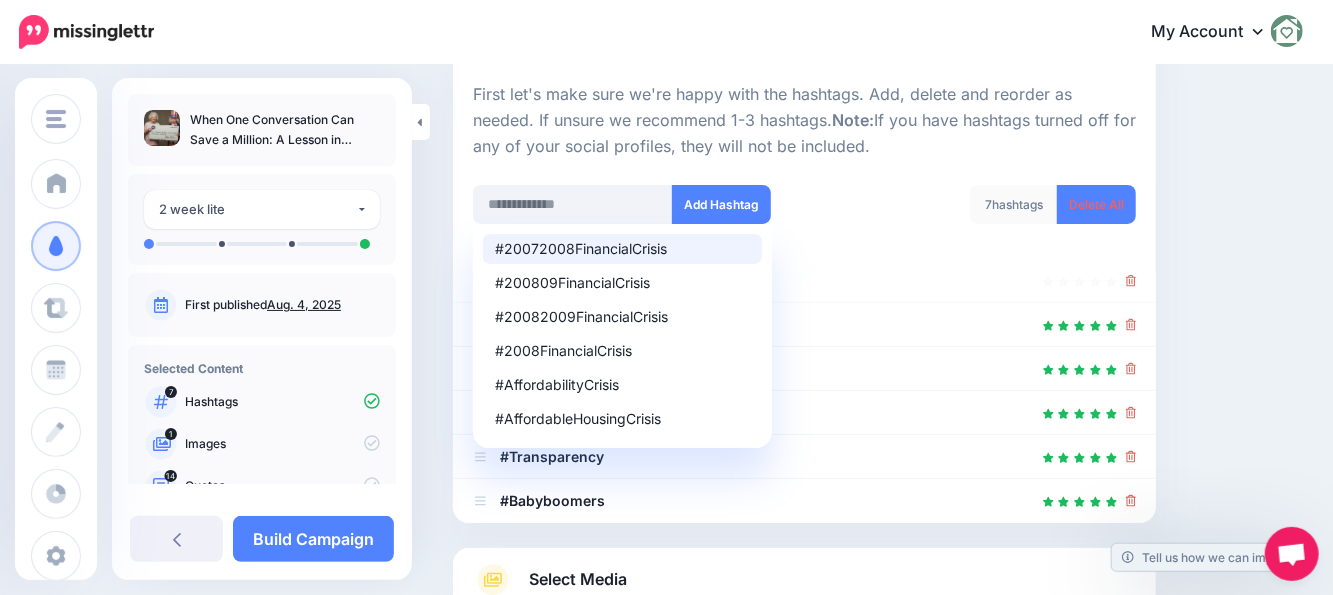 drag, startPoint x: 865, startPoint y: 147, endPoint x: 777, endPoint y: 176, distance: 92.65527 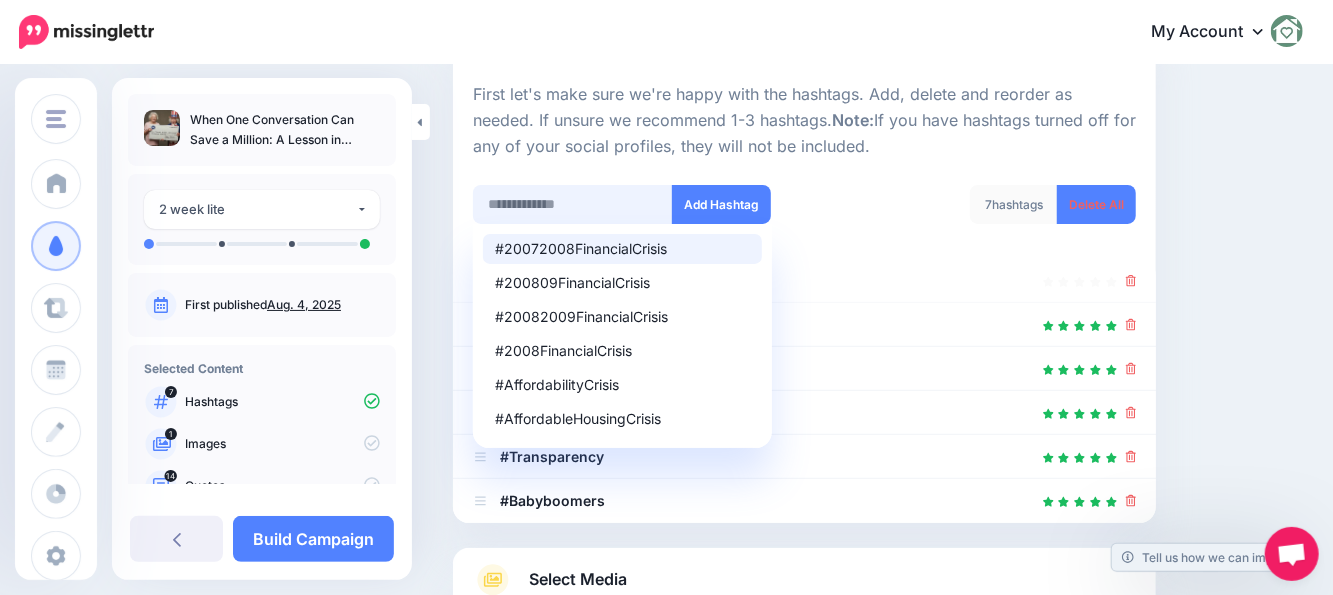 click at bounding box center (573, 204) 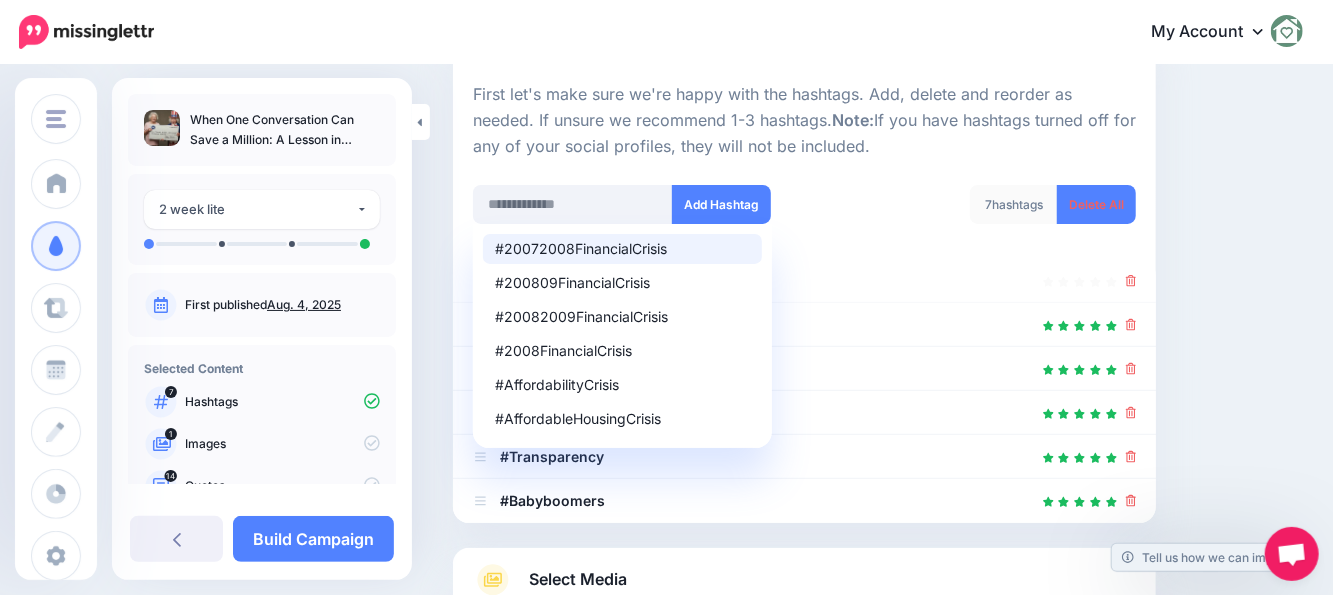 drag, startPoint x: 450, startPoint y: 260, endPoint x: 450, endPoint y: 275, distance: 15 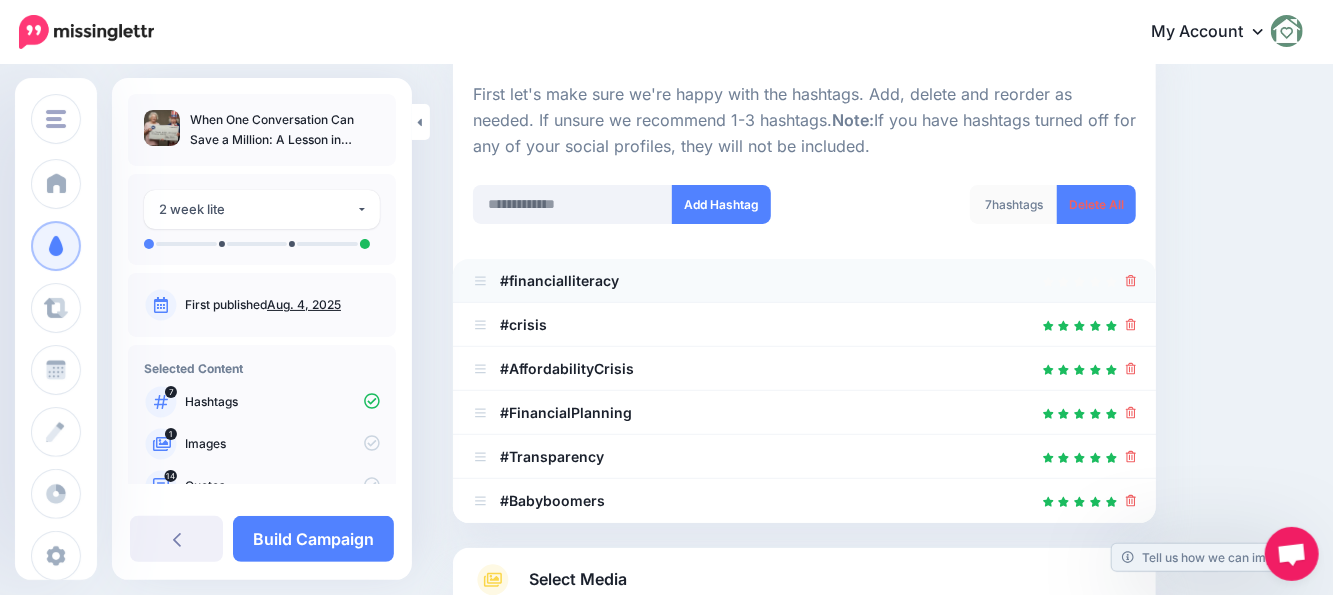 click at bounding box center [1131, 280] 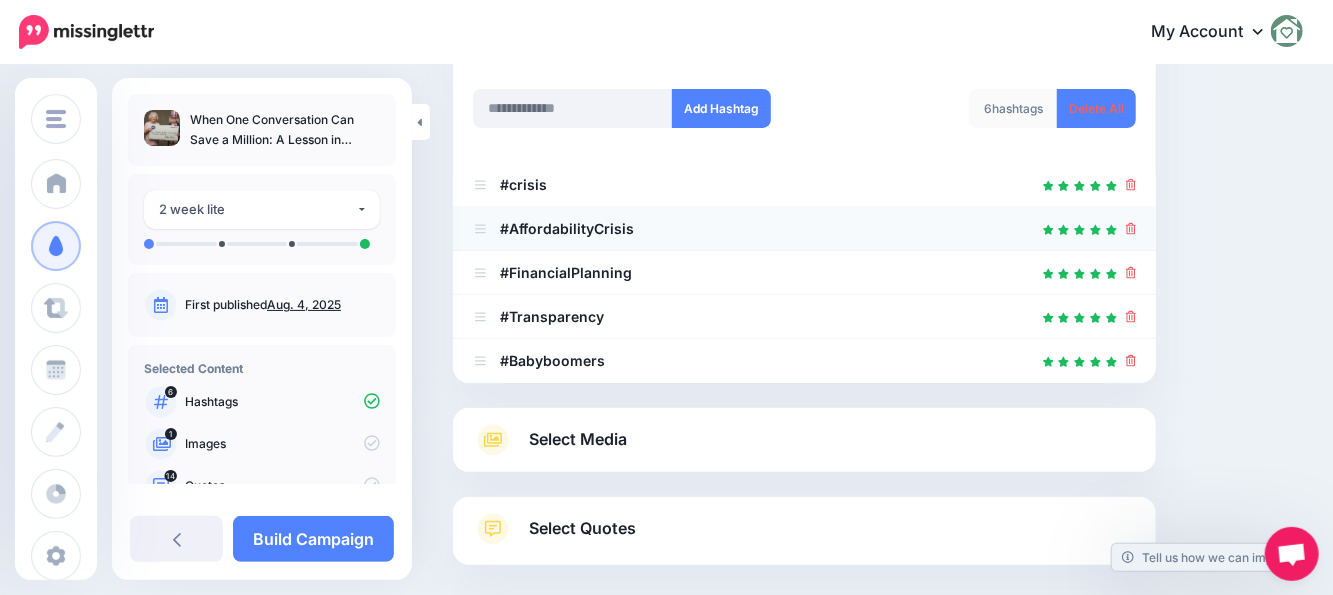 scroll, scrollTop: 278, scrollLeft: 0, axis: vertical 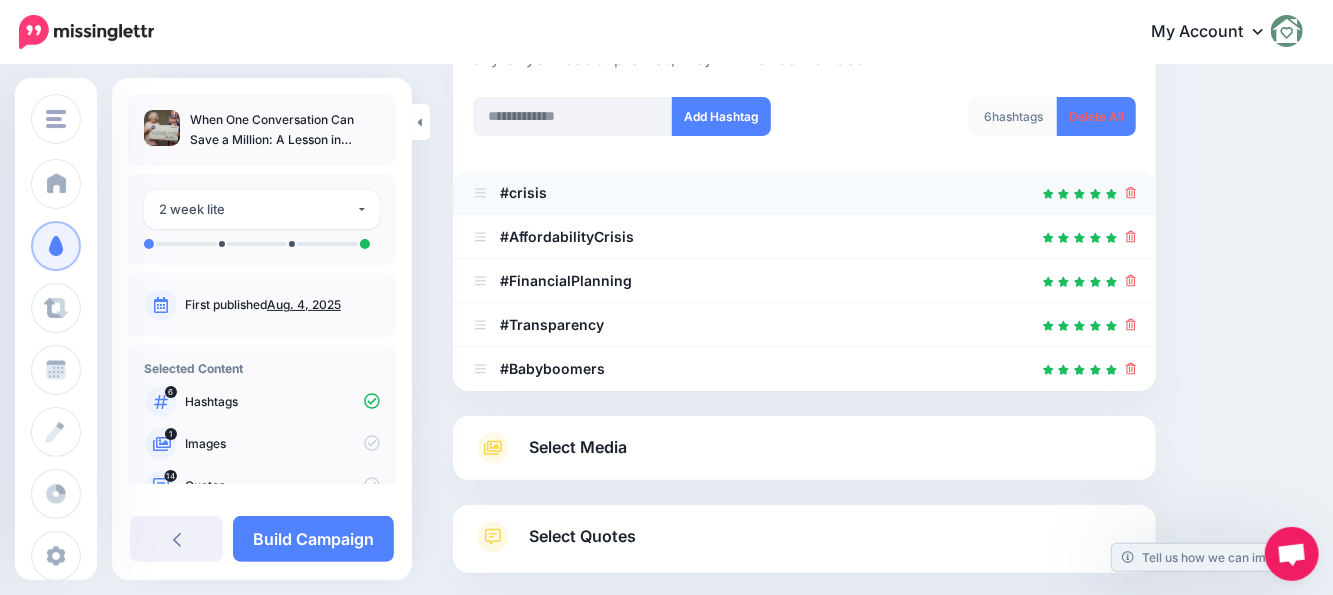 click 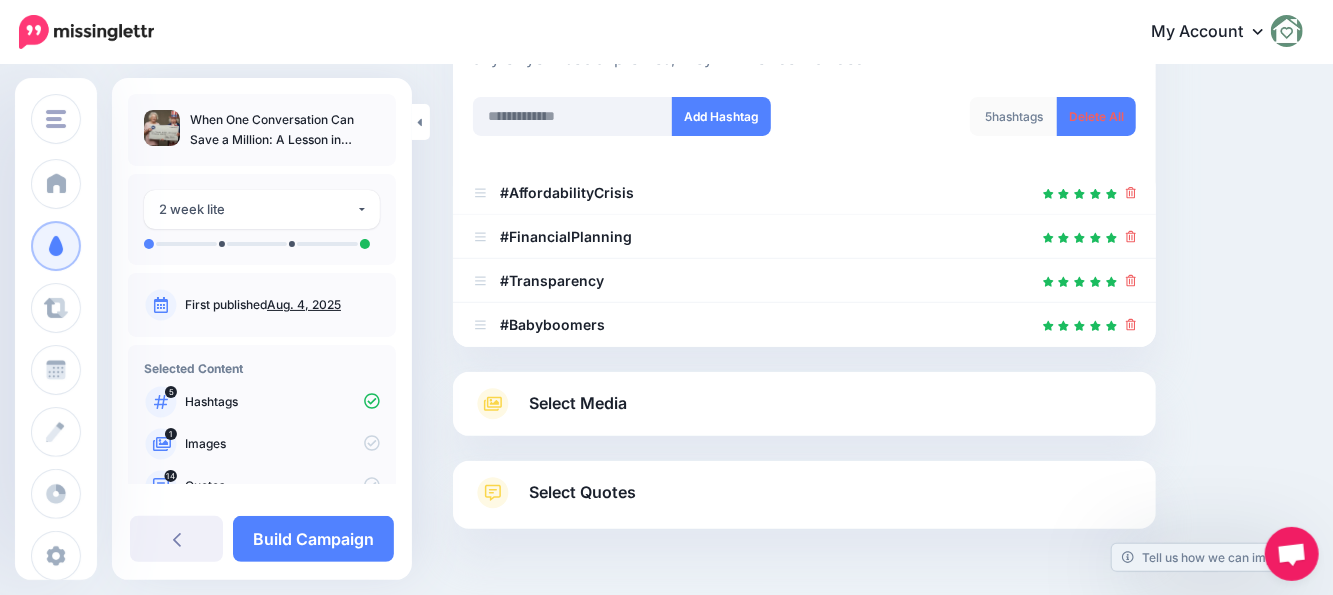scroll, scrollTop: 341, scrollLeft: 0, axis: vertical 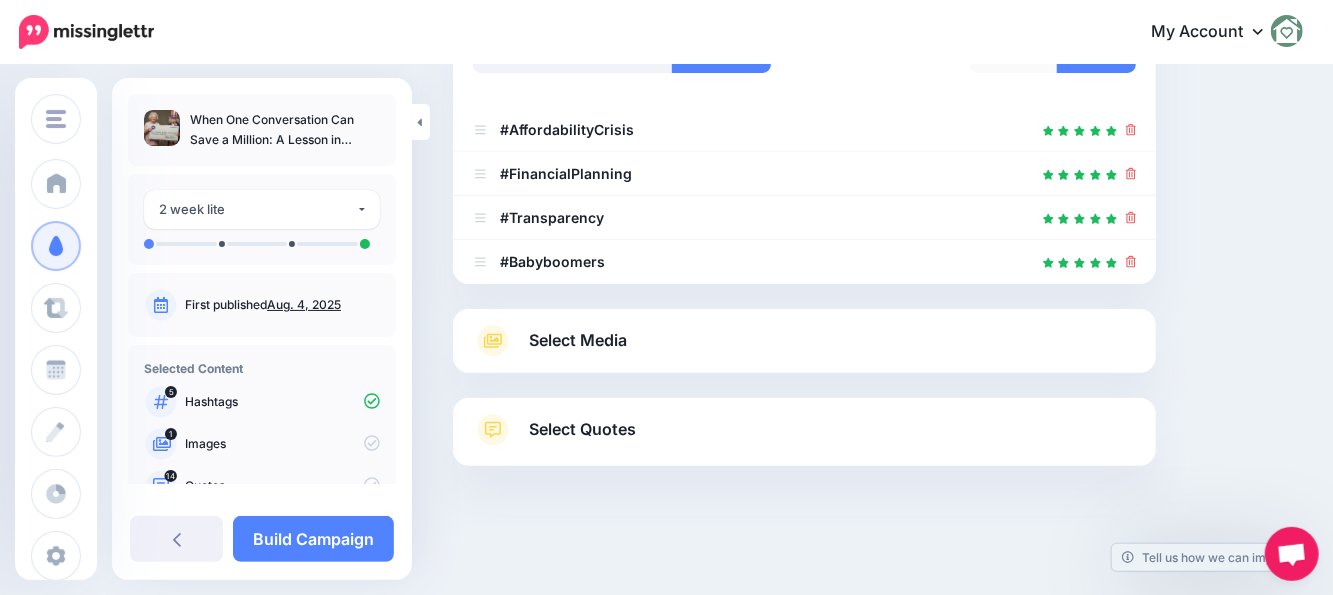 click on "Select Media" at bounding box center (804, 341) 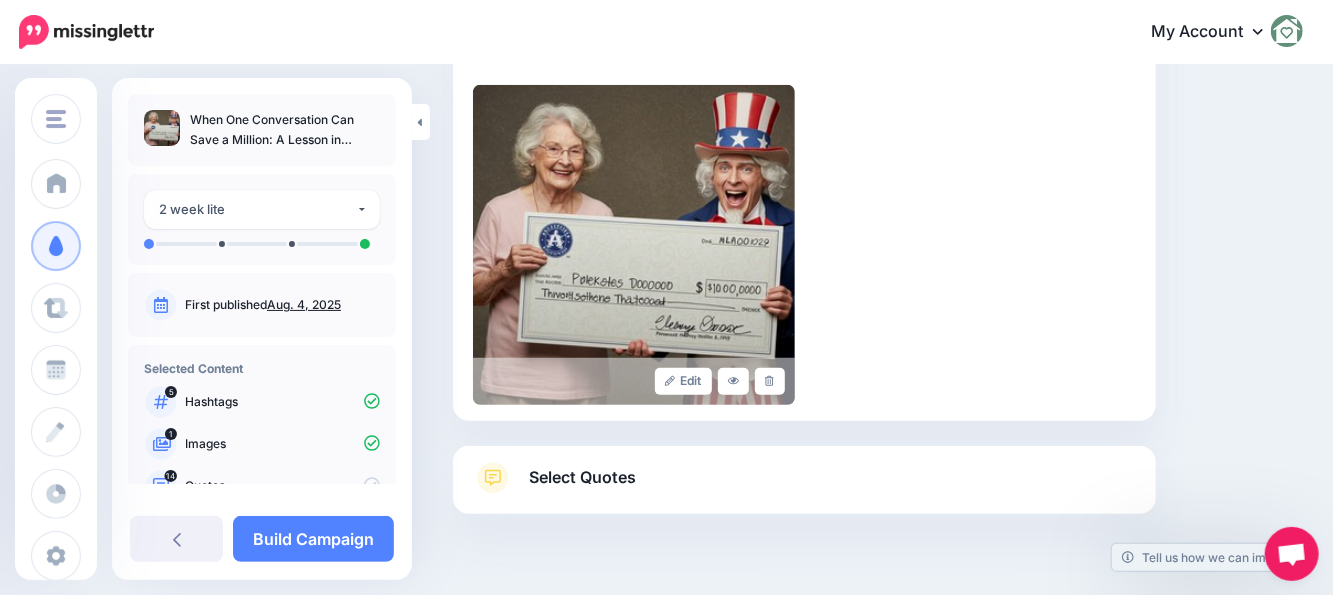 scroll, scrollTop: 510, scrollLeft: 0, axis: vertical 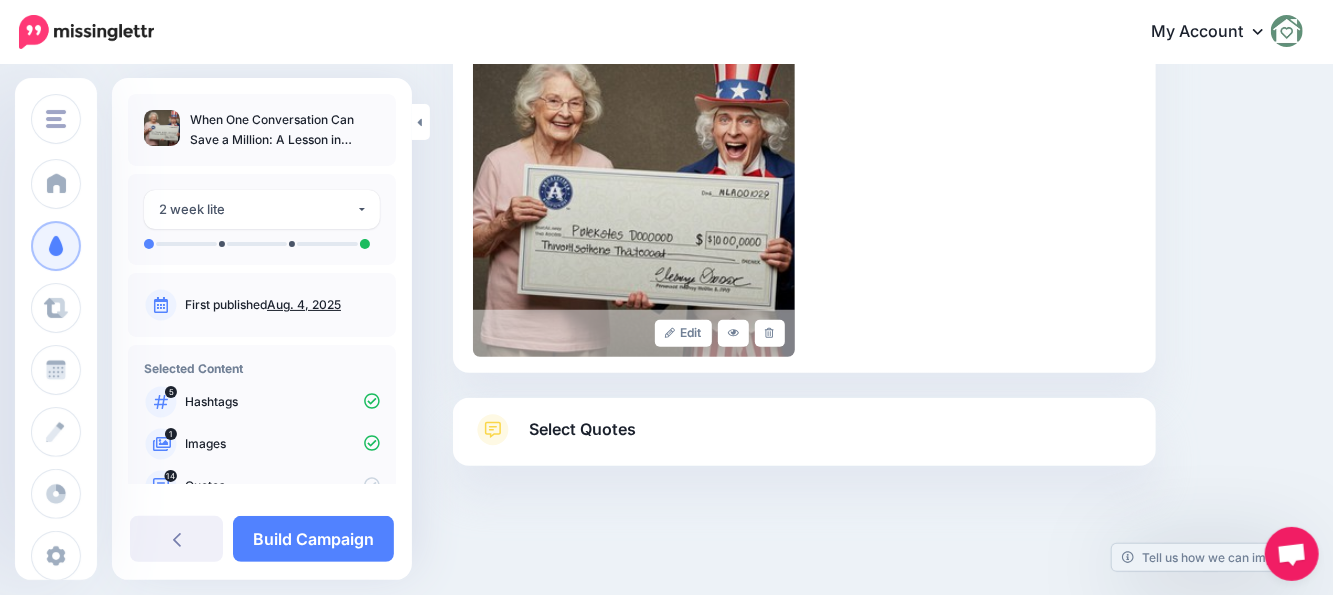 click on "Select Quotes" at bounding box center (582, 429) 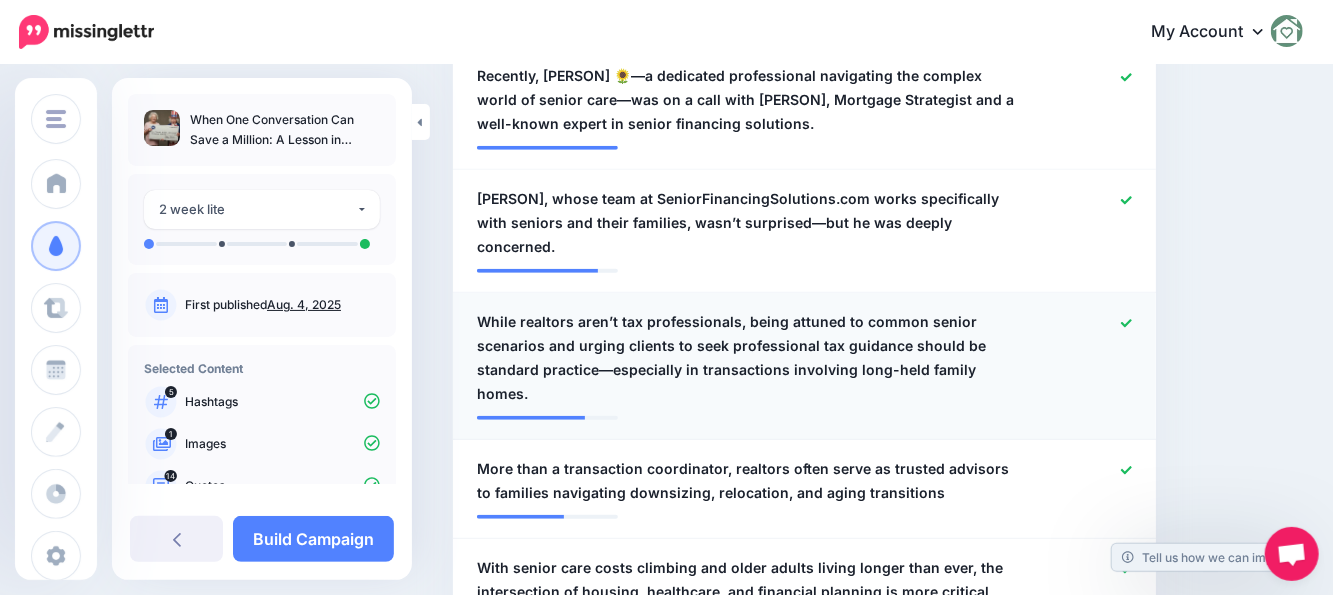 scroll, scrollTop: 710, scrollLeft: 0, axis: vertical 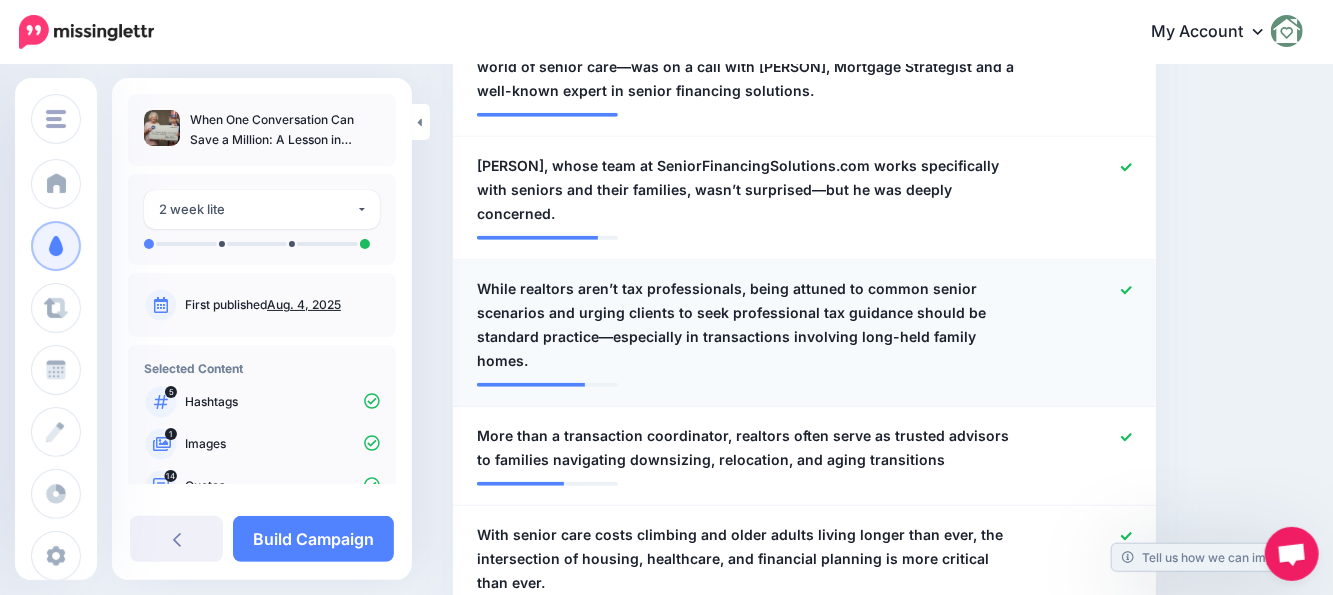 click on "While realtors aren’t tax professionals, being attuned to common senior scenarios and urging clients to seek professional tax guidance should be standard practice—especially in transactions involving long-held family homes." at bounding box center (747, 325) 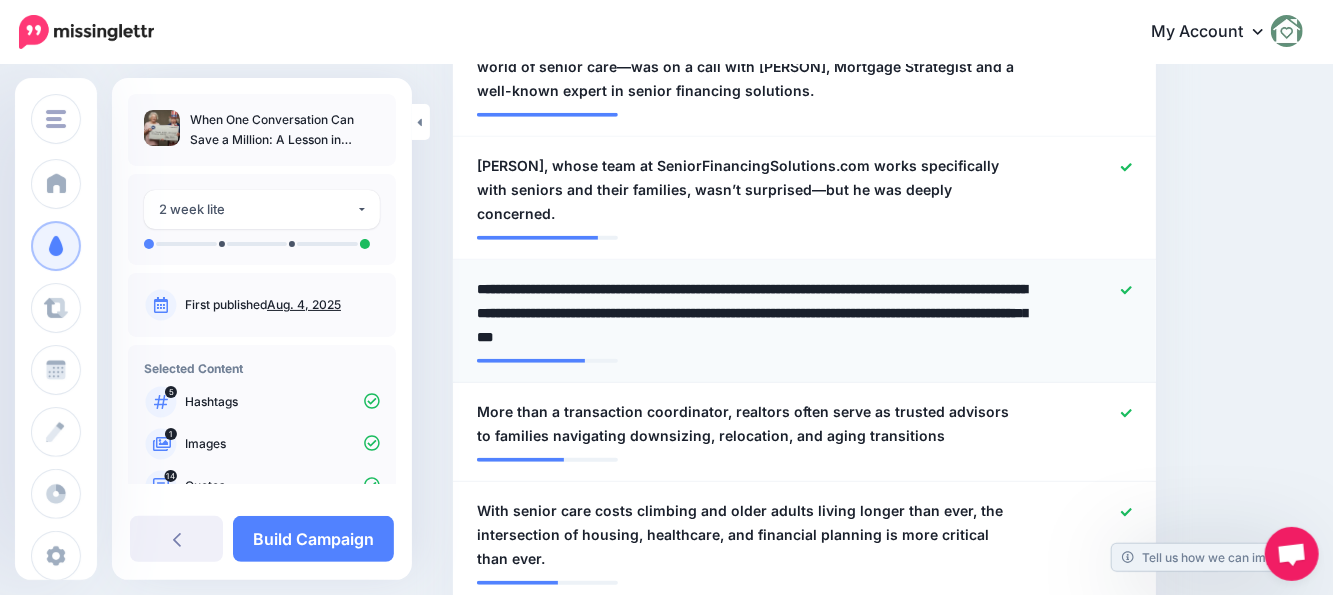 click on "**********" at bounding box center (753, 313) 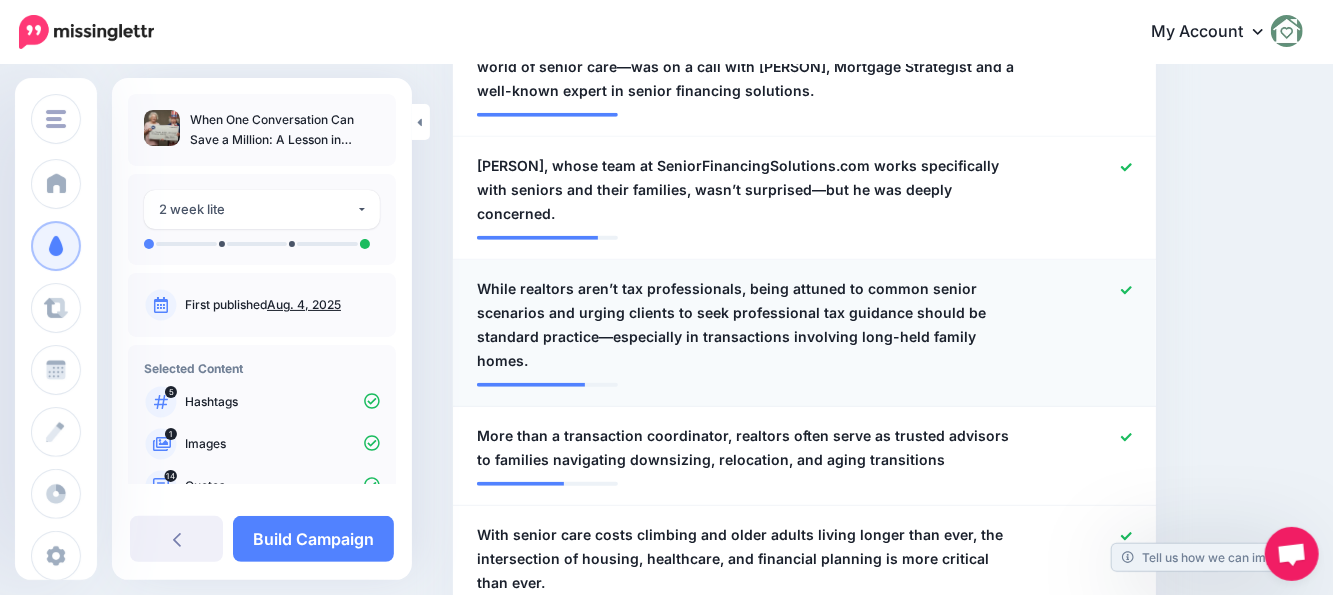 click at bounding box center (1090, 325) 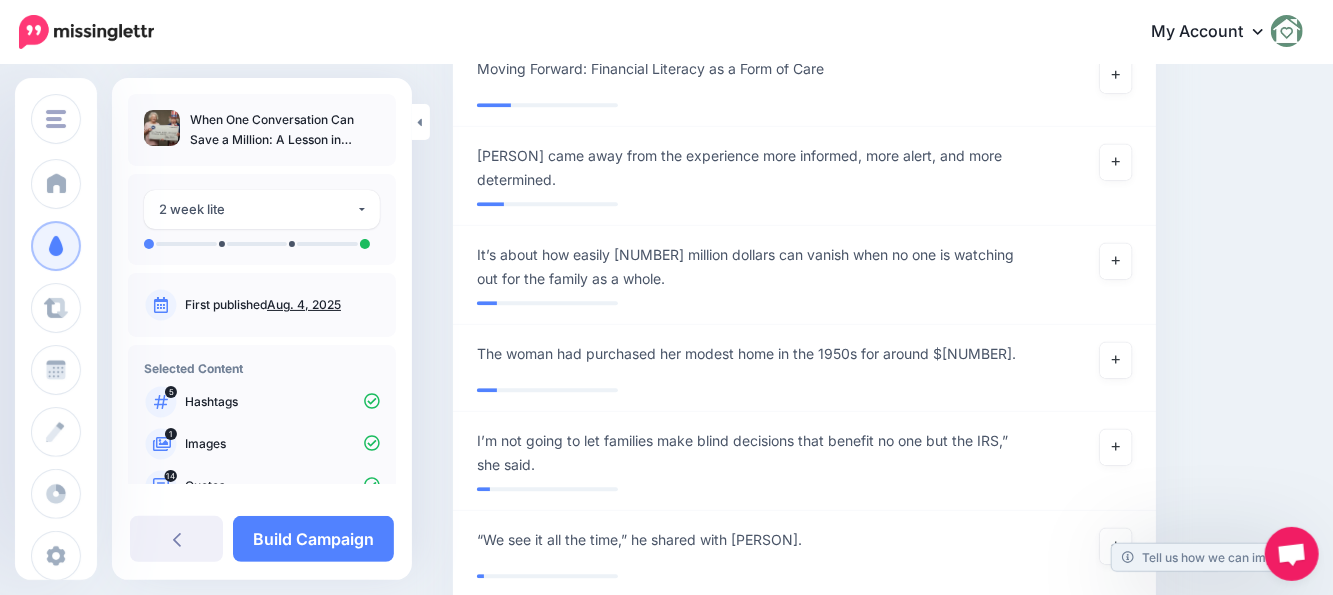 scroll, scrollTop: 710, scrollLeft: 0, axis: vertical 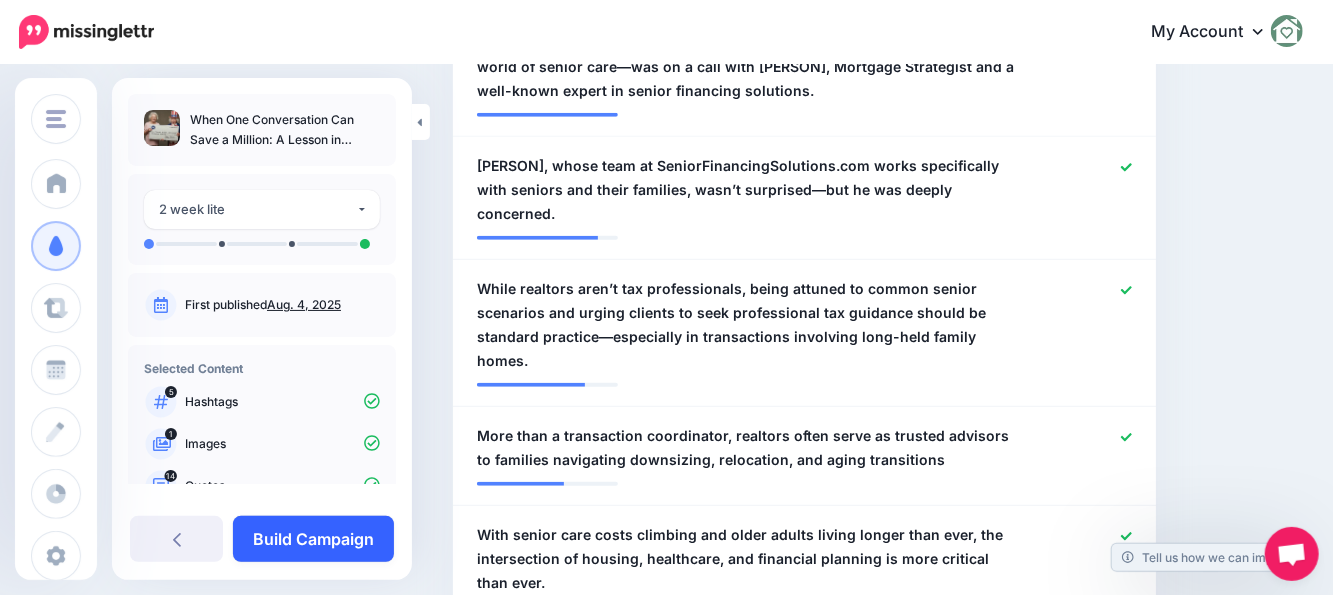 click on "Build Campaign" at bounding box center [313, 539] 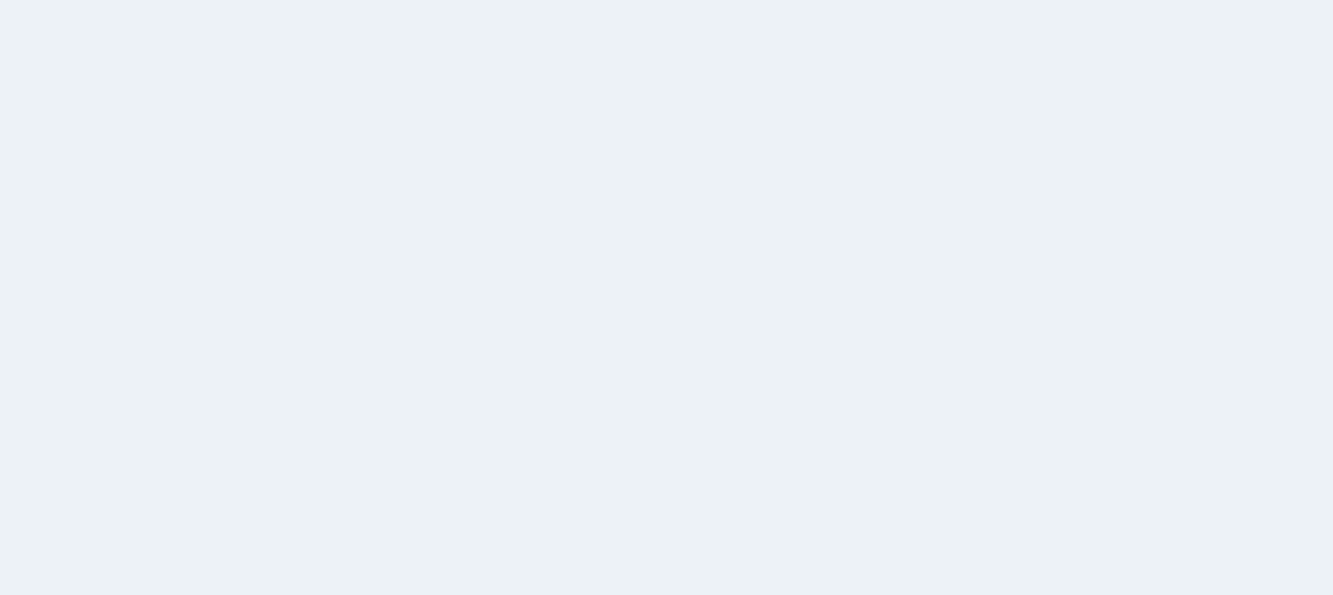 scroll, scrollTop: 0, scrollLeft: 0, axis: both 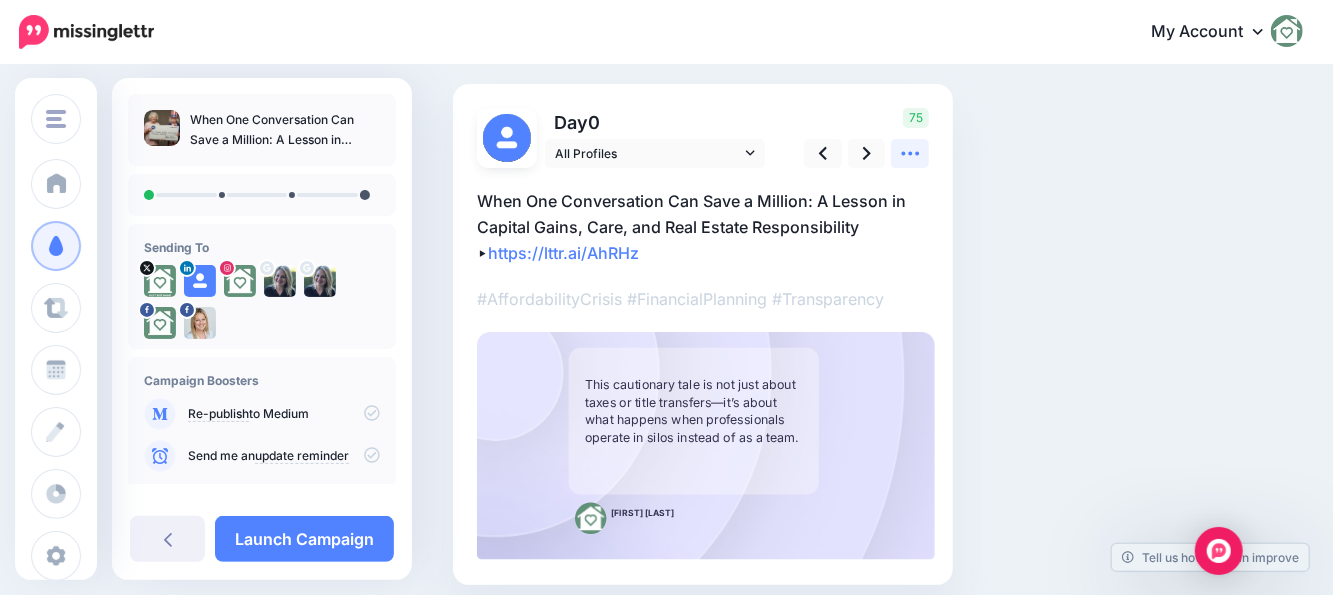 click 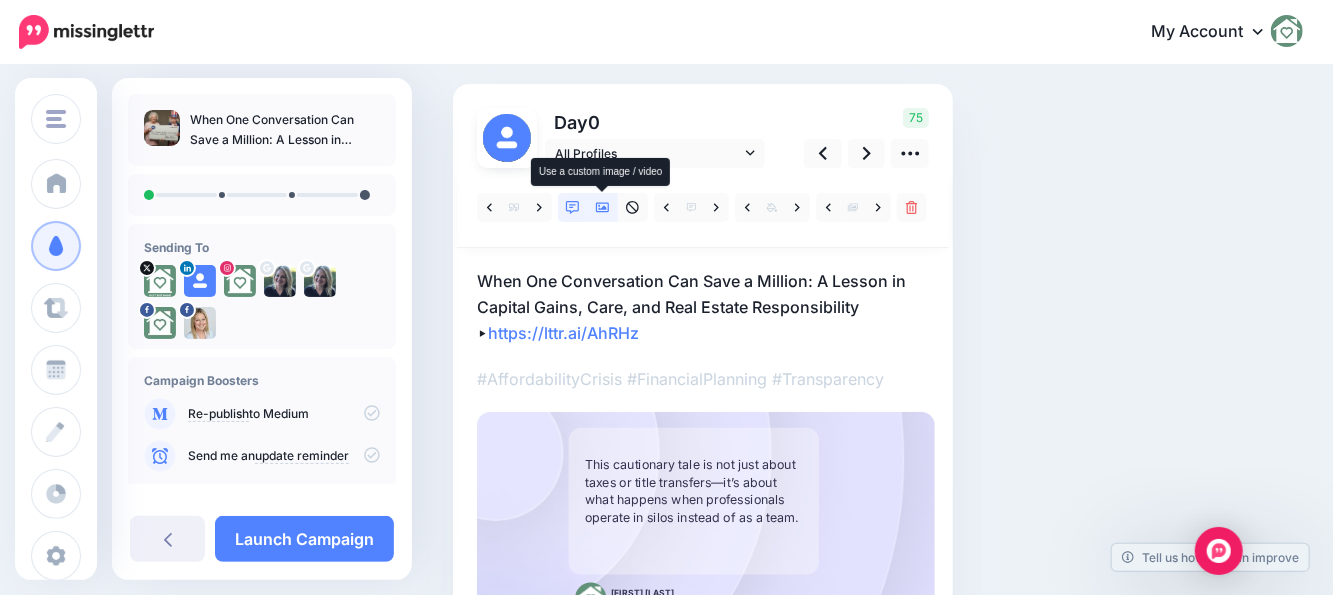 click 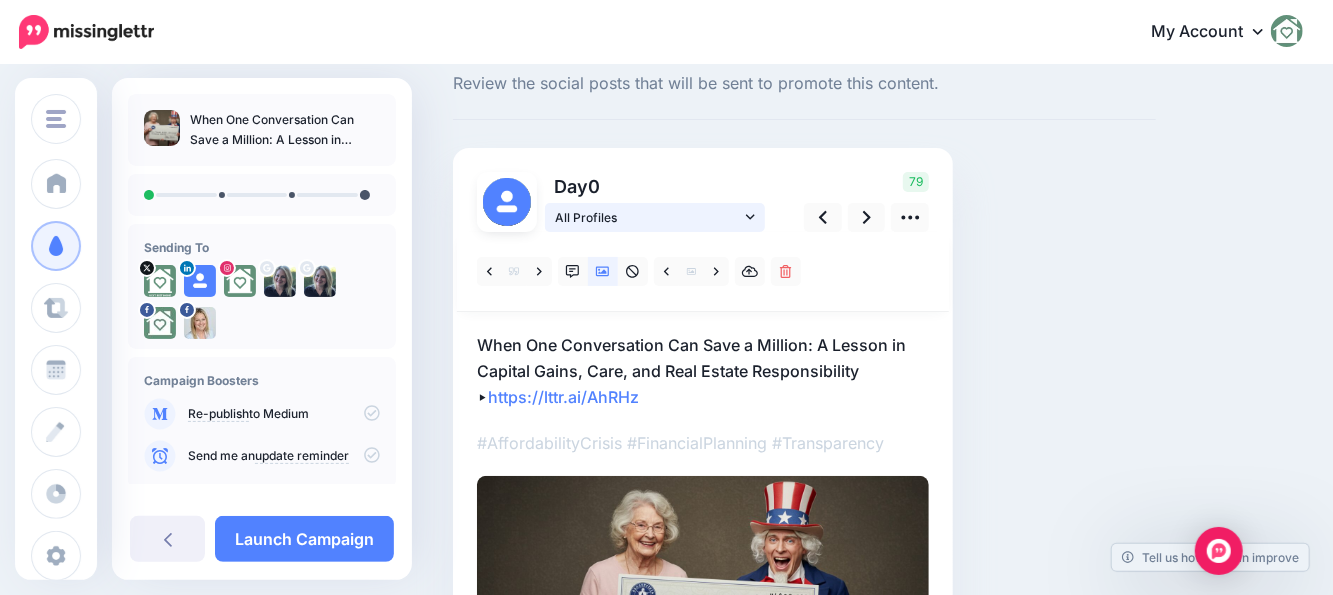 scroll, scrollTop: 120, scrollLeft: 0, axis: vertical 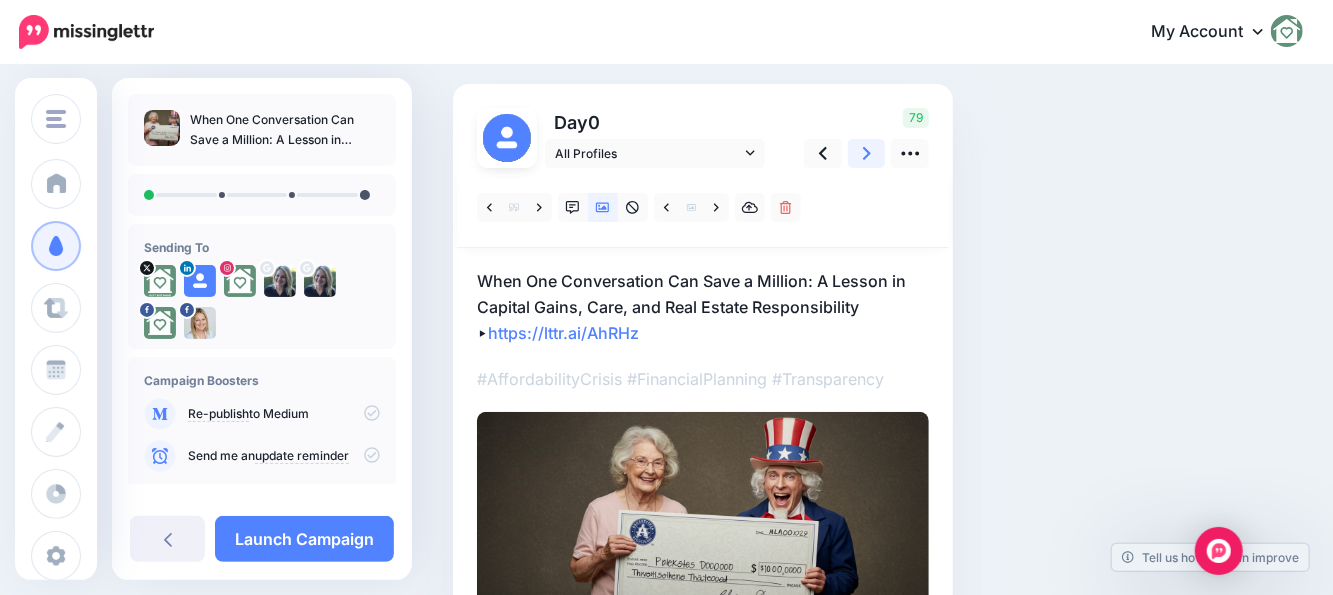 click 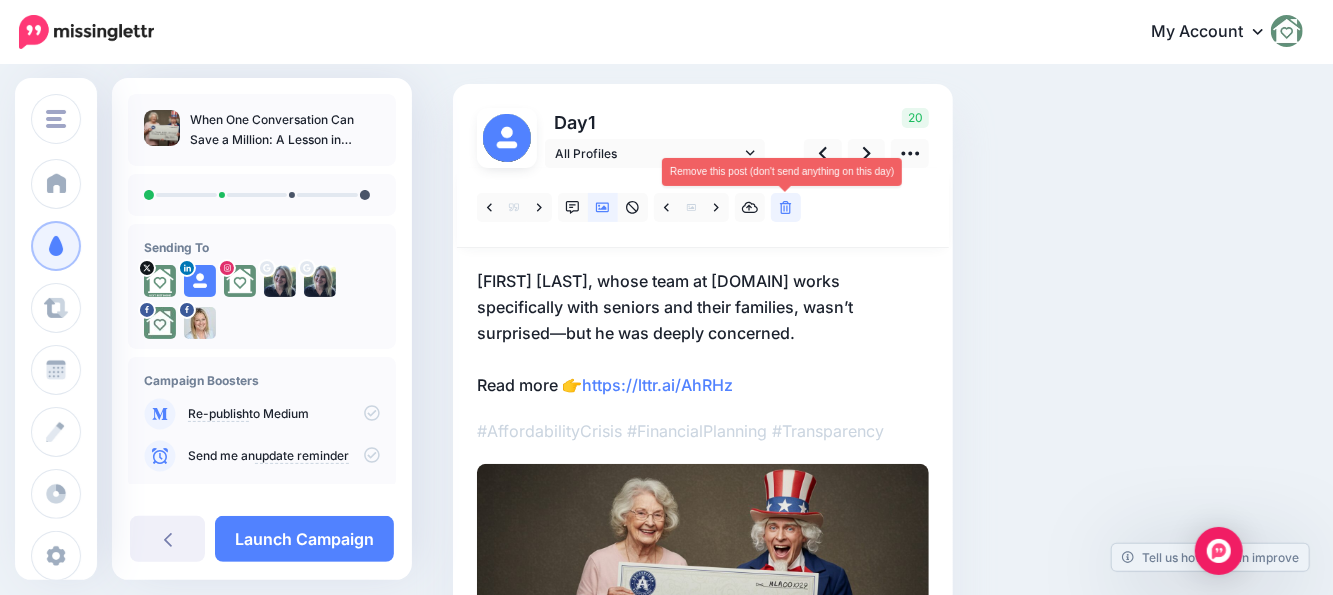 click 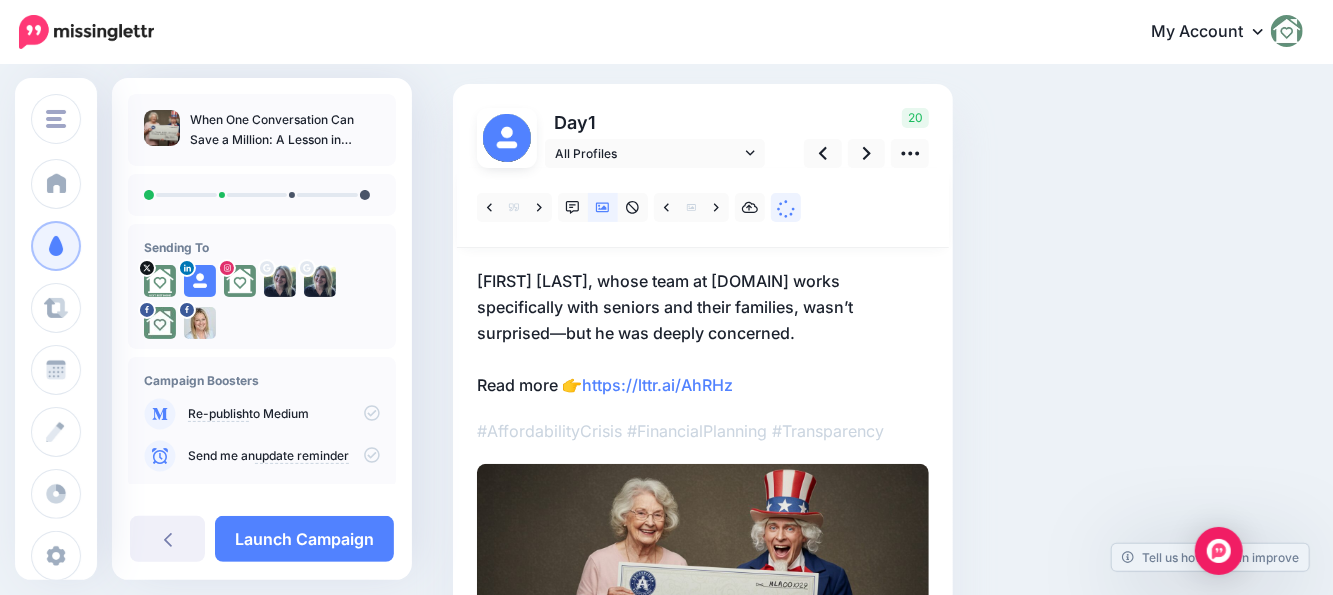 scroll, scrollTop: 0, scrollLeft: 0, axis: both 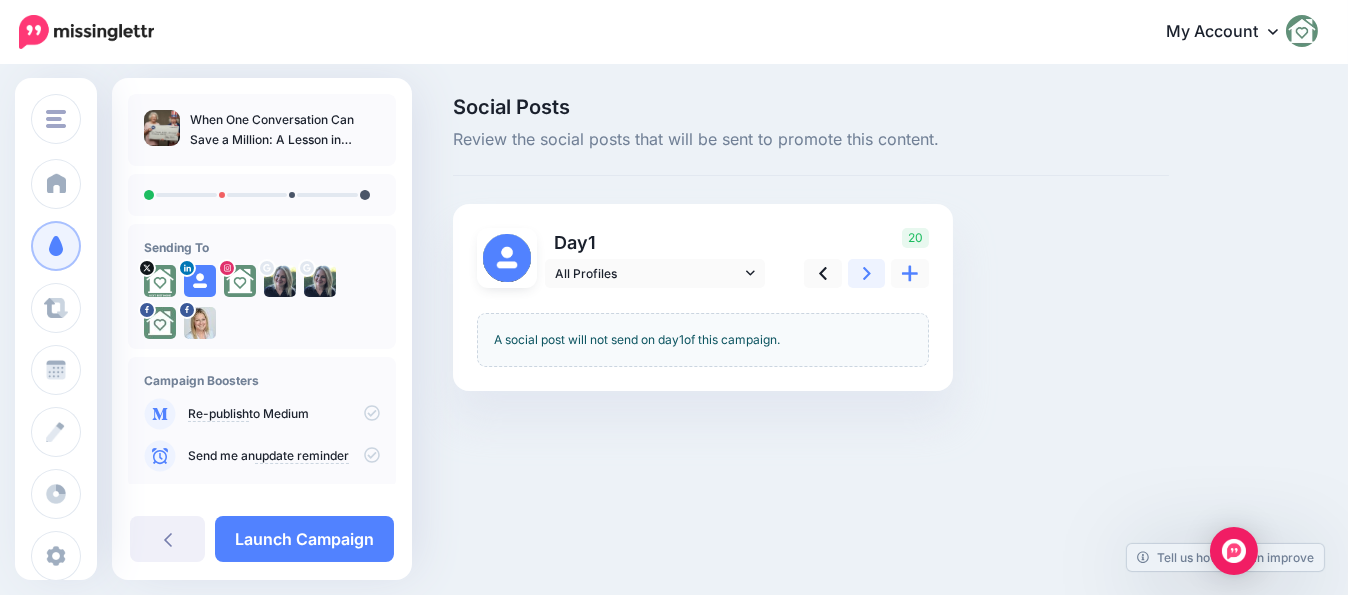 click 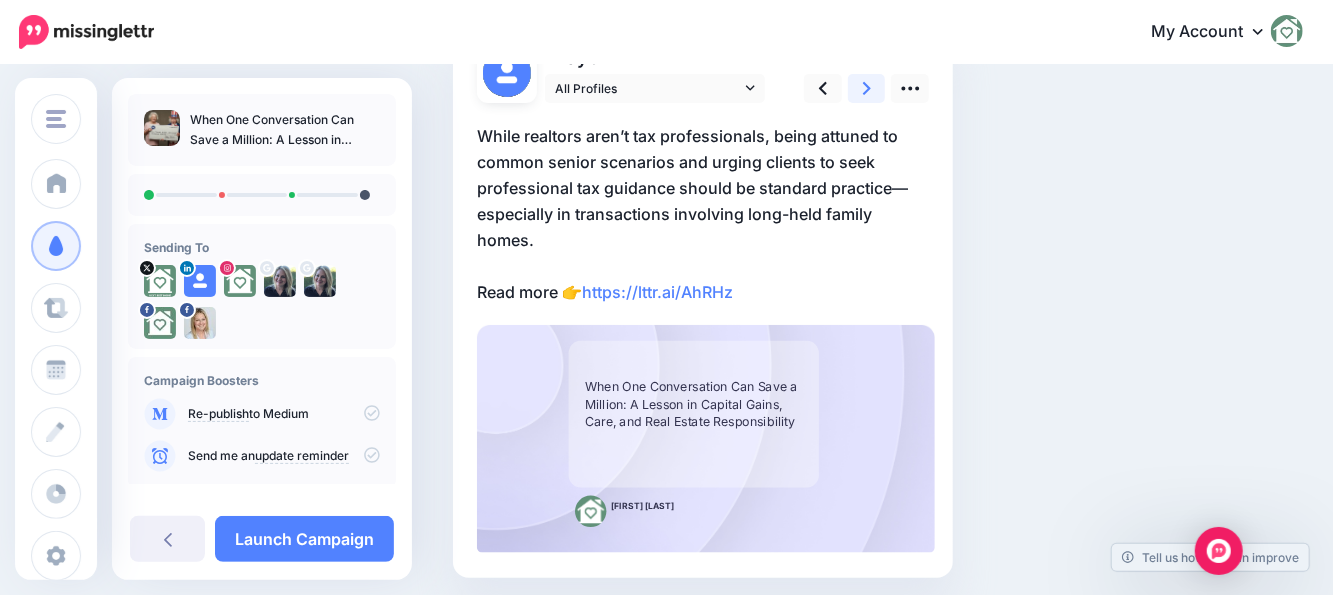 scroll, scrollTop: 0, scrollLeft: 0, axis: both 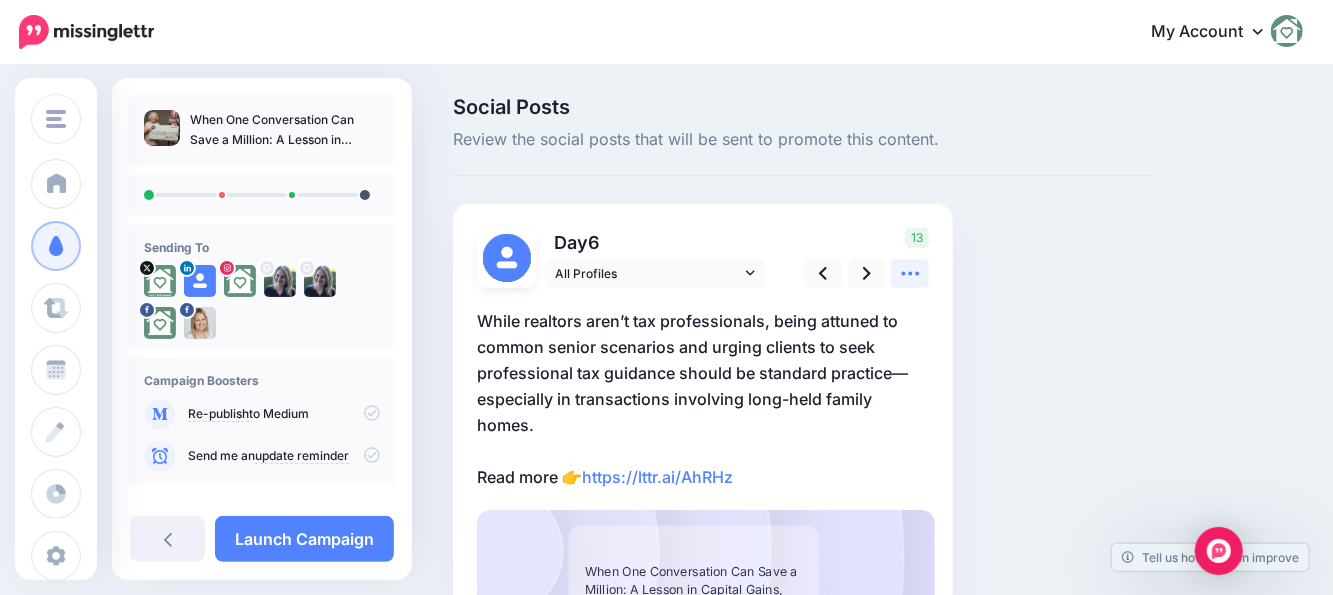click 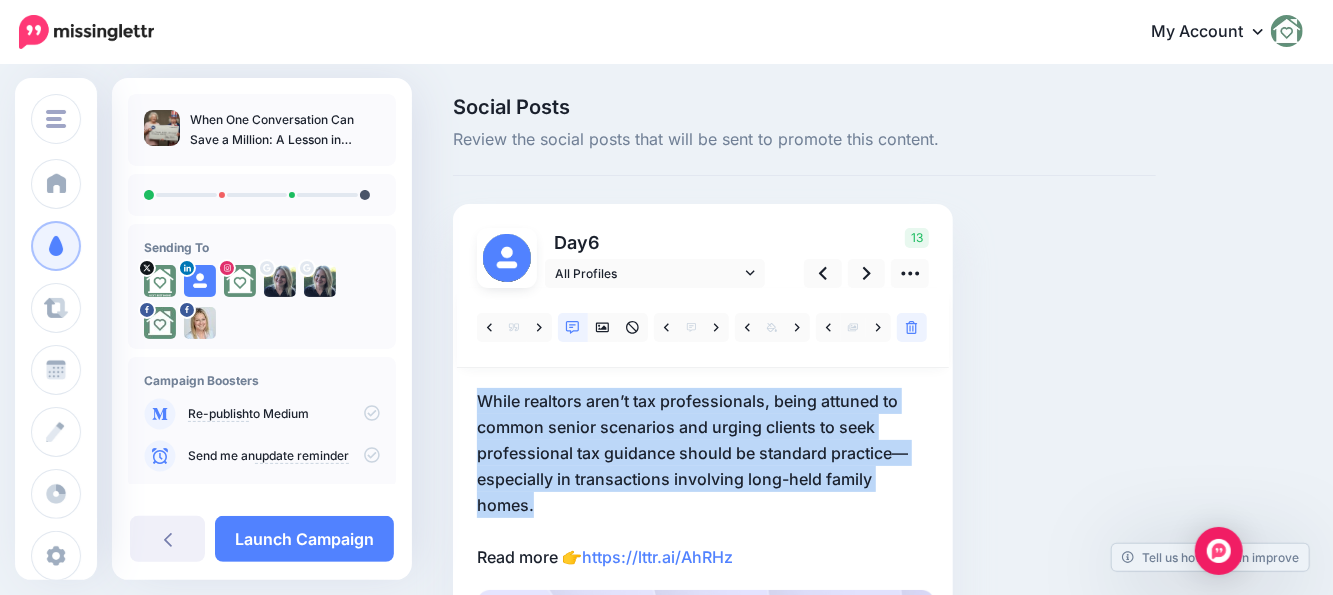 drag, startPoint x: 551, startPoint y: 501, endPoint x: 472, endPoint y: 410, distance: 120.50726 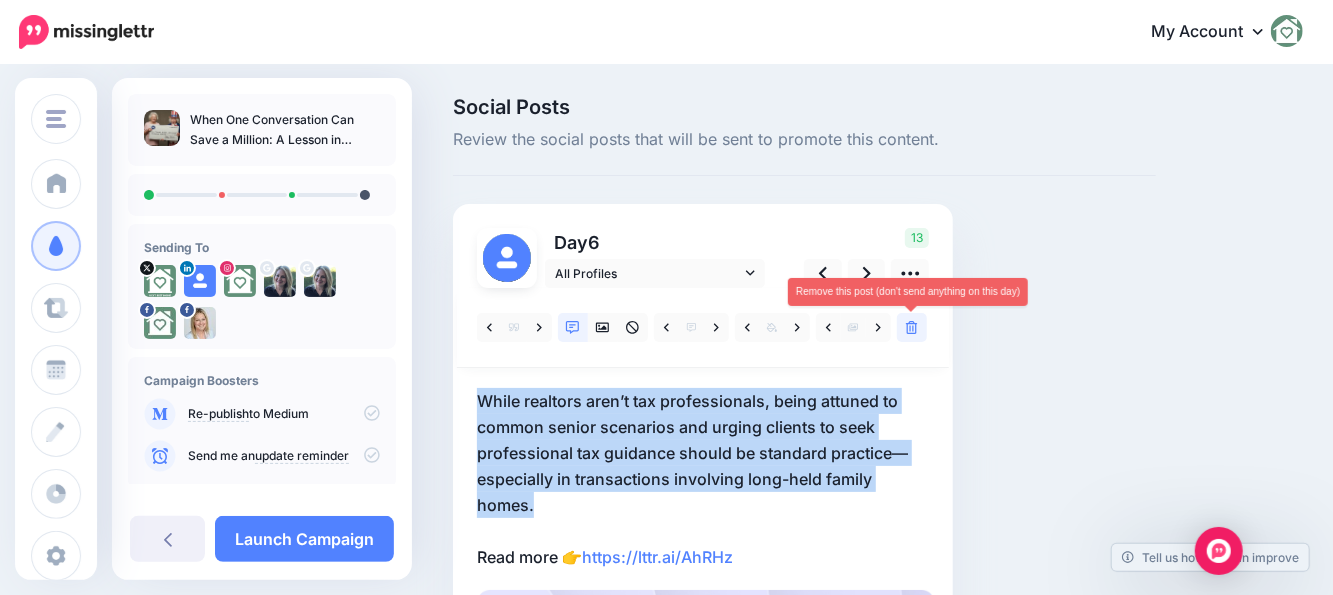 click 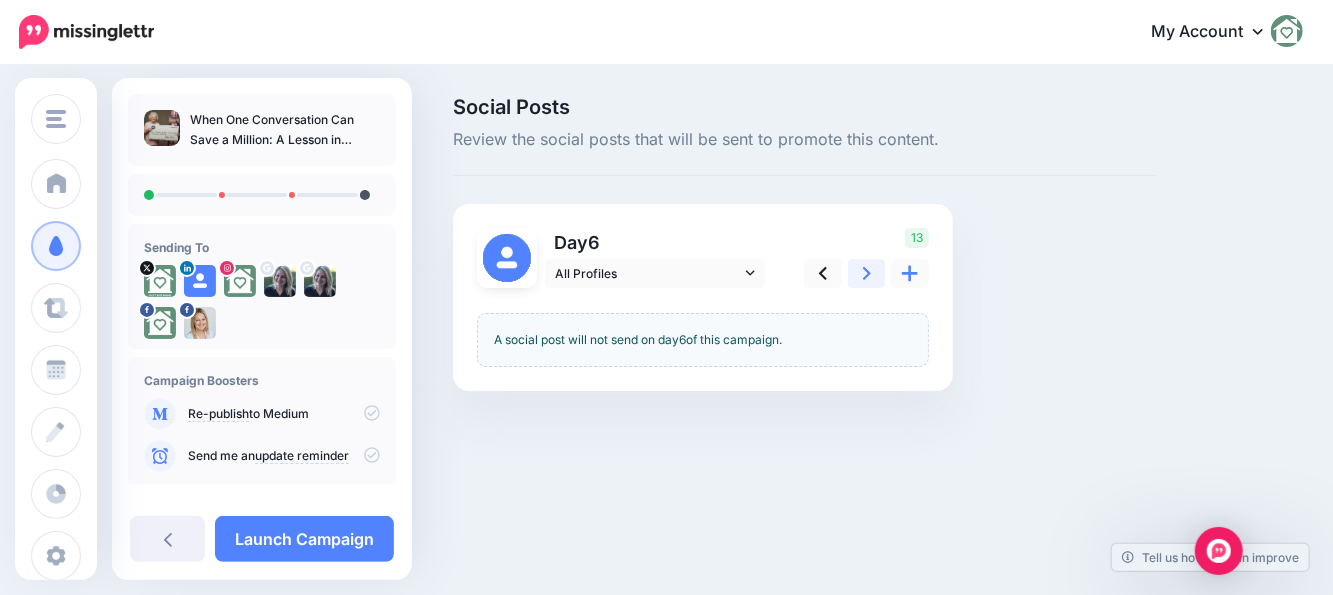 click 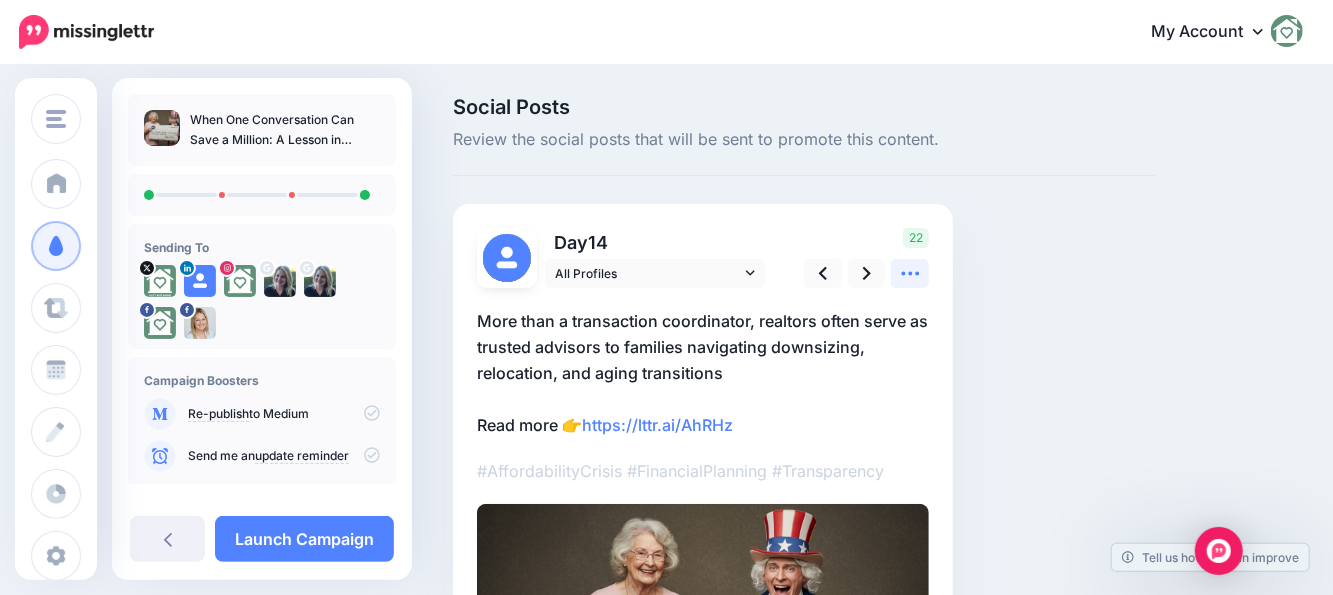 click at bounding box center (910, 273) 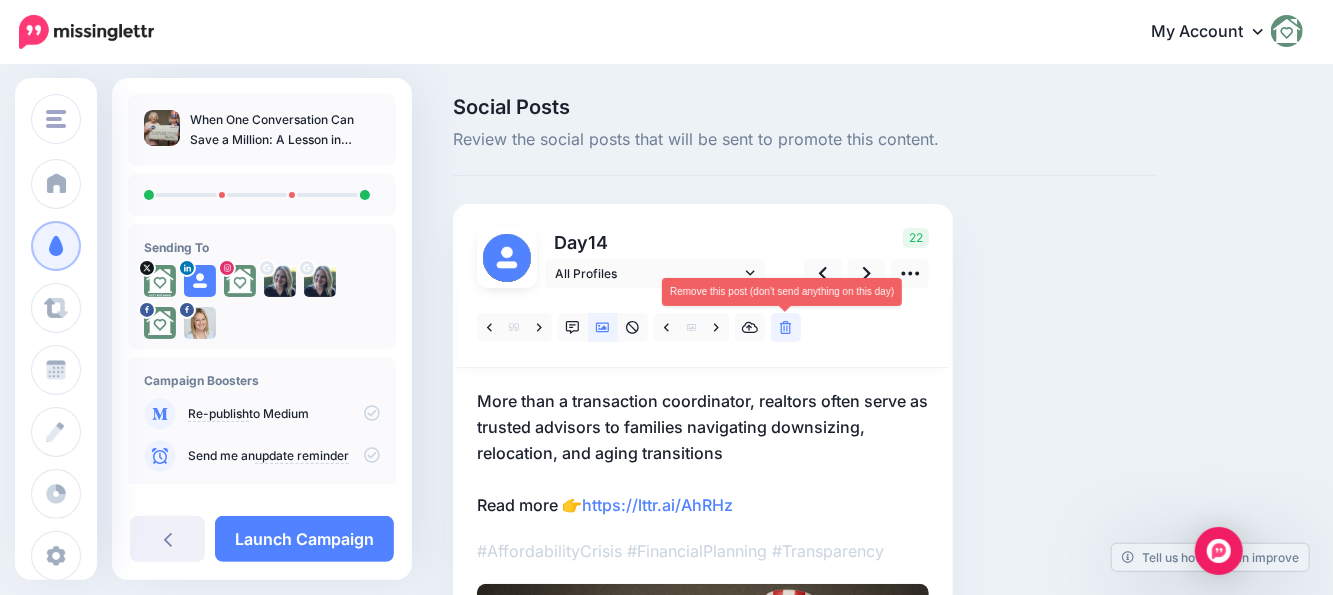 click 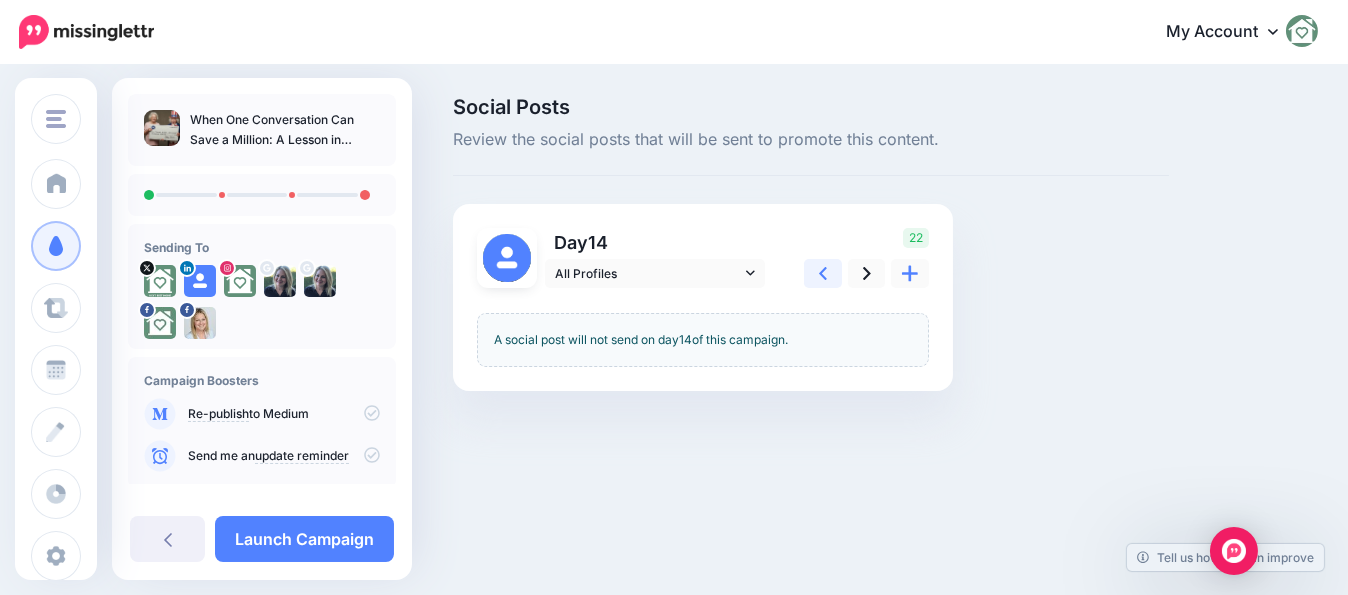 click 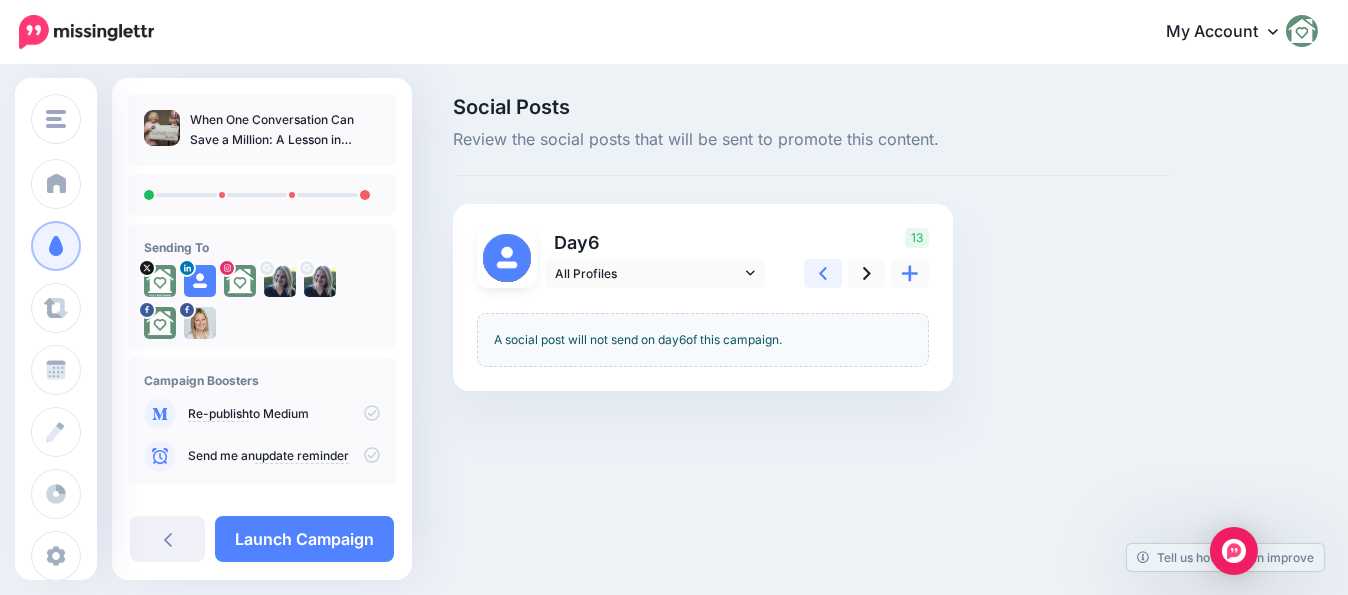 click 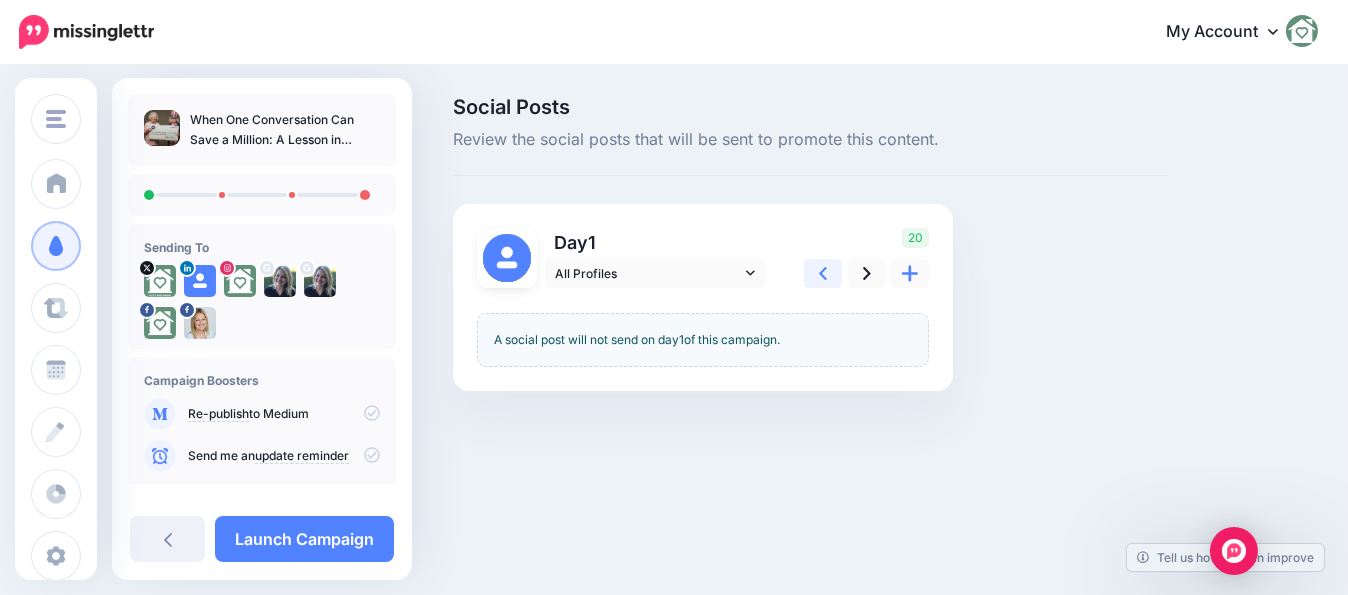 click 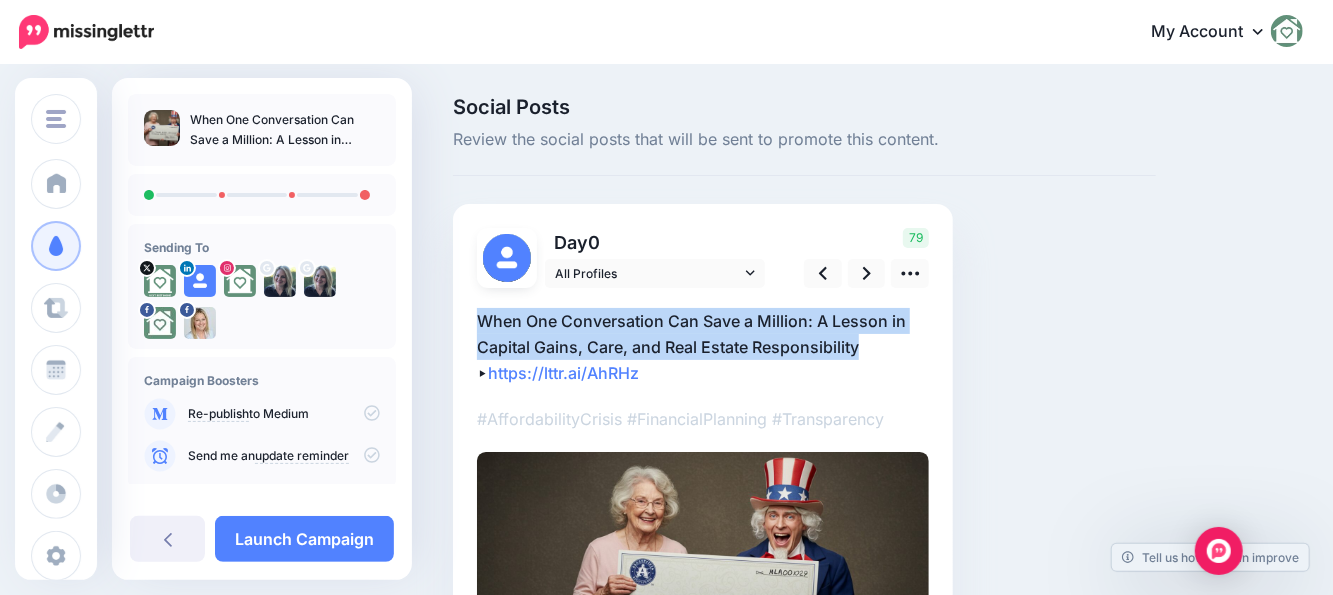 drag, startPoint x: 867, startPoint y: 347, endPoint x: 465, endPoint y: 320, distance: 402.9057 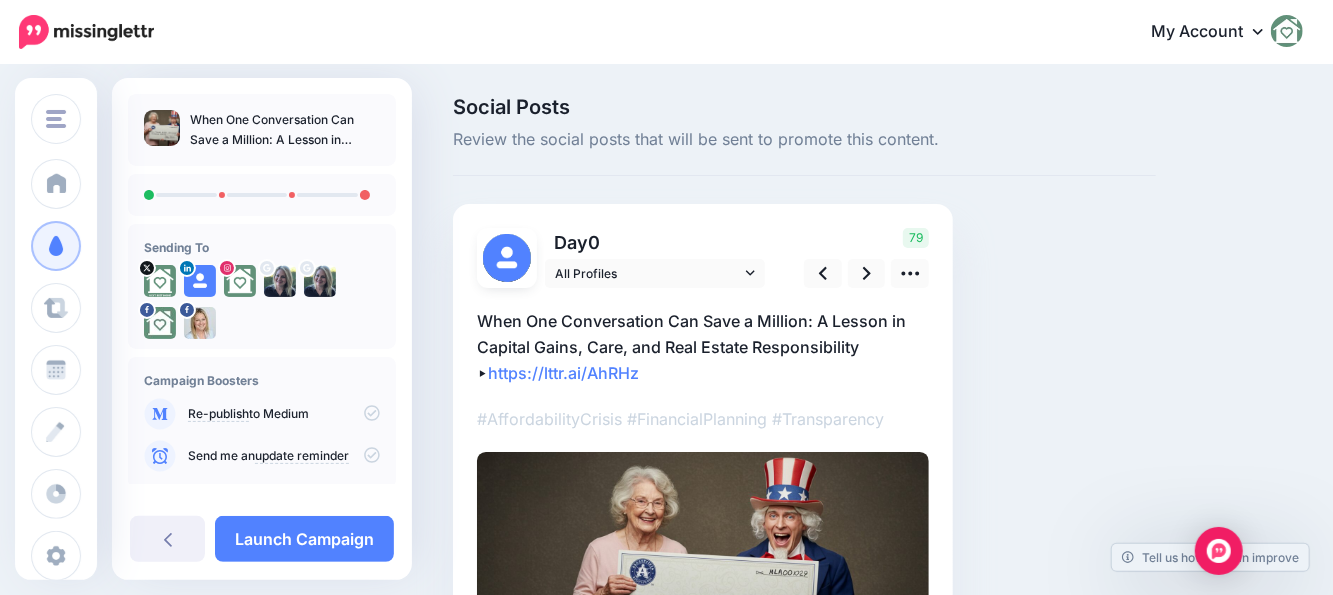 drag, startPoint x: 832, startPoint y: 363, endPoint x: 867, endPoint y: 358, distance: 35.35534 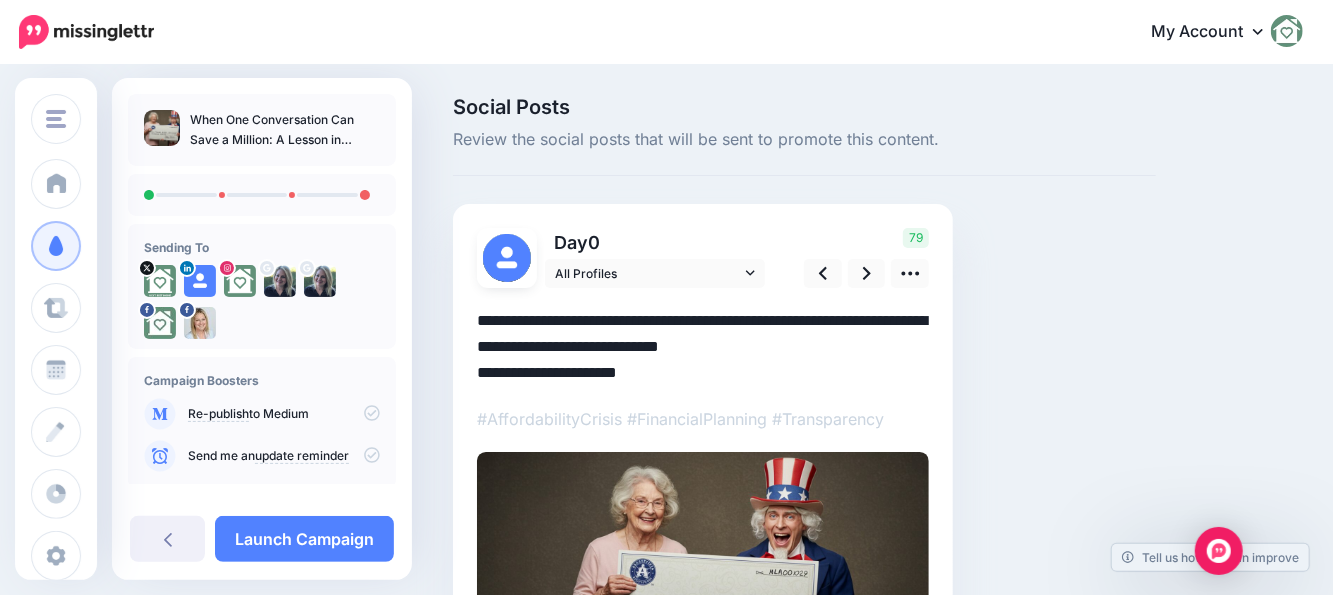 click on "**********" at bounding box center [703, 347] 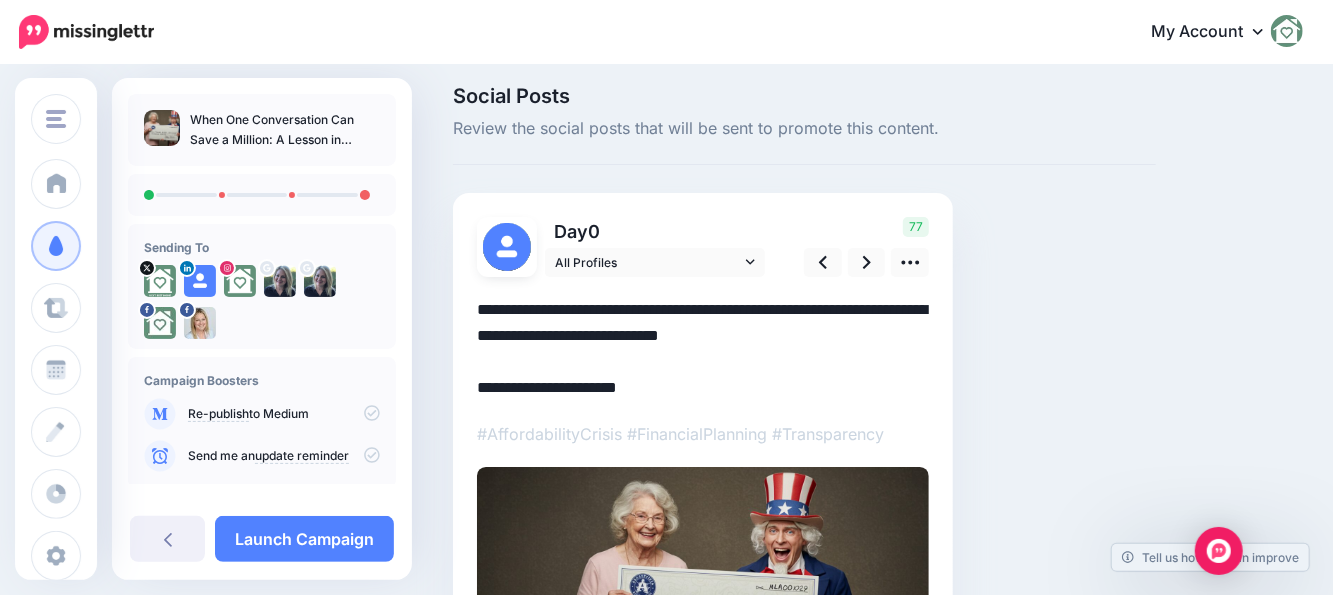 scroll, scrollTop: 7, scrollLeft: 0, axis: vertical 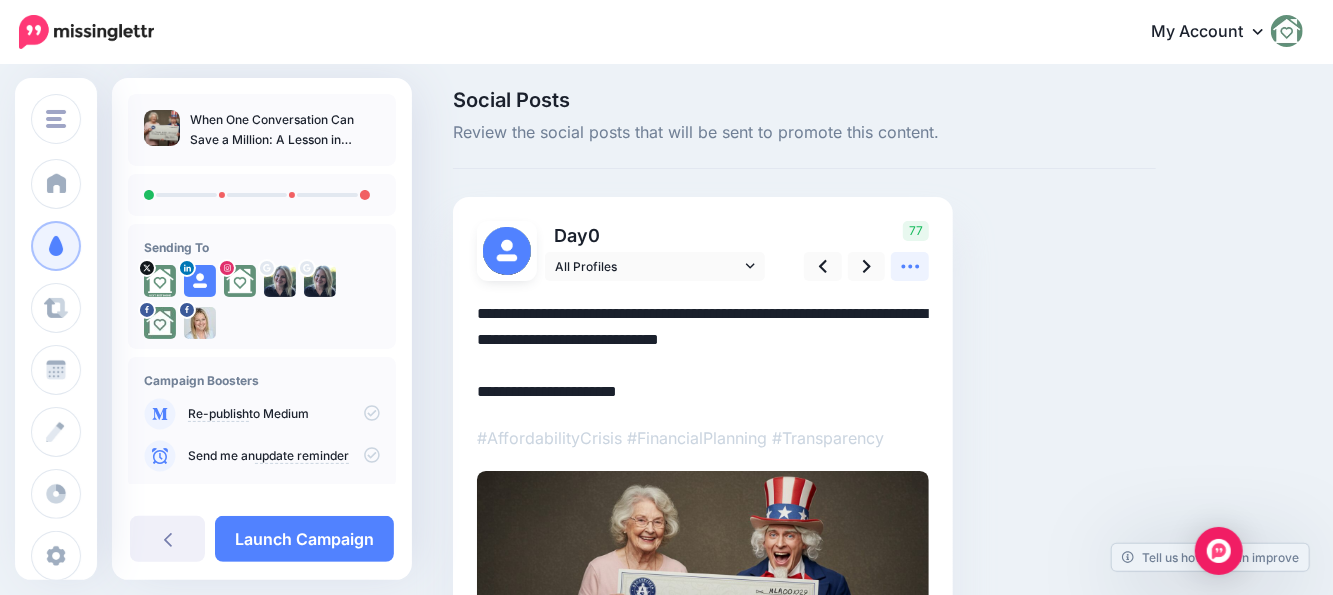 type on "**********" 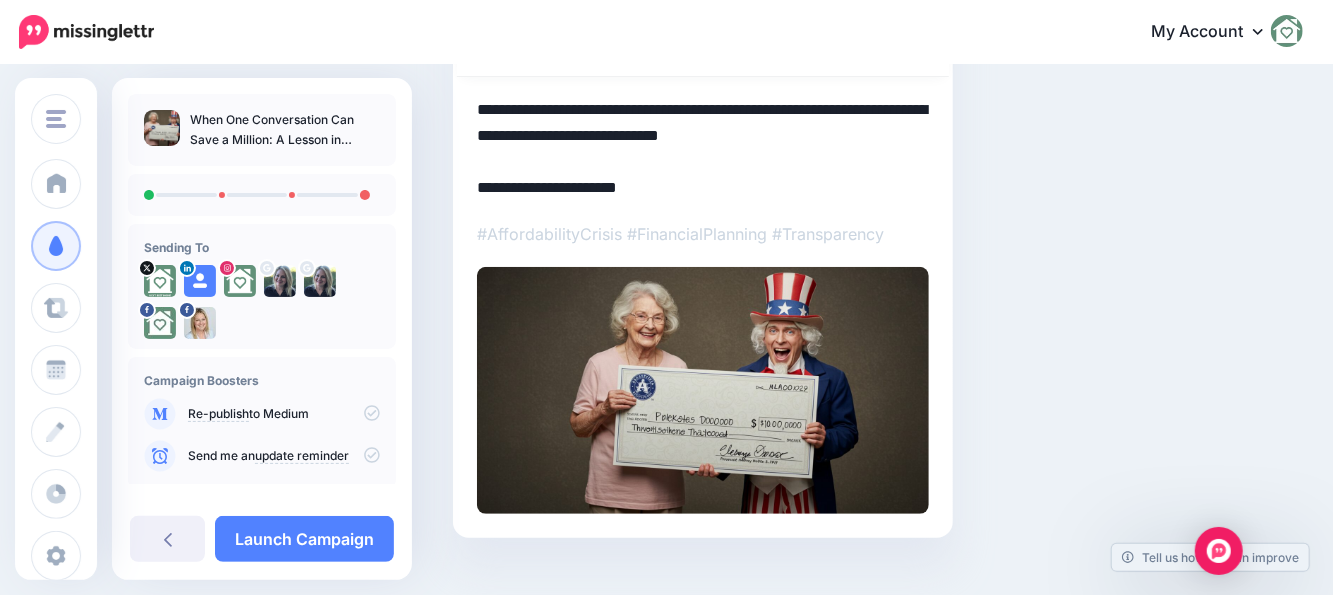 scroll, scrollTop: 322, scrollLeft: 0, axis: vertical 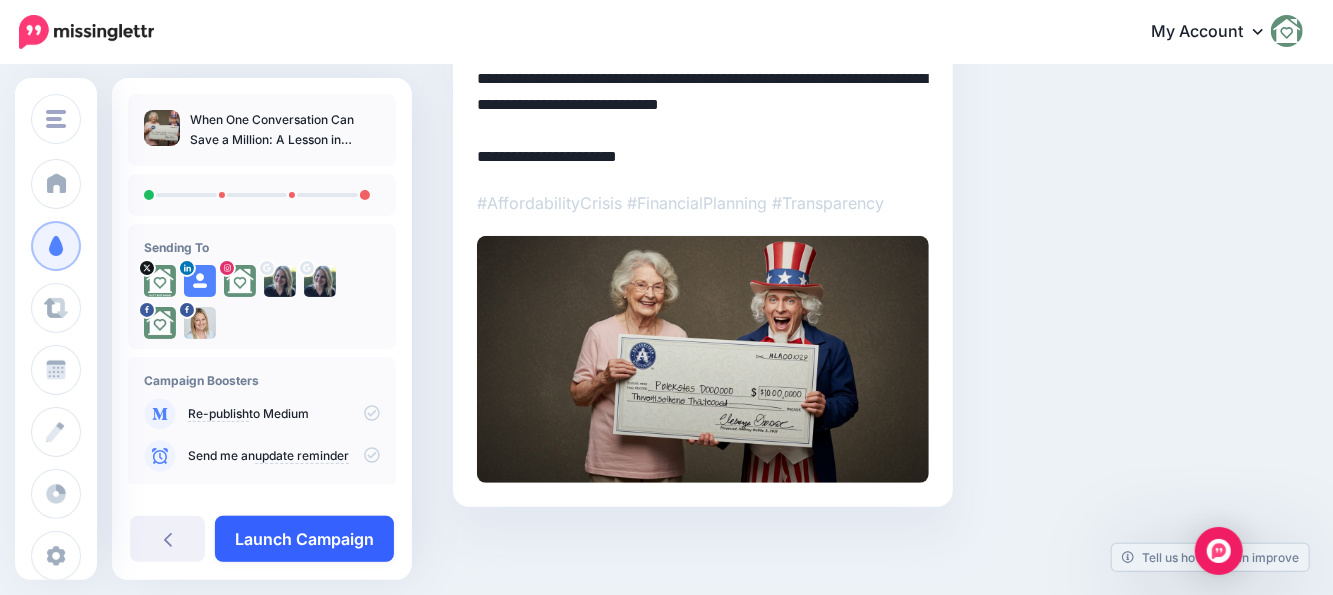 click on "Launch Campaign" at bounding box center (304, 539) 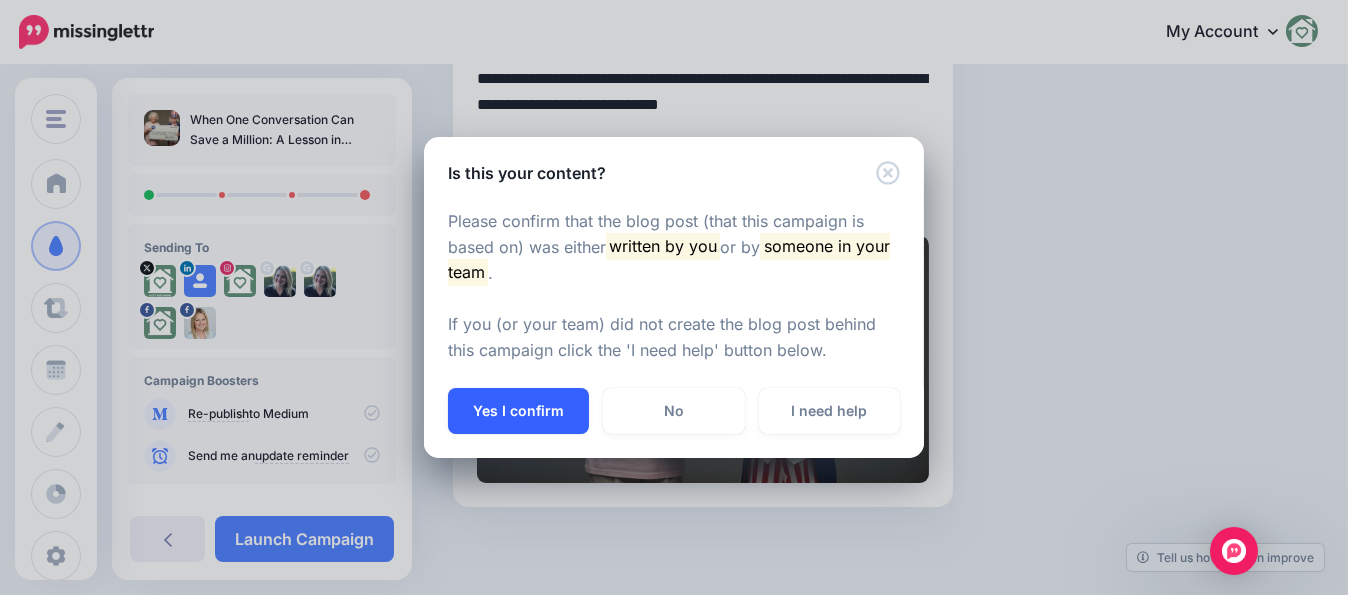 click on "Yes I confirm" at bounding box center [518, 411] 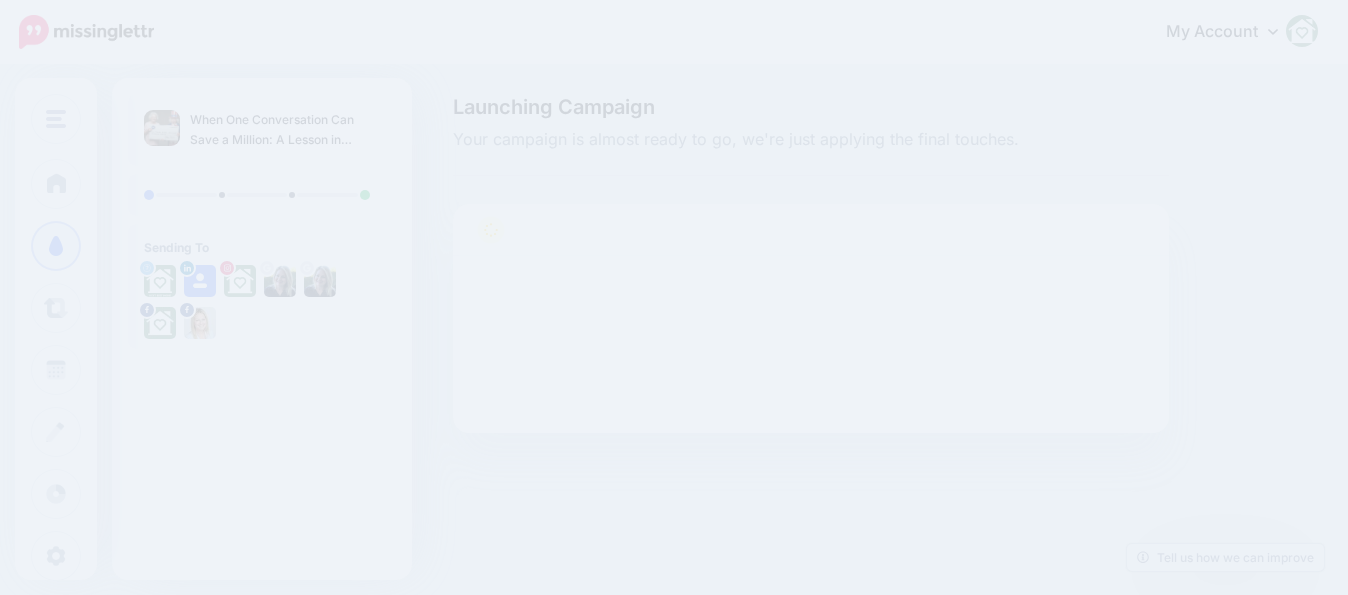 scroll, scrollTop: 0, scrollLeft: 0, axis: both 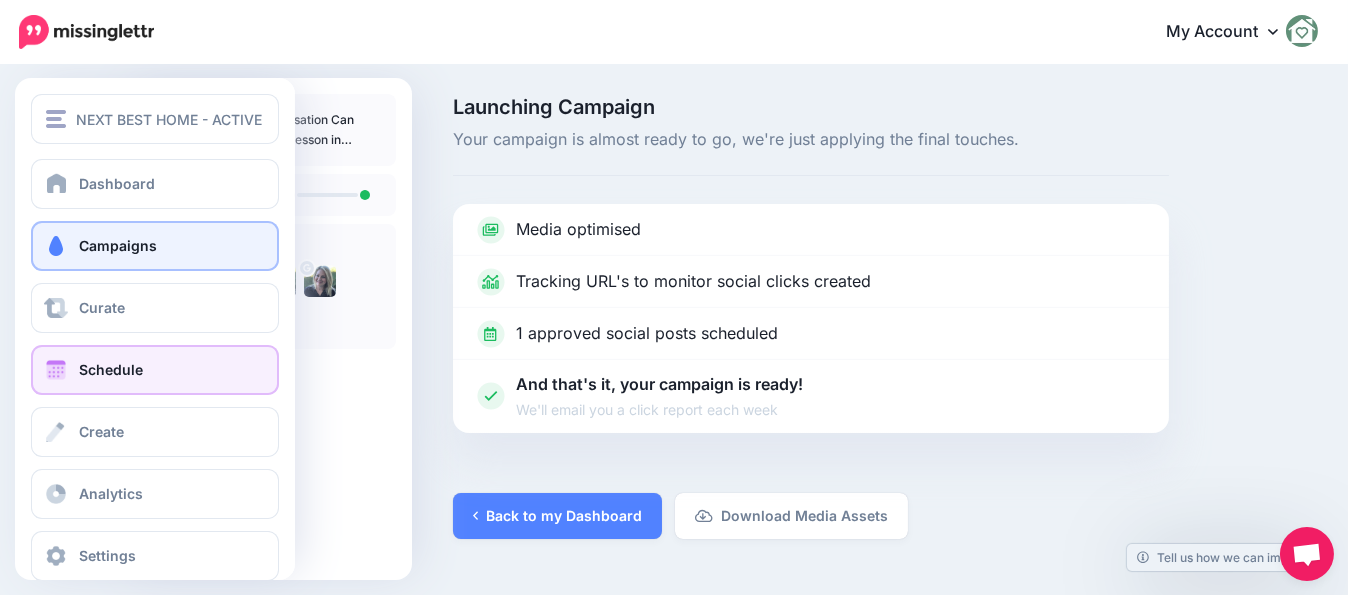click at bounding box center (56, 370) 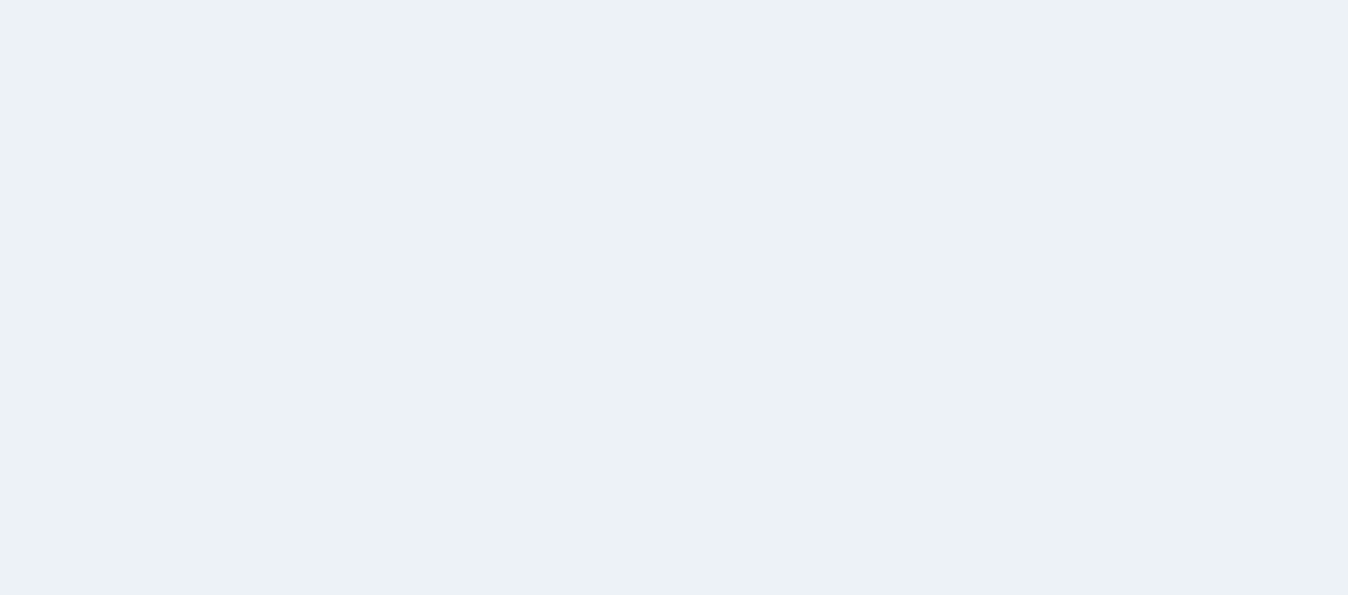 scroll, scrollTop: 0, scrollLeft: 0, axis: both 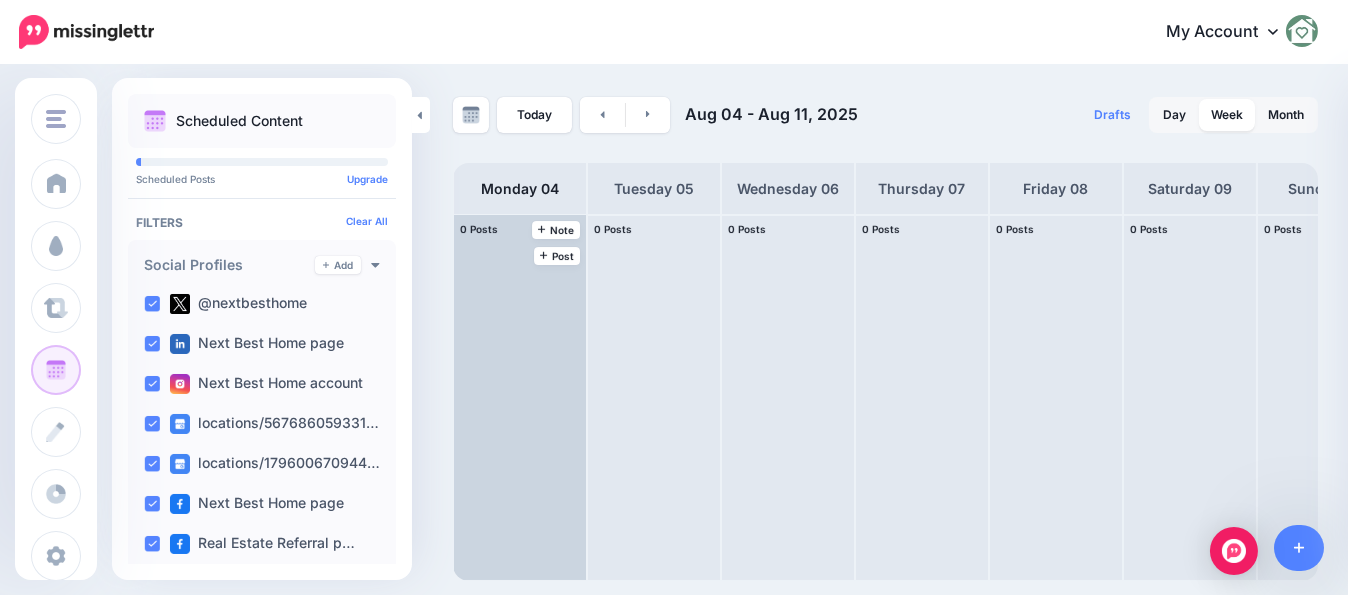 click at bounding box center (520, 397) 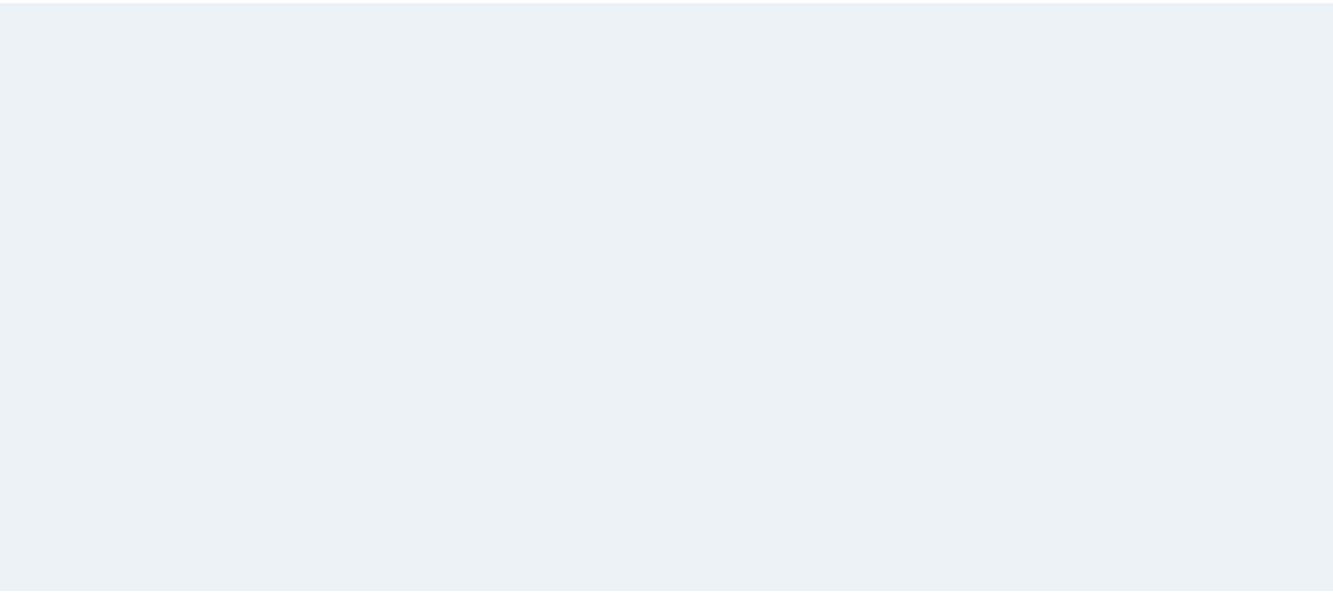 scroll, scrollTop: 0, scrollLeft: 0, axis: both 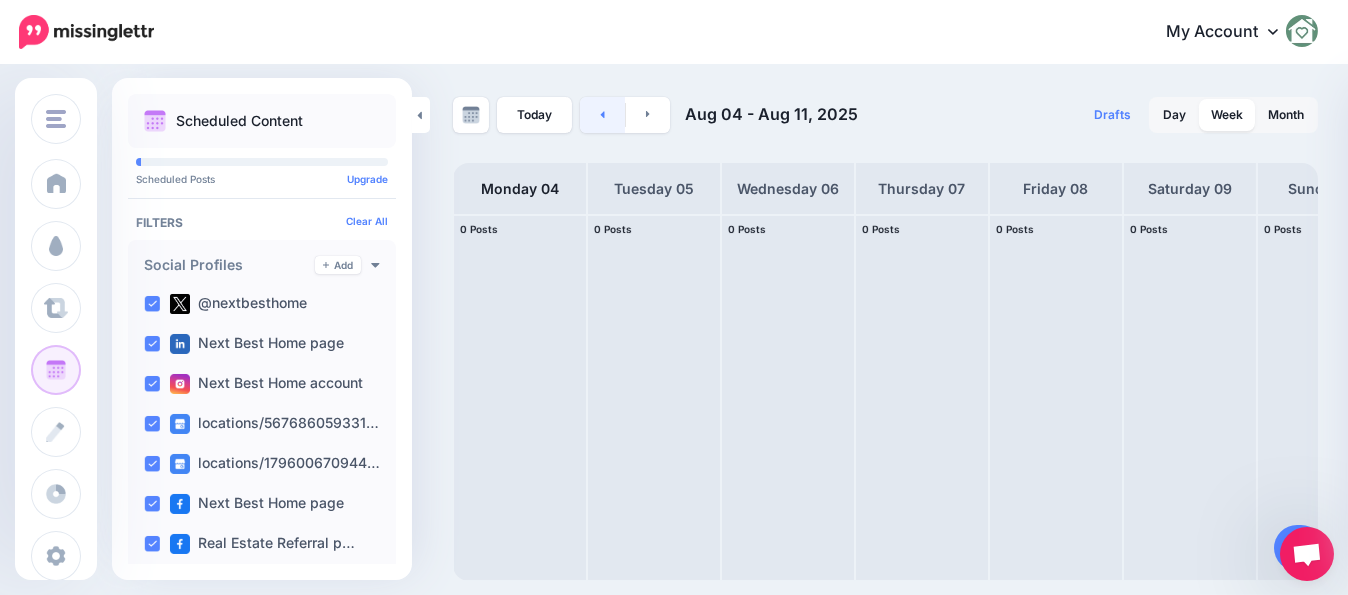 click at bounding box center (602, 115) 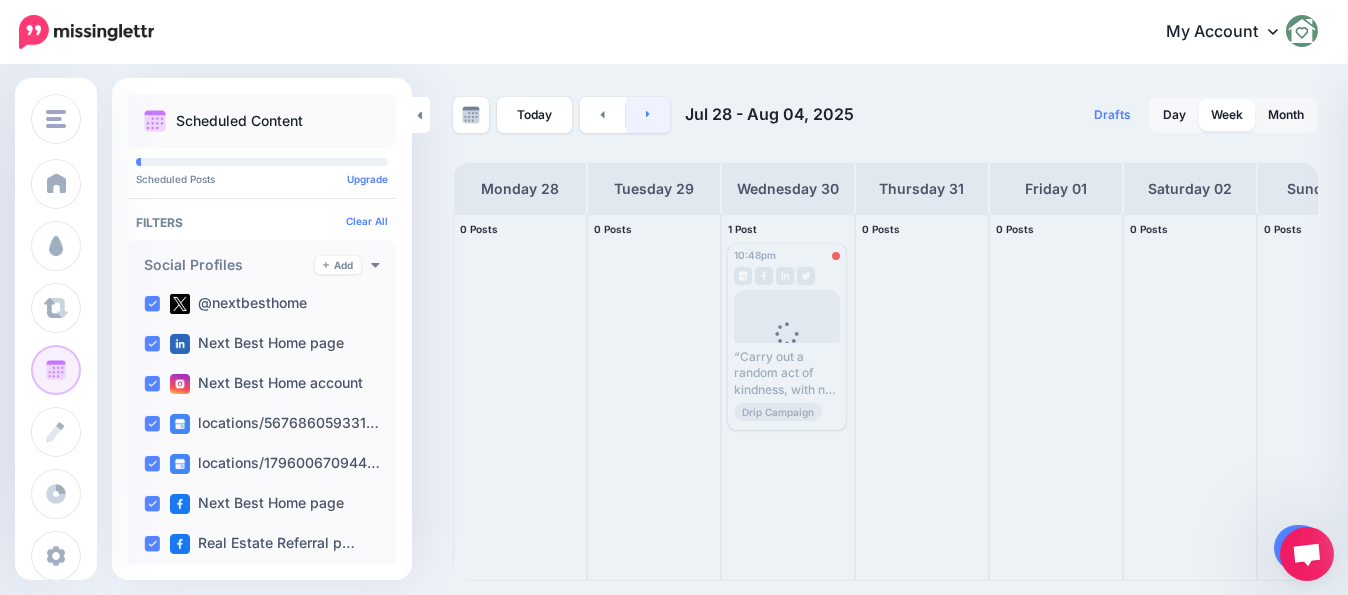 click at bounding box center (648, 115) 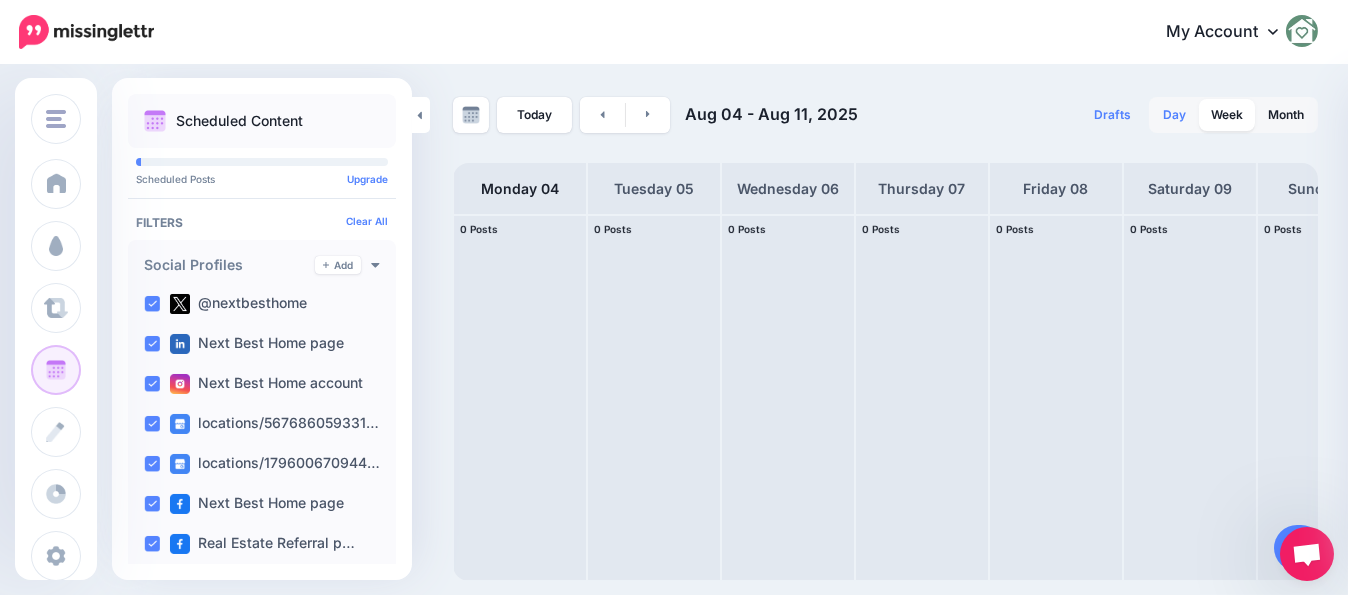click on "Day" at bounding box center (1174, 115) 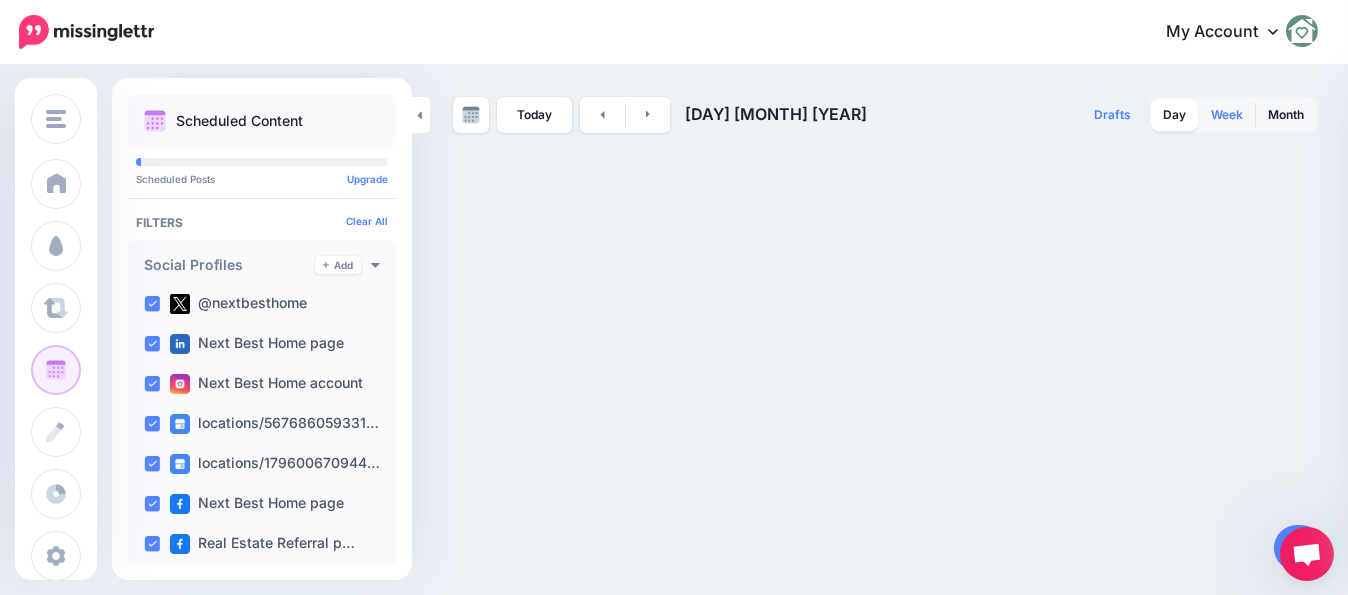 click on "Week" at bounding box center [1227, 115] 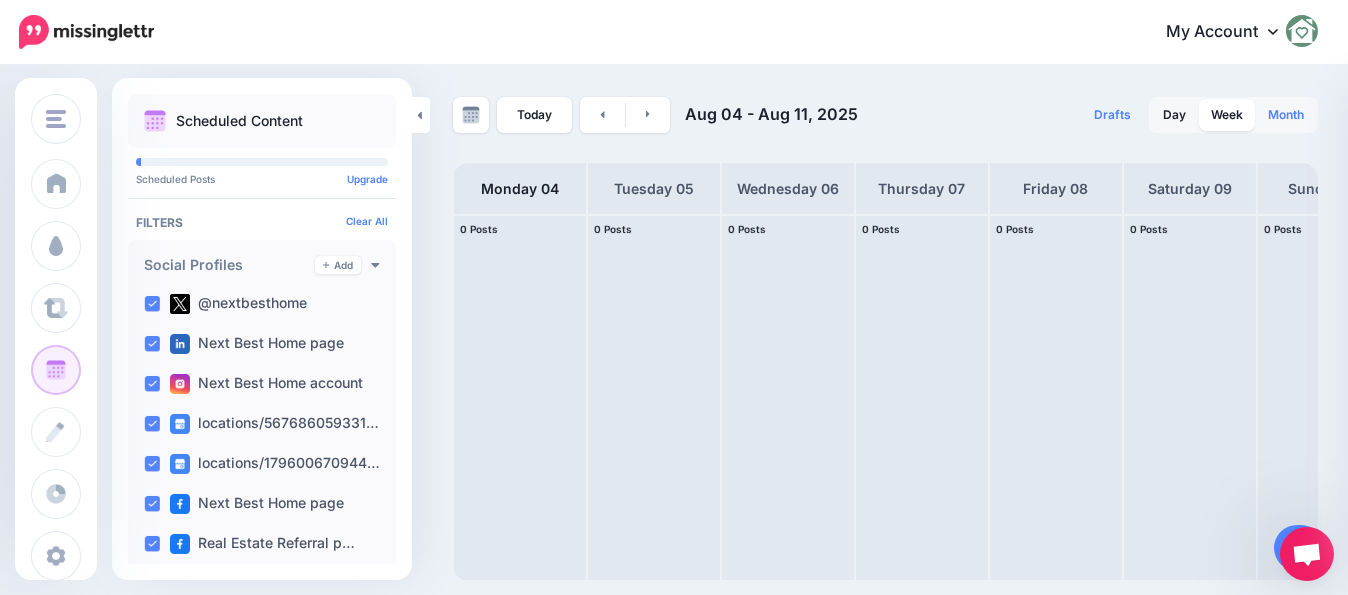 click on "Month" at bounding box center [1286, 115] 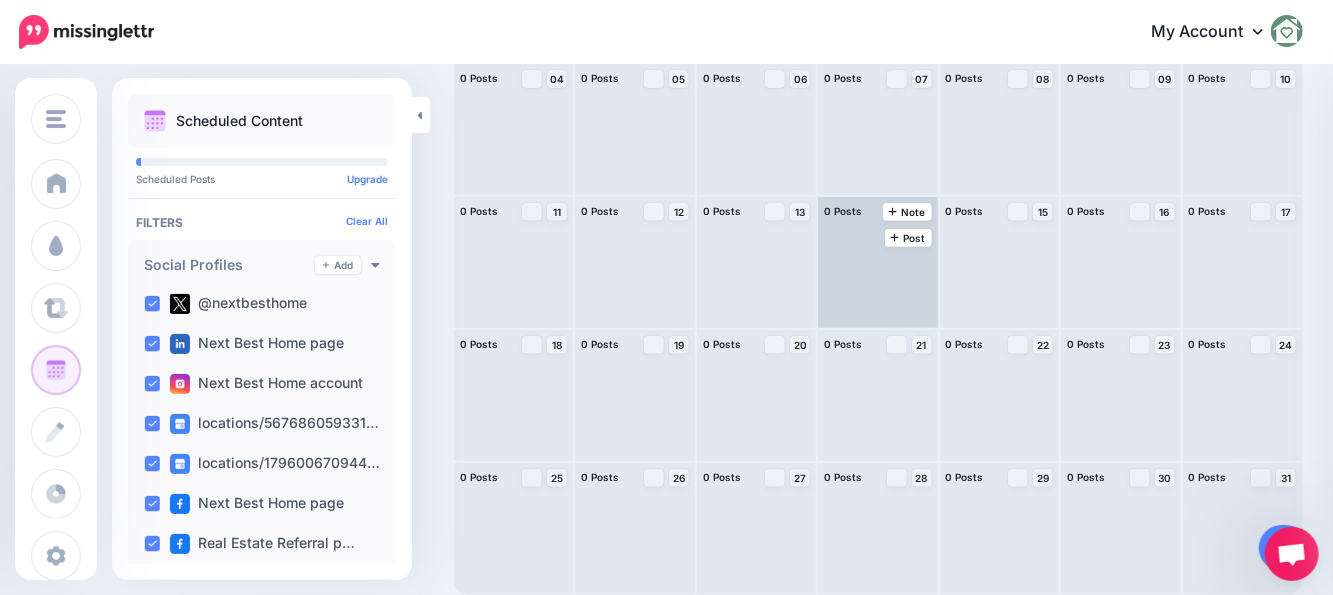 scroll, scrollTop: 0, scrollLeft: 0, axis: both 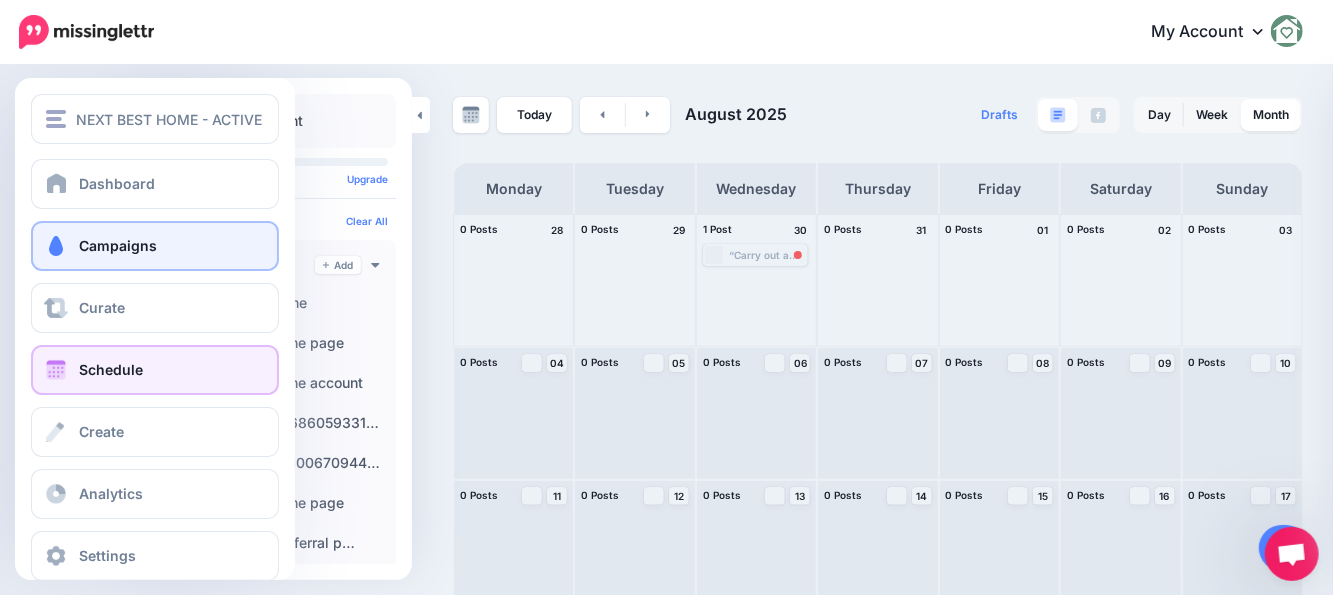 click on "Campaigns" at bounding box center (118, 245) 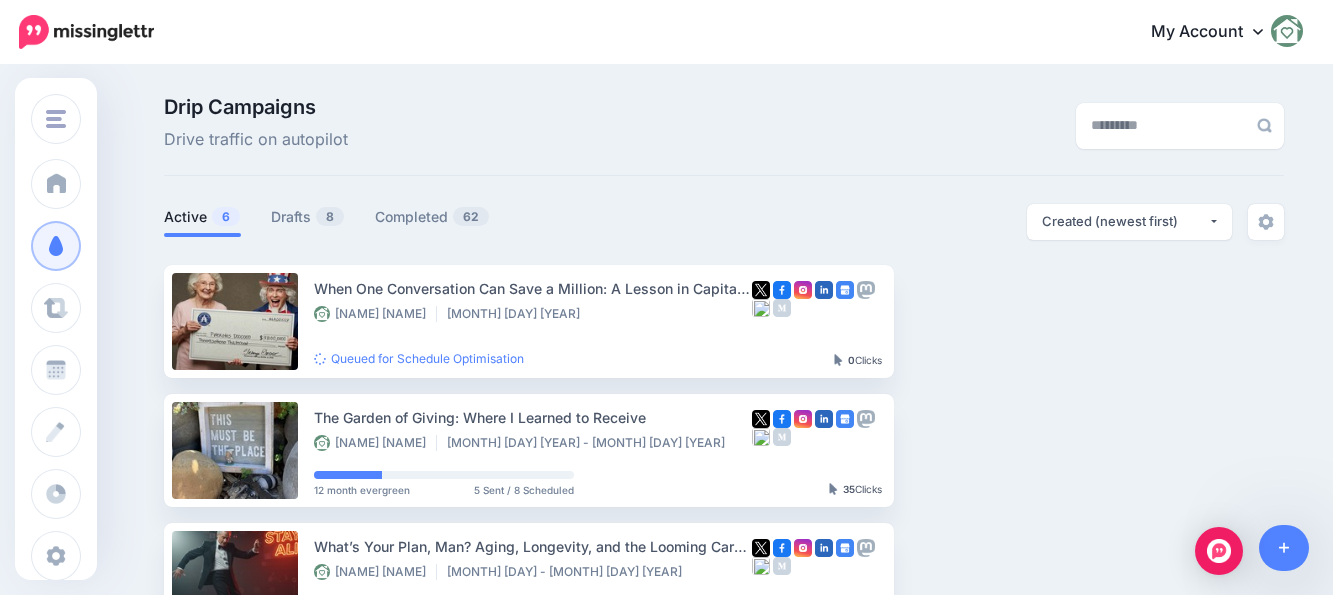 scroll, scrollTop: 0, scrollLeft: 0, axis: both 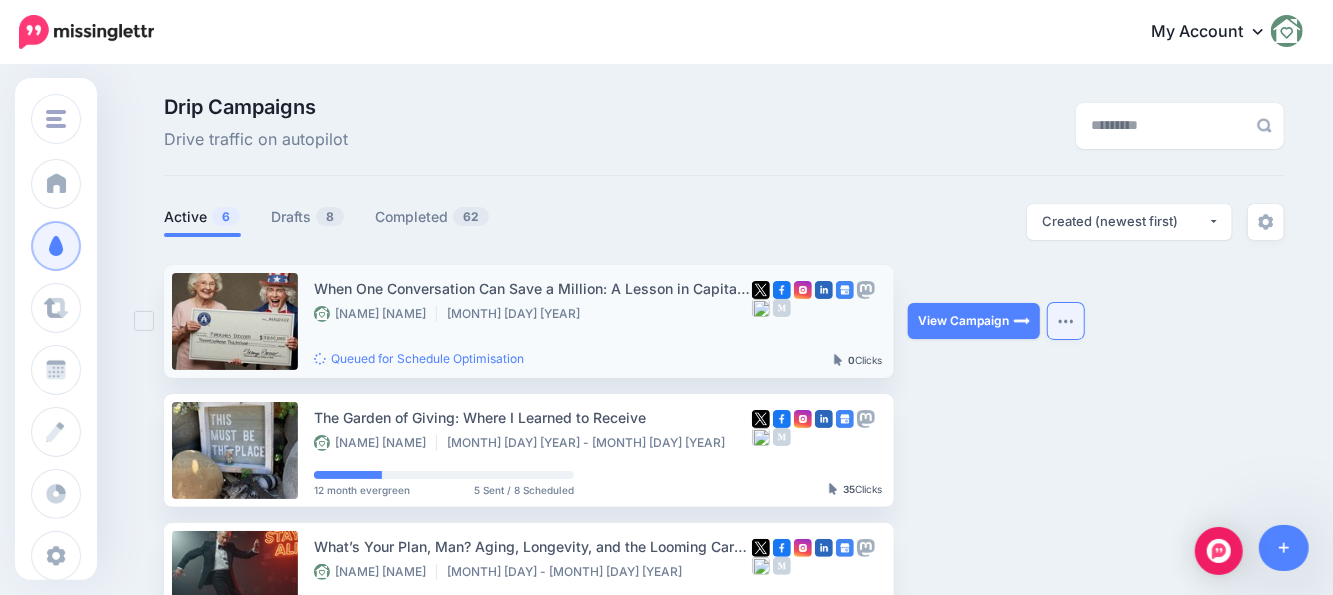 click at bounding box center [1066, 321] 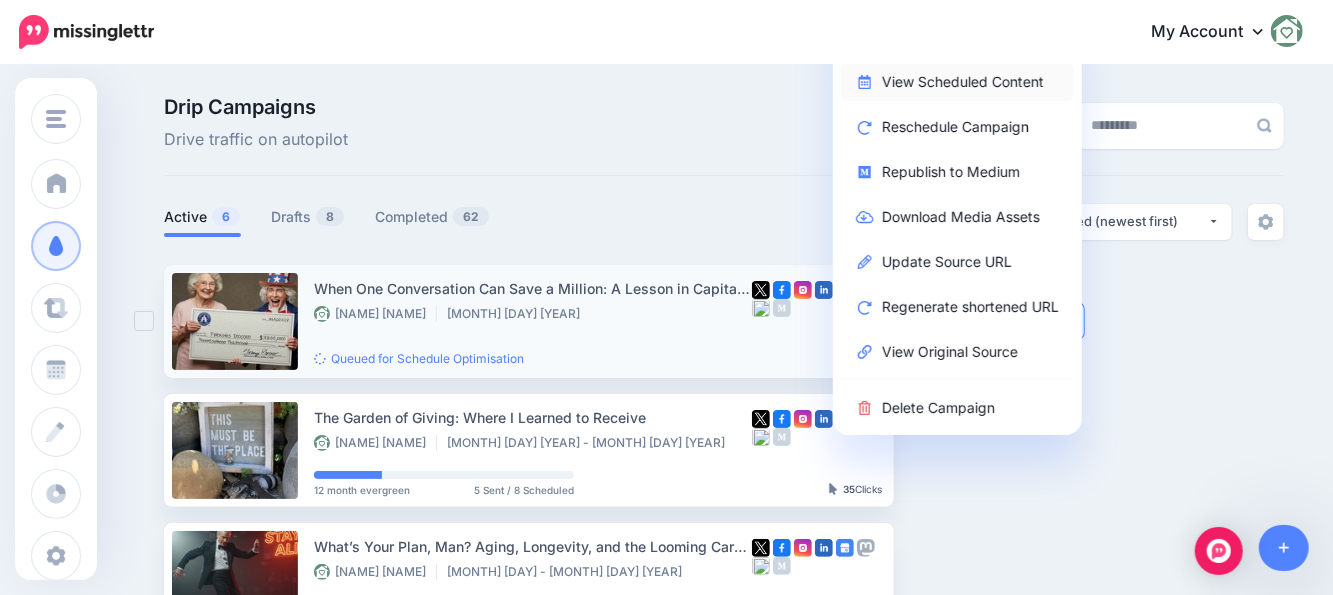 click on "View Scheduled Content" at bounding box center (957, 81) 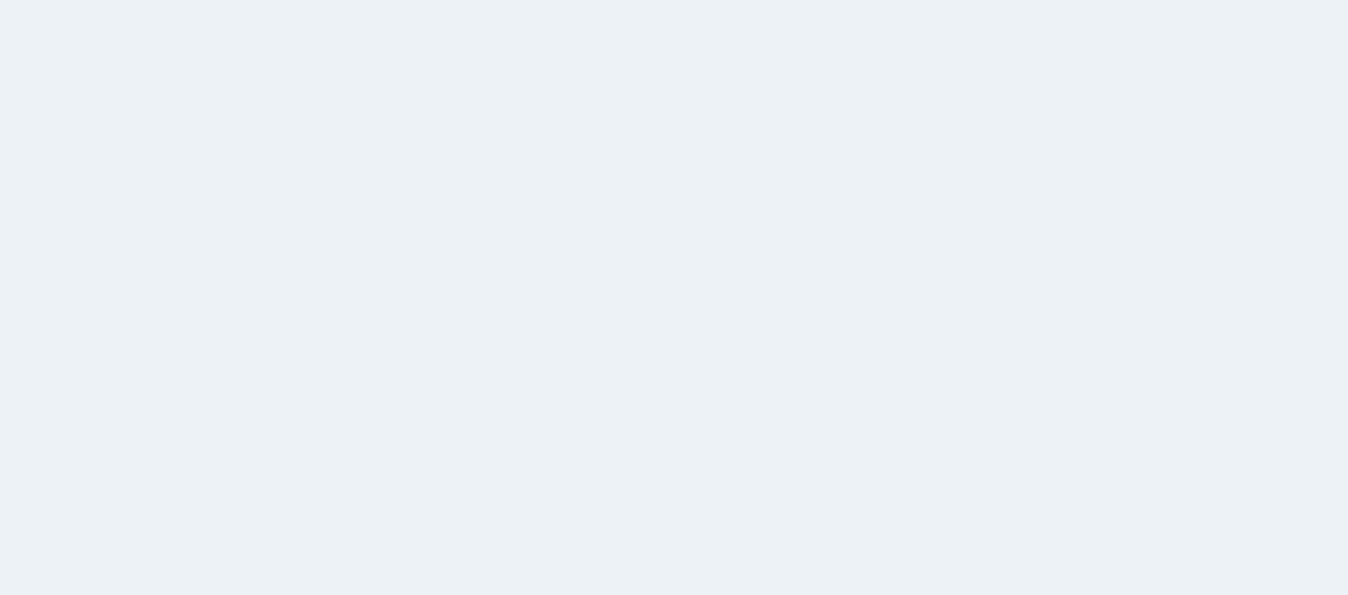 scroll, scrollTop: 0, scrollLeft: 0, axis: both 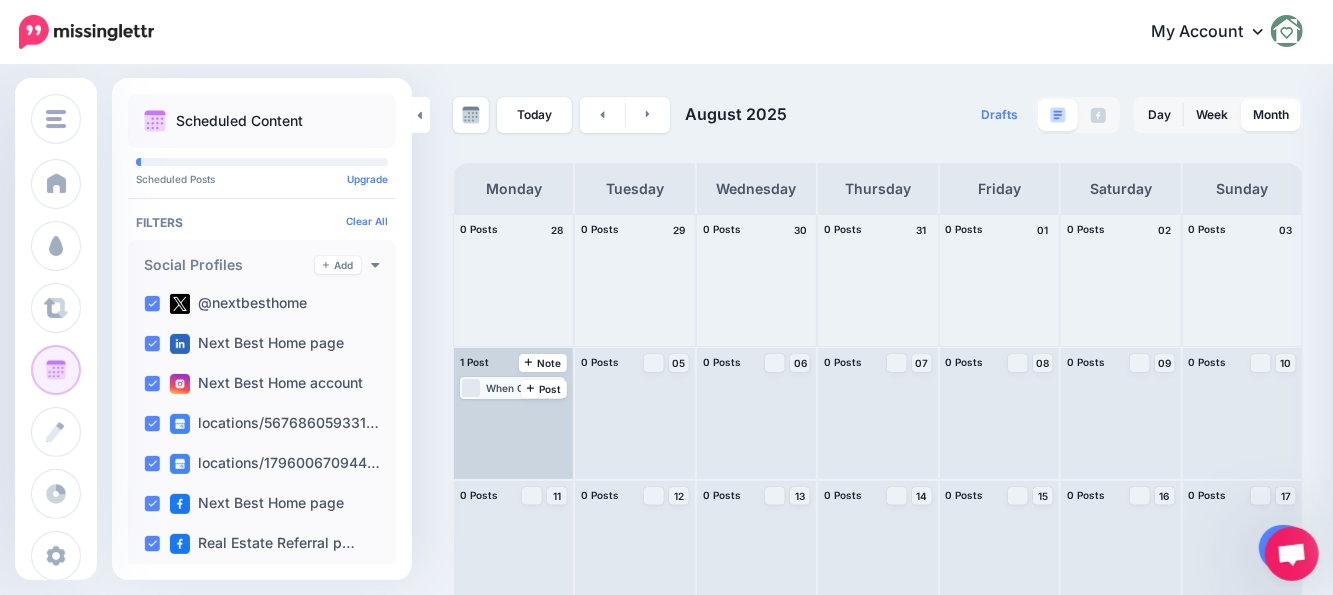 click on "When One Conversation Can Save a Million: A Lesson in Capital Gains, Care, and Real Estate Responsibility ▸ https://lttr.ai/AhRJP #AffordabilityCrisis #FinancialPlanning #Transparency" at bounding box center (524, 388) 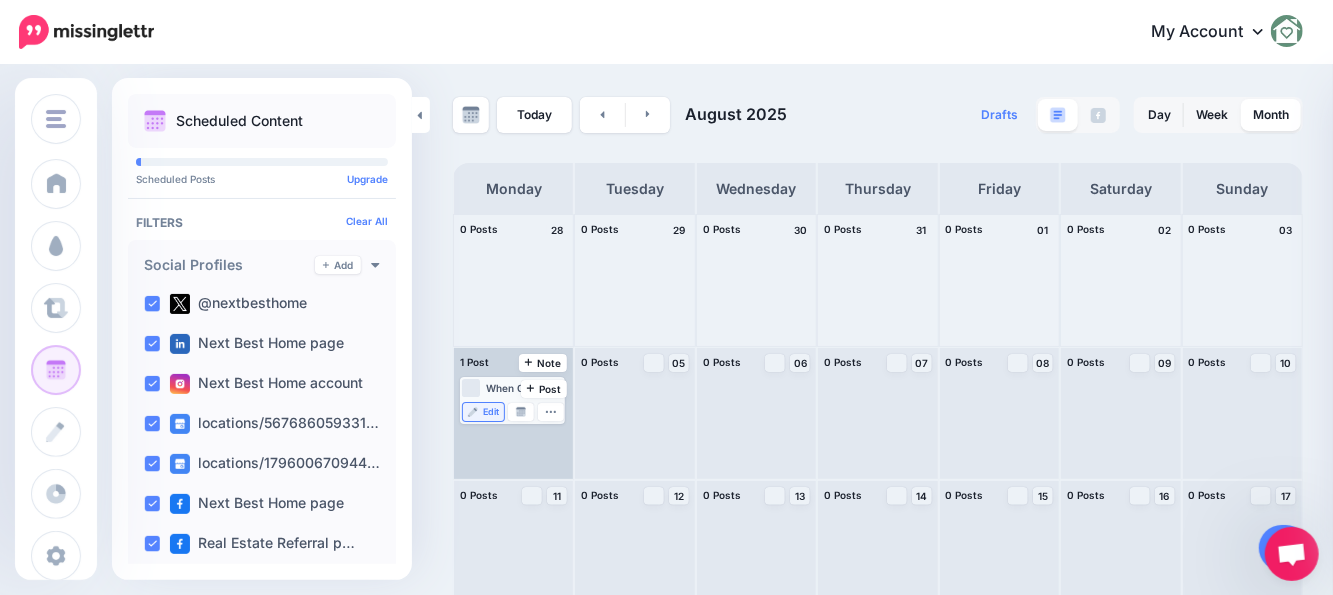 click on "Edit" at bounding box center [491, 412] 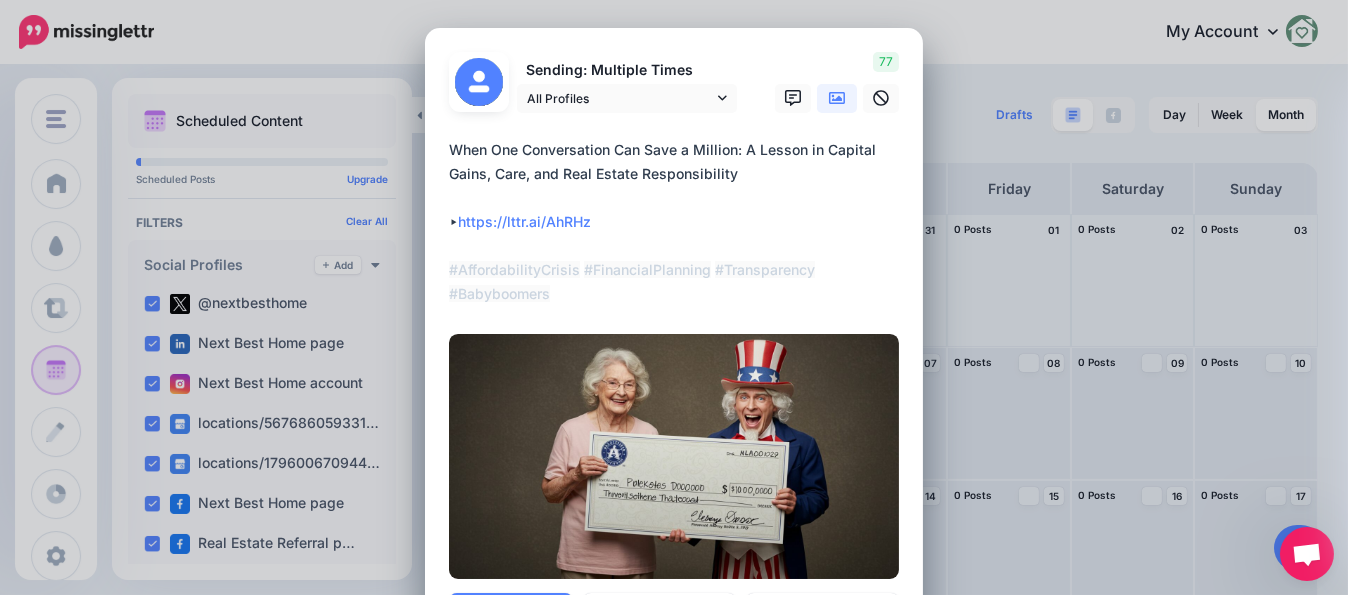 click on "Edit Post
Loading
Sending: Multiple Times" at bounding box center [674, 297] 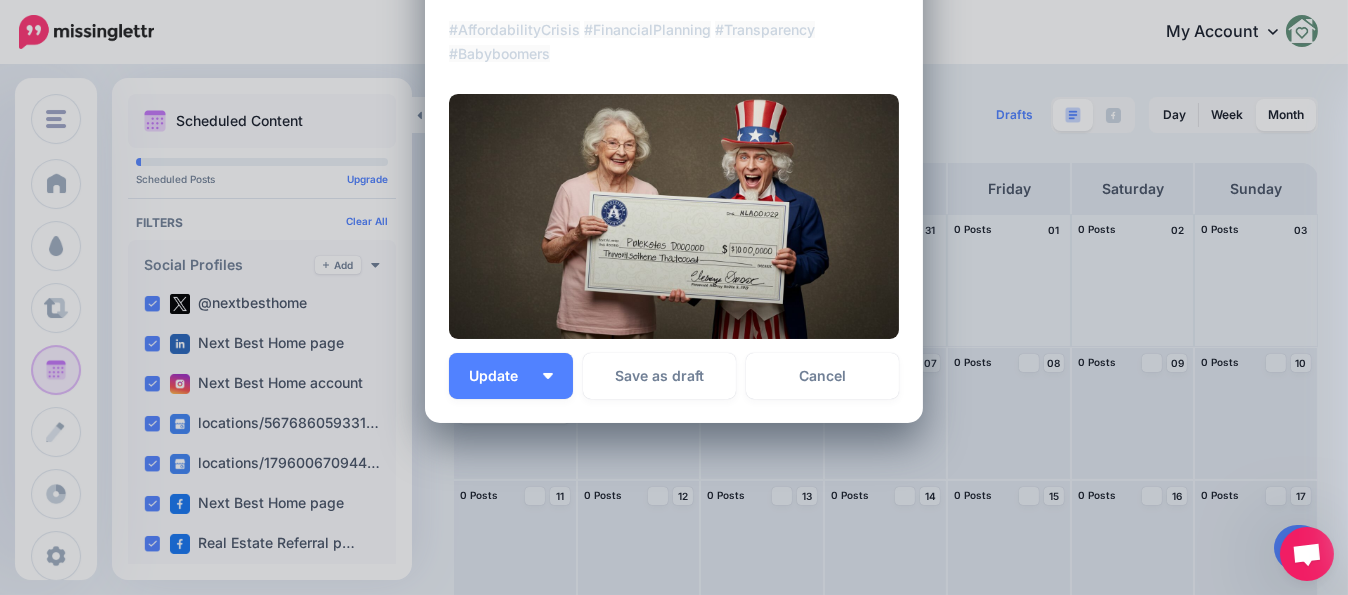 scroll, scrollTop: 241, scrollLeft: 0, axis: vertical 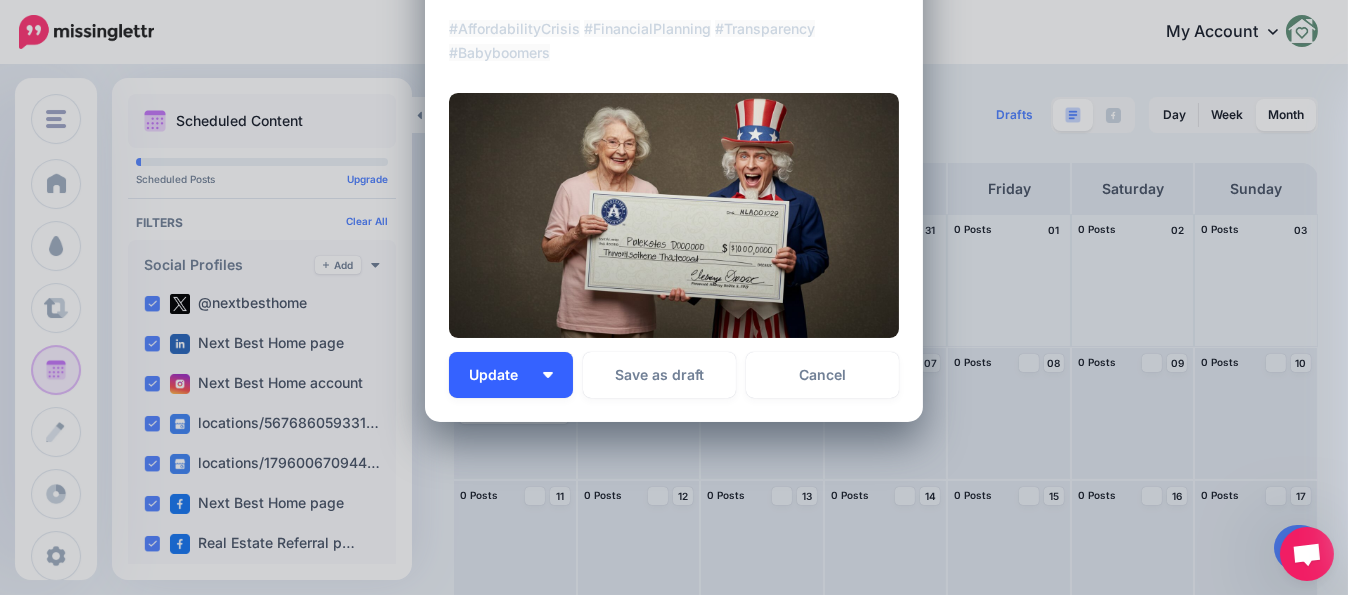click on "Update" at bounding box center [511, 375] 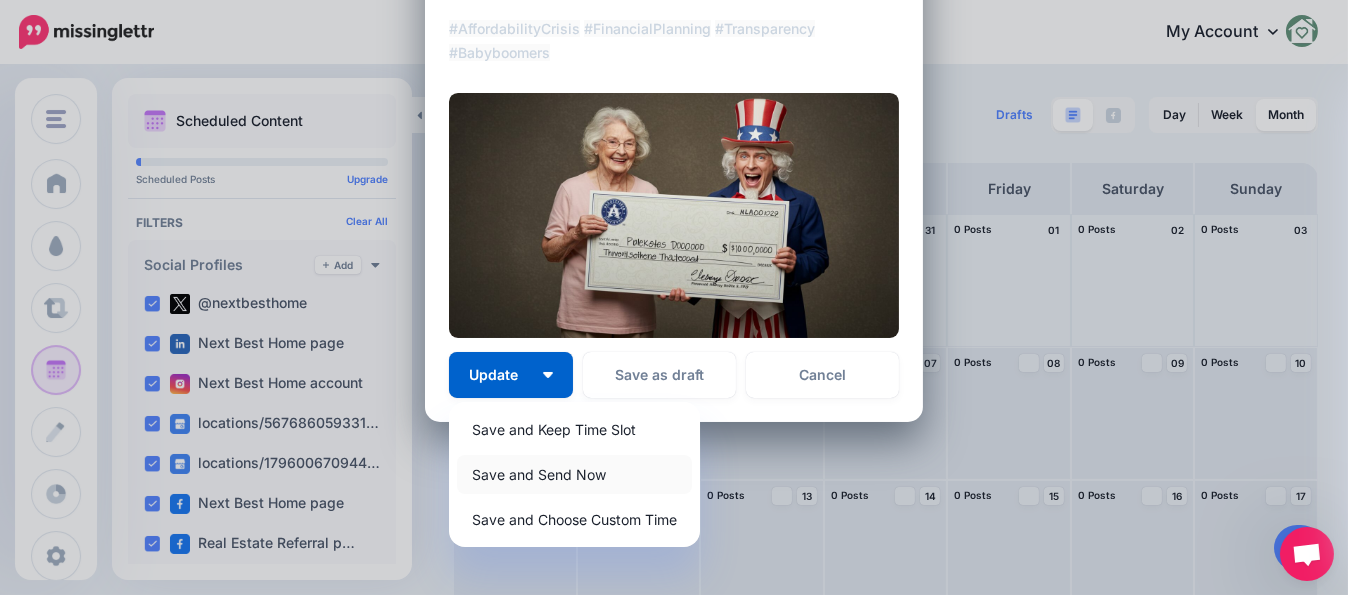 click on "Save and Send Now" at bounding box center (574, 474) 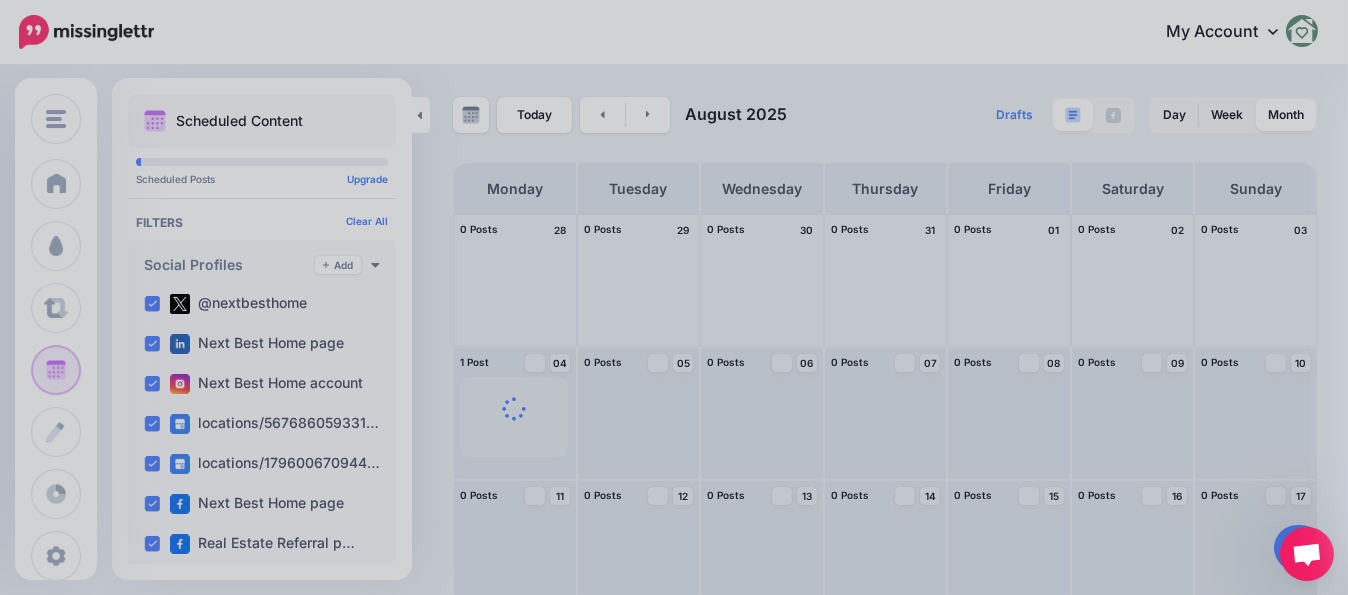 scroll, scrollTop: 0, scrollLeft: 0, axis: both 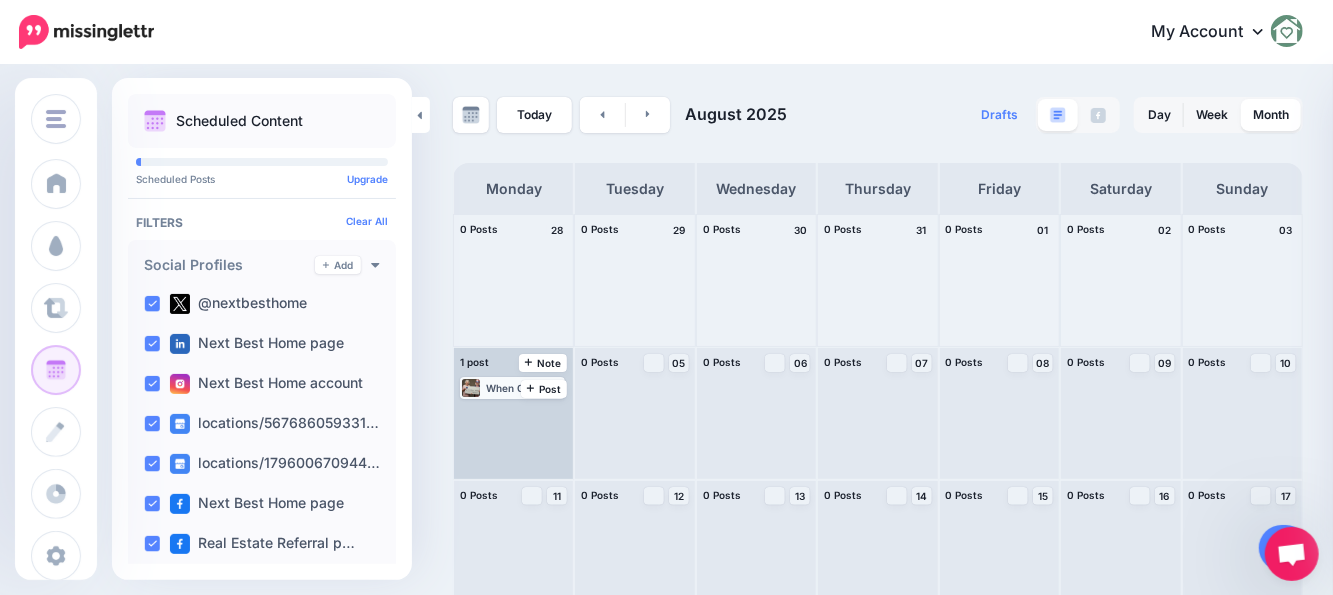 click on "When One Conversation Can Save a Million: A Lesson in Capital Gains, Care, and Real Estate Responsibility ▸ https://lttr.ai/AhRHz #AffordabilityCrisis #FinancialPlanning #Transparency #Babyboomers" at bounding box center (512, 388) 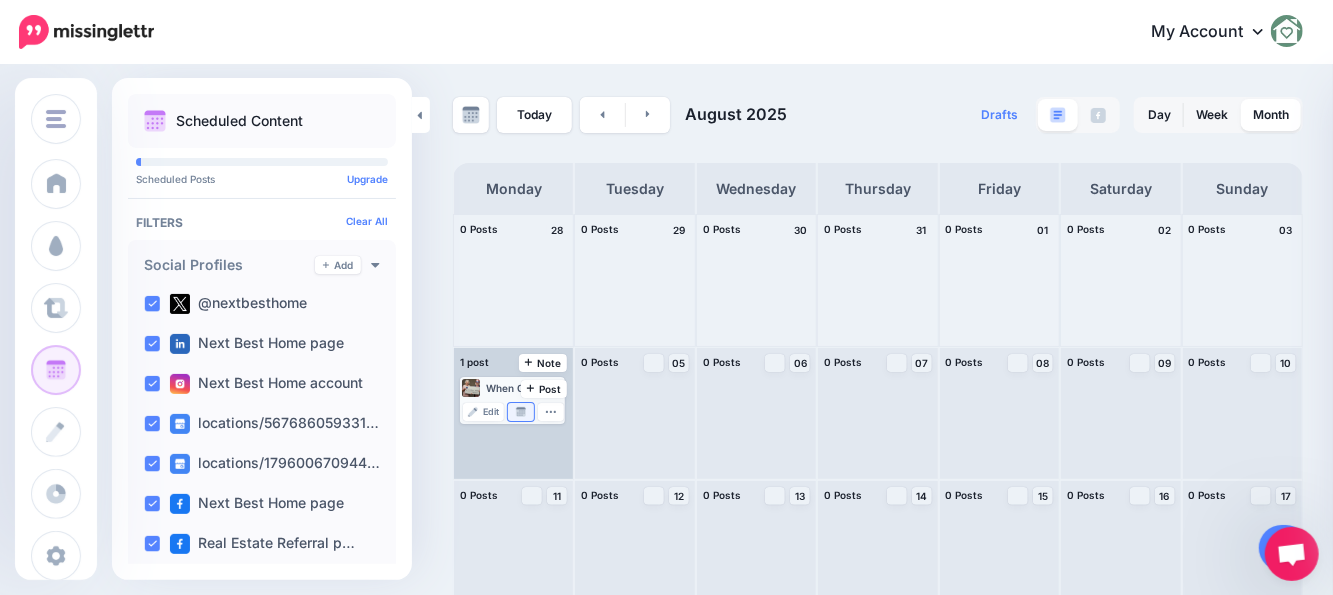 click at bounding box center [521, 412] 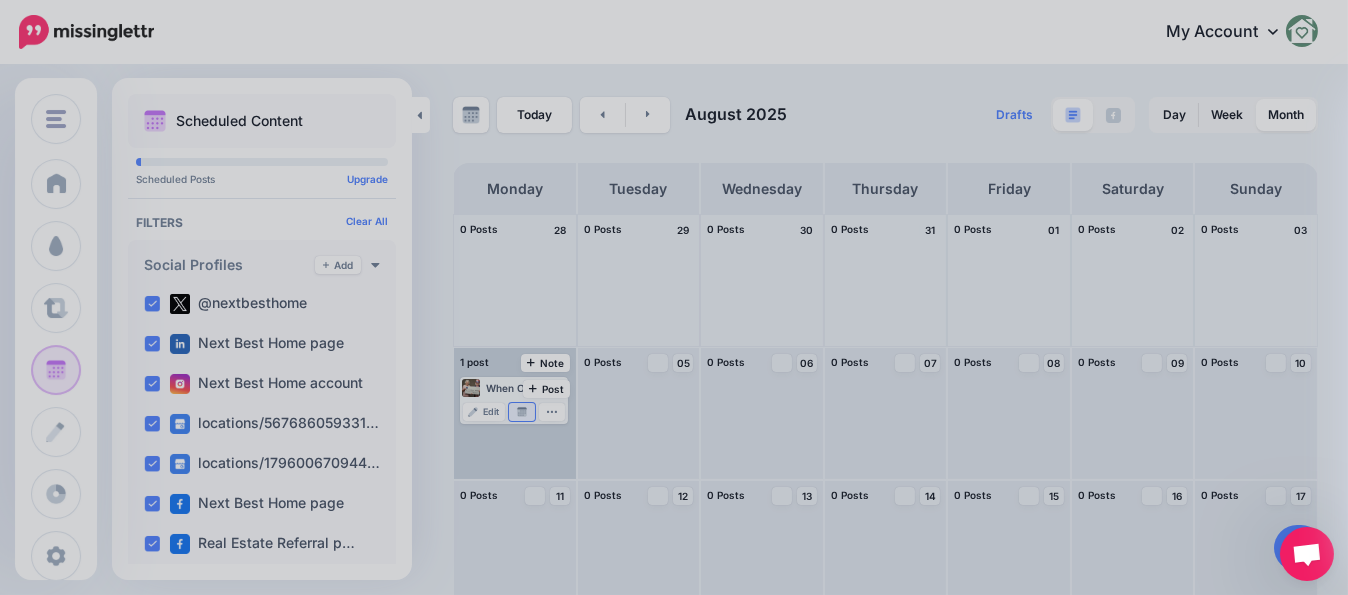 scroll, scrollTop: 0, scrollLeft: 0, axis: both 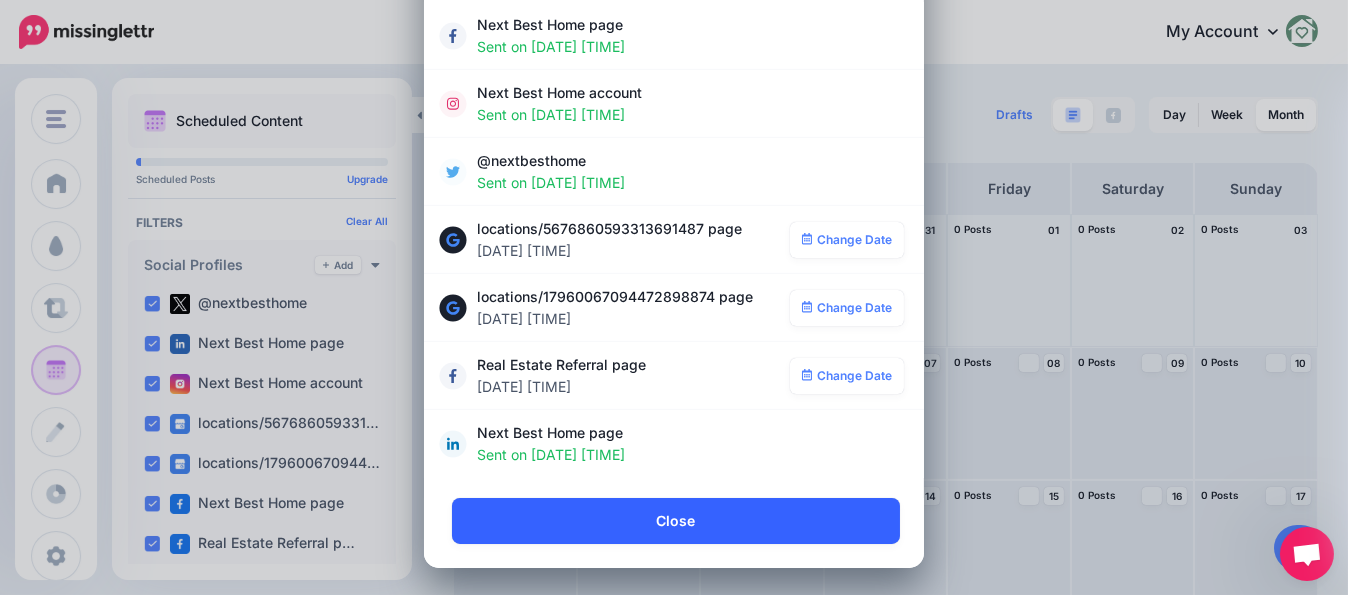 click on "Close" at bounding box center [676, 521] 